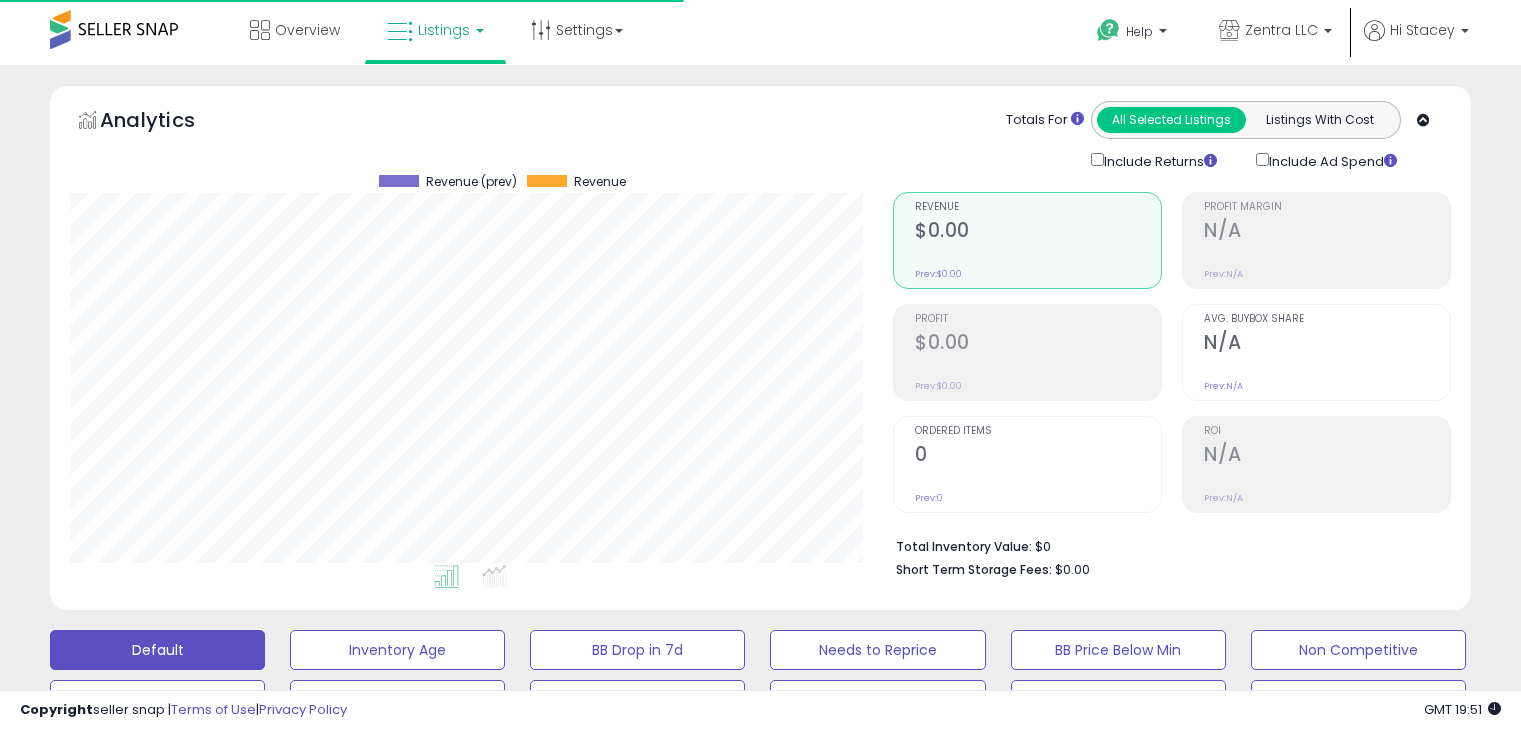 select on "***" 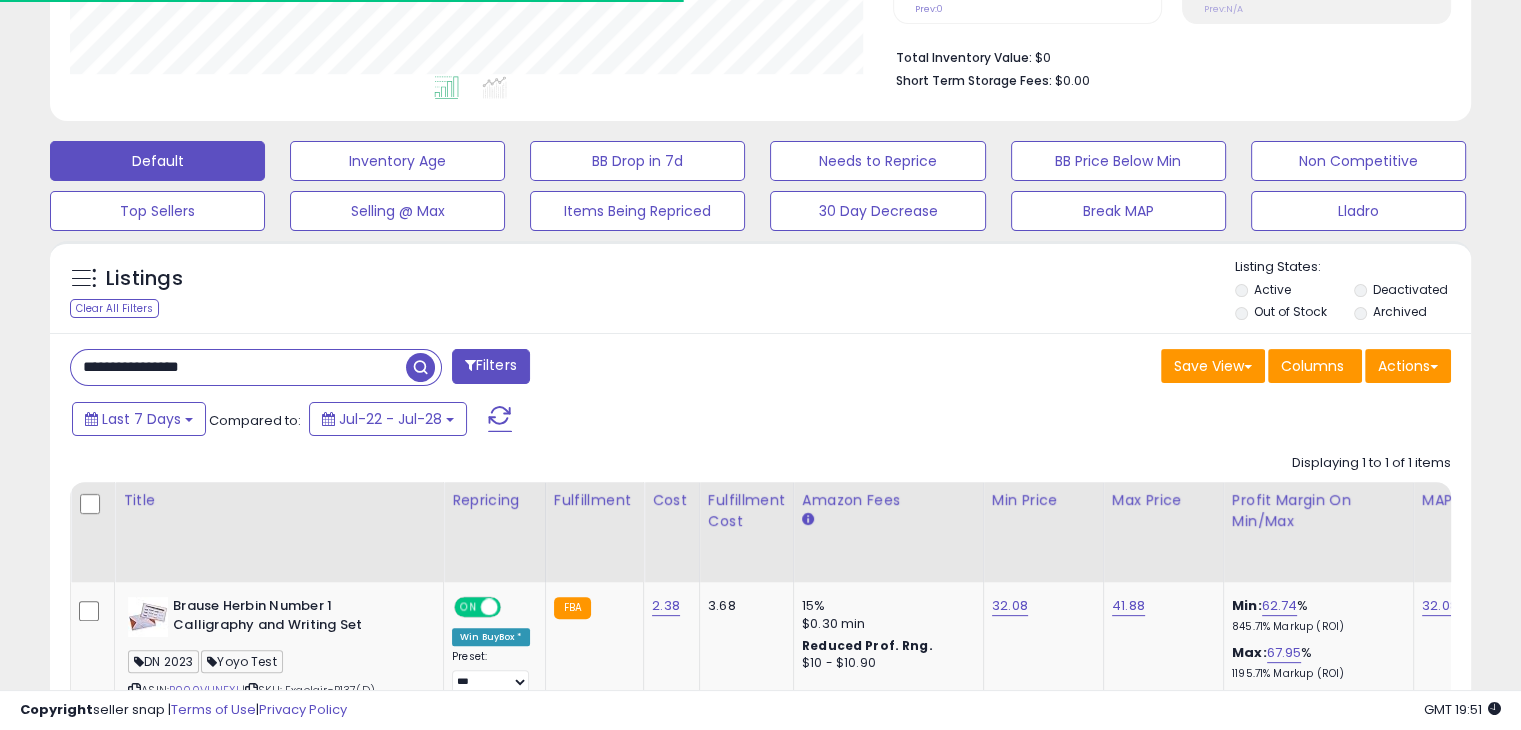 scroll, scrollTop: 999589, scrollLeft: 999176, axis: both 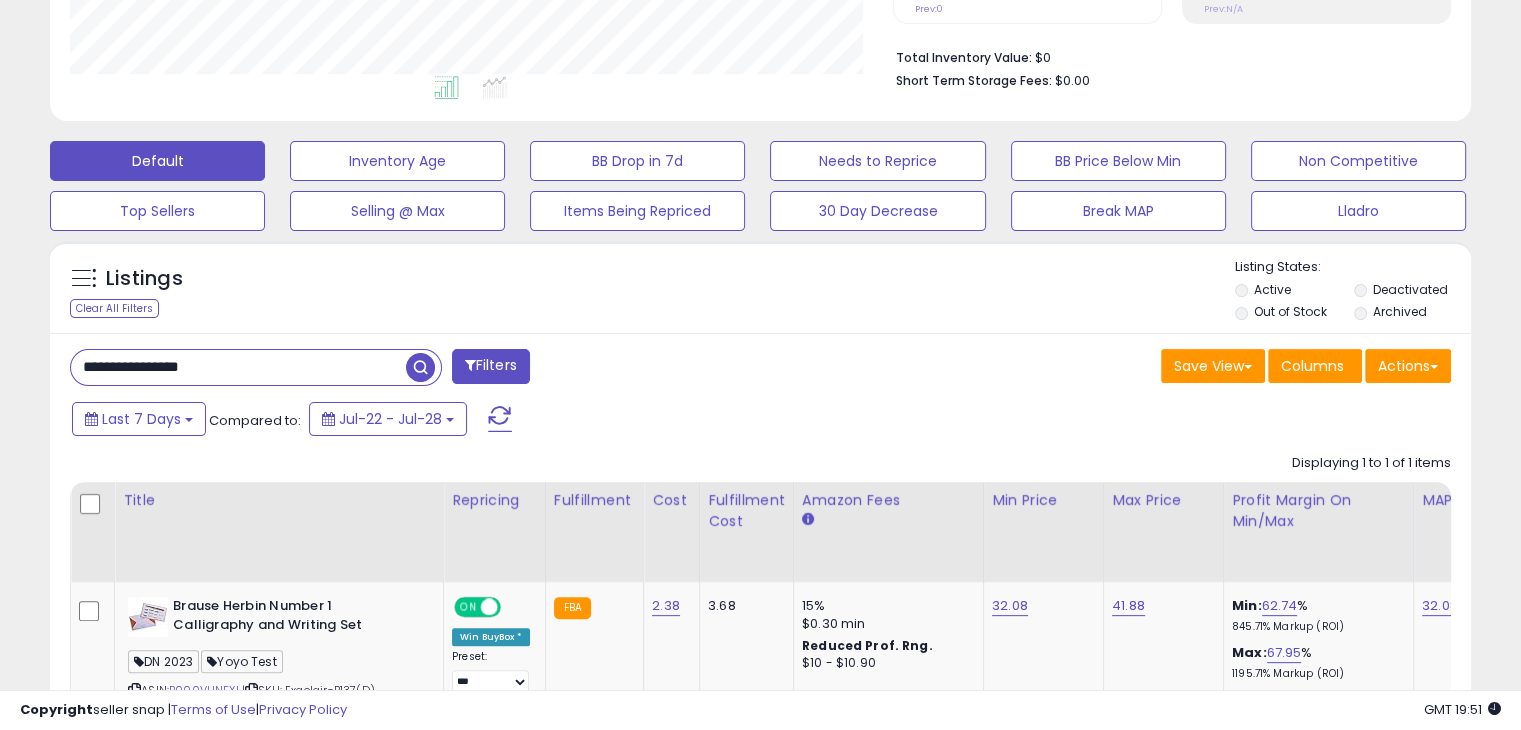 drag, startPoint x: 174, startPoint y: 363, endPoint x: 23, endPoint y: 362, distance: 151.00331 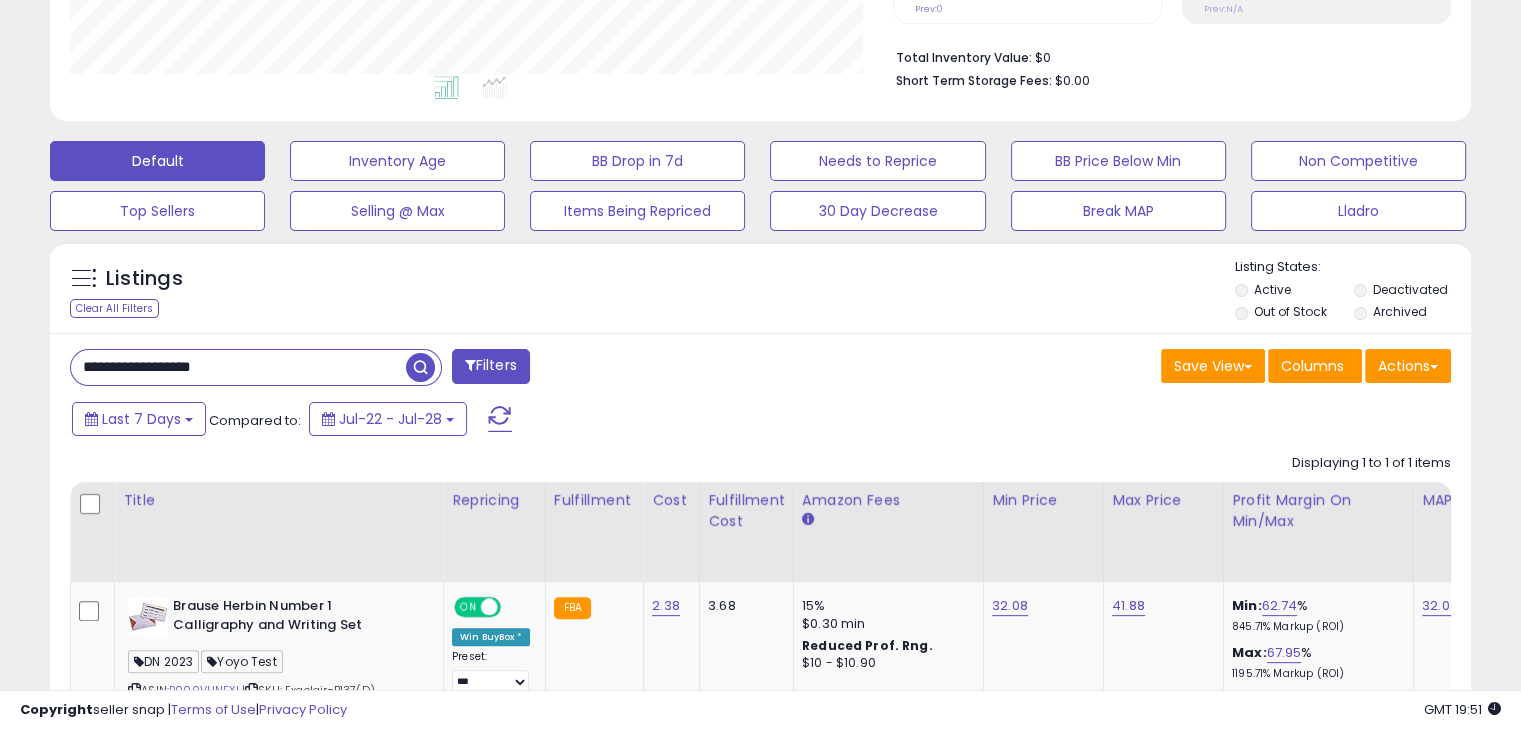 type on "**********" 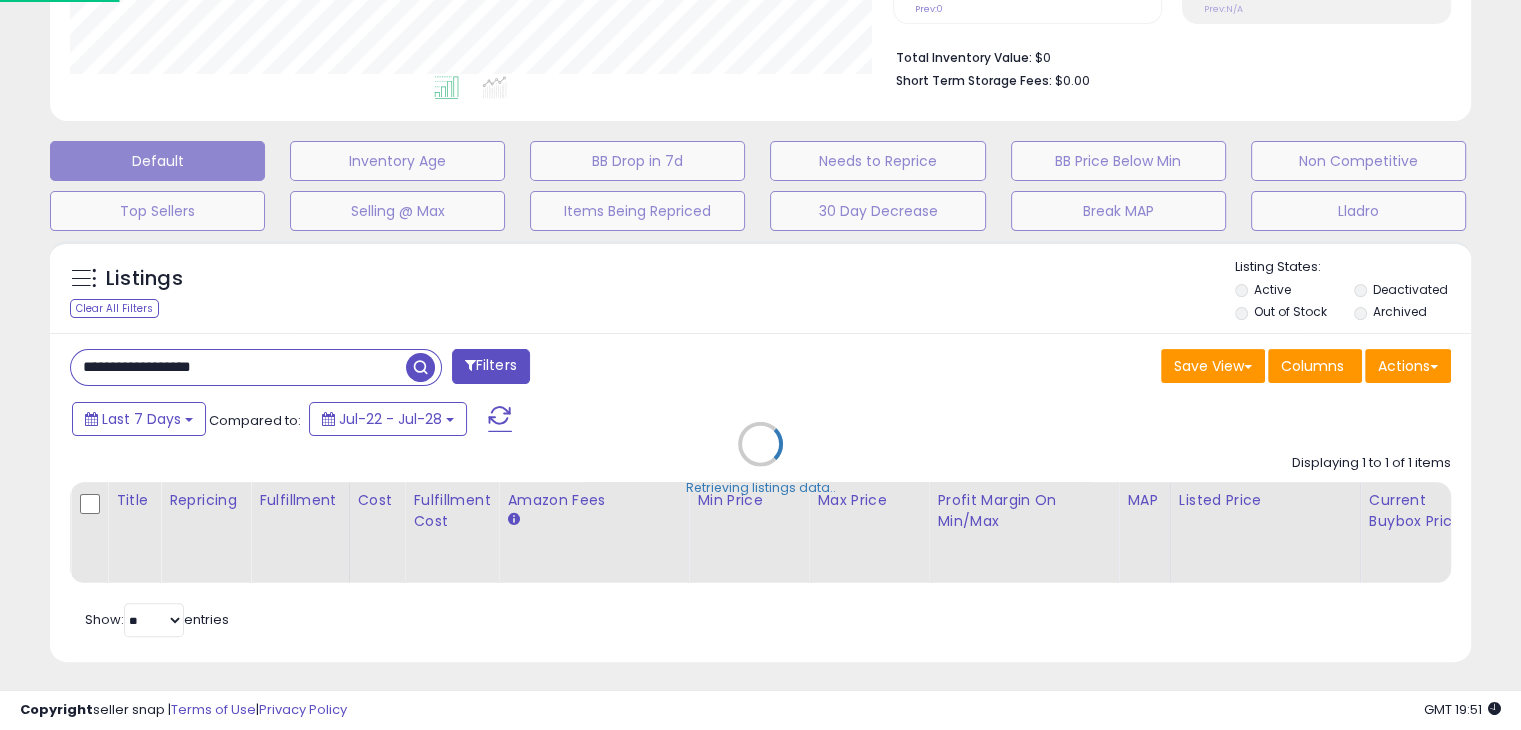 scroll, scrollTop: 999589, scrollLeft: 999168, axis: both 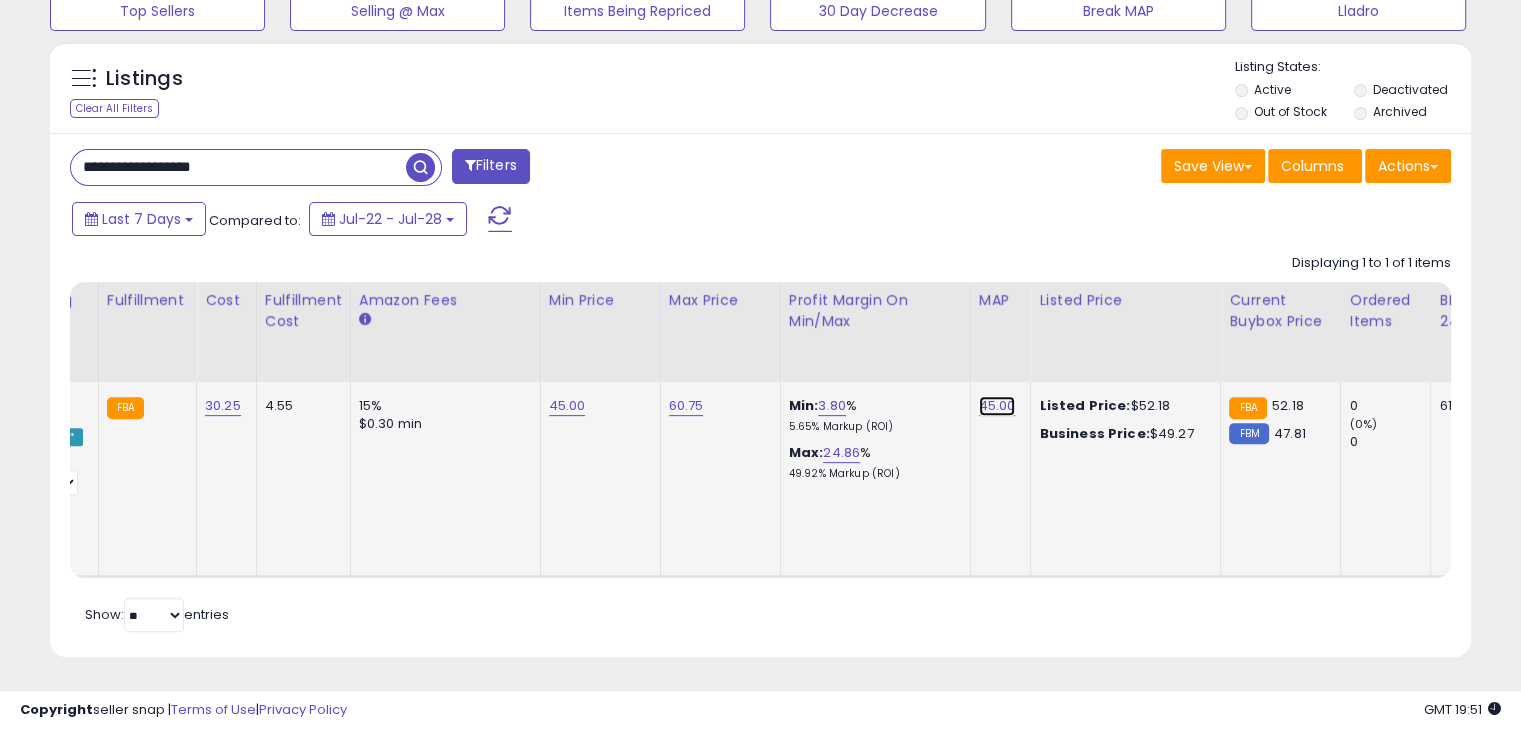 click on "45.00" at bounding box center (997, 406) 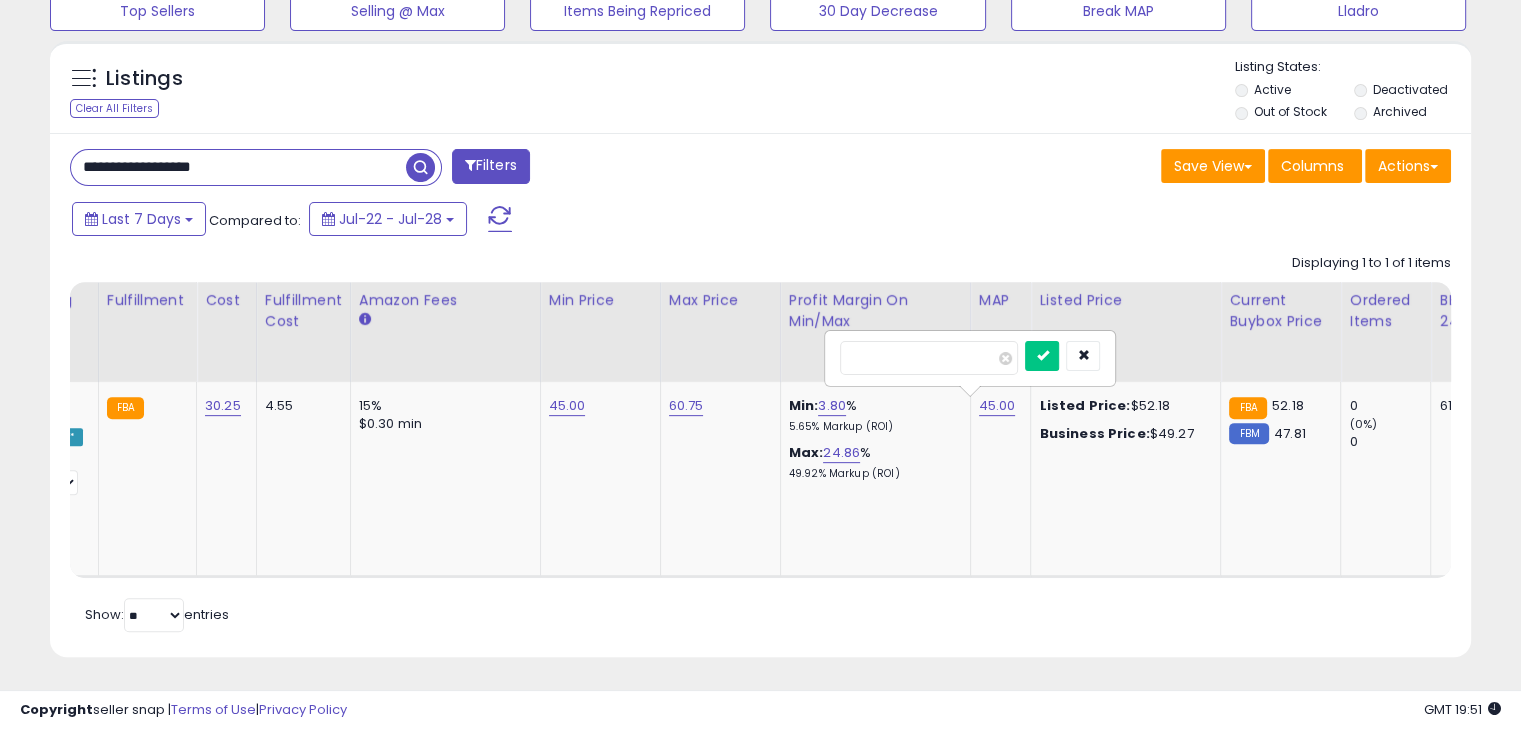 drag, startPoint x: 936, startPoint y: 361, endPoint x: 816, endPoint y: 350, distance: 120.50311 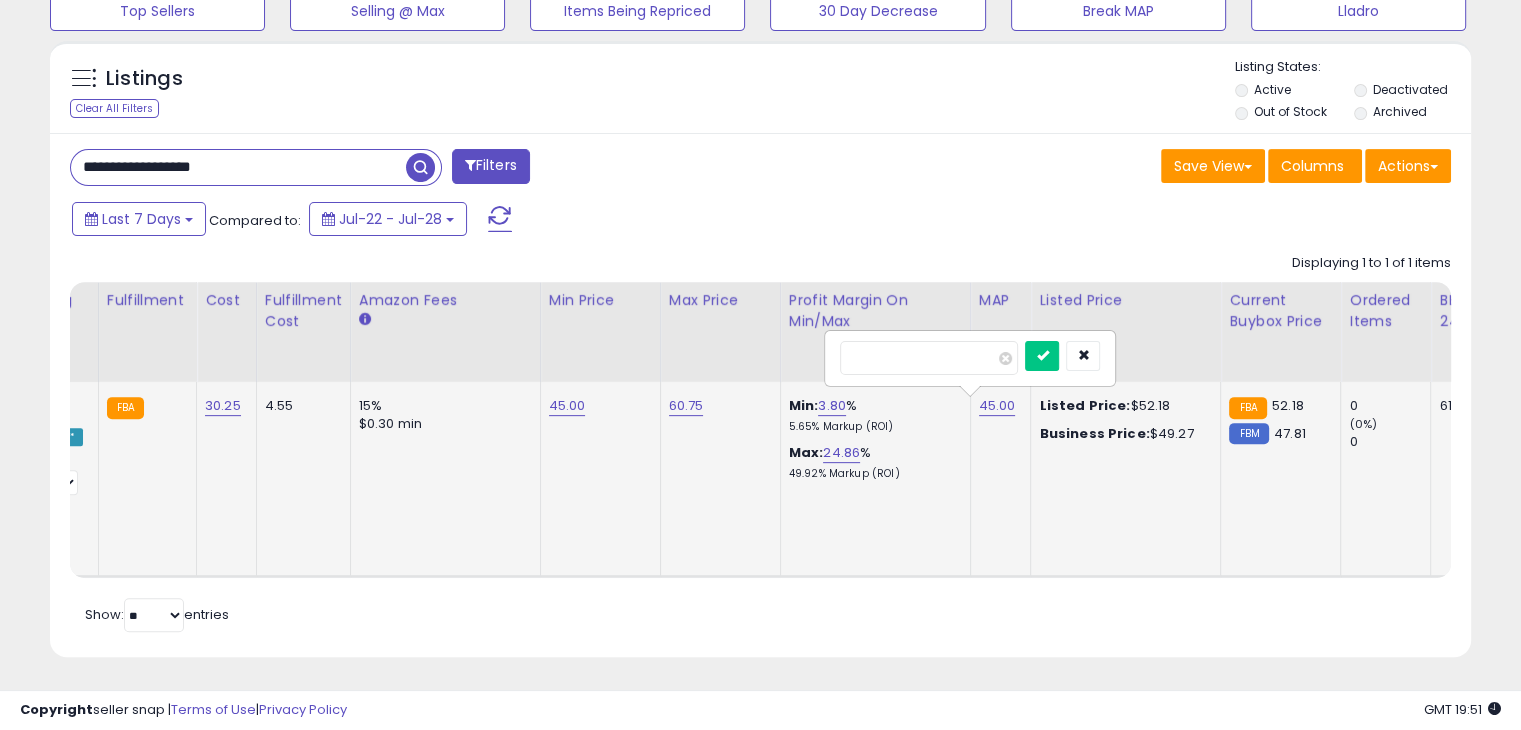 type on "*****" 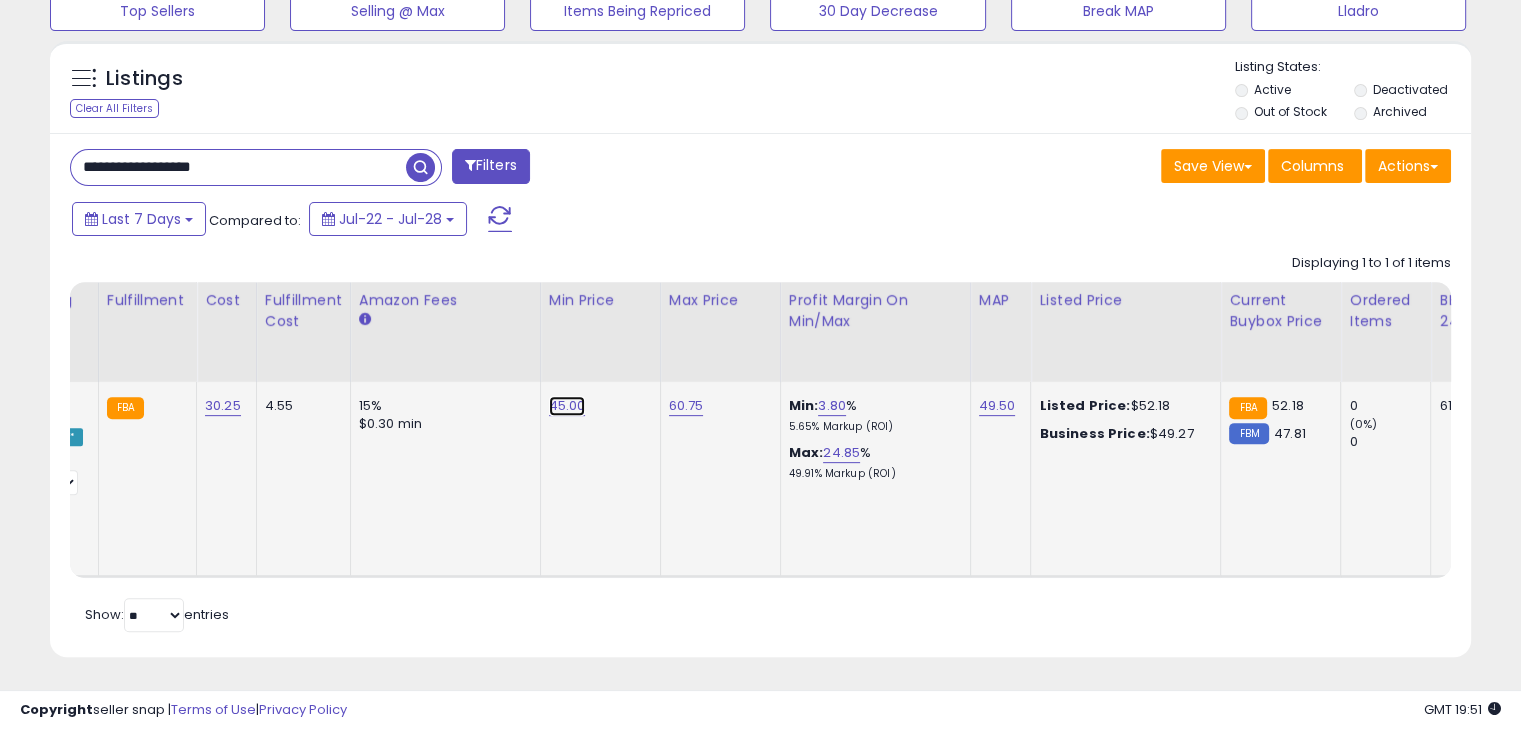 click on "45.00" at bounding box center (567, 406) 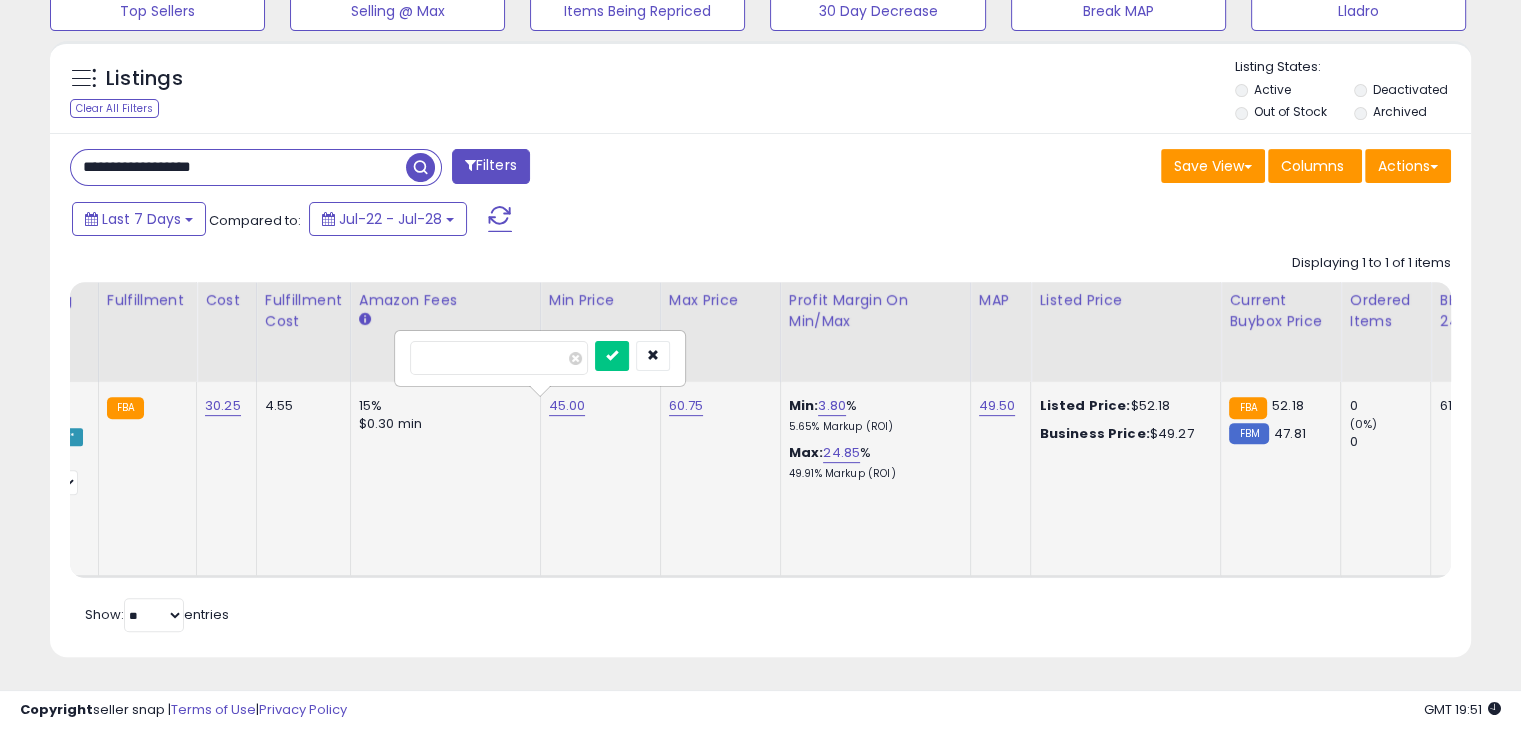 drag, startPoint x: 493, startPoint y: 356, endPoint x: 415, endPoint y: 349, distance: 78.31347 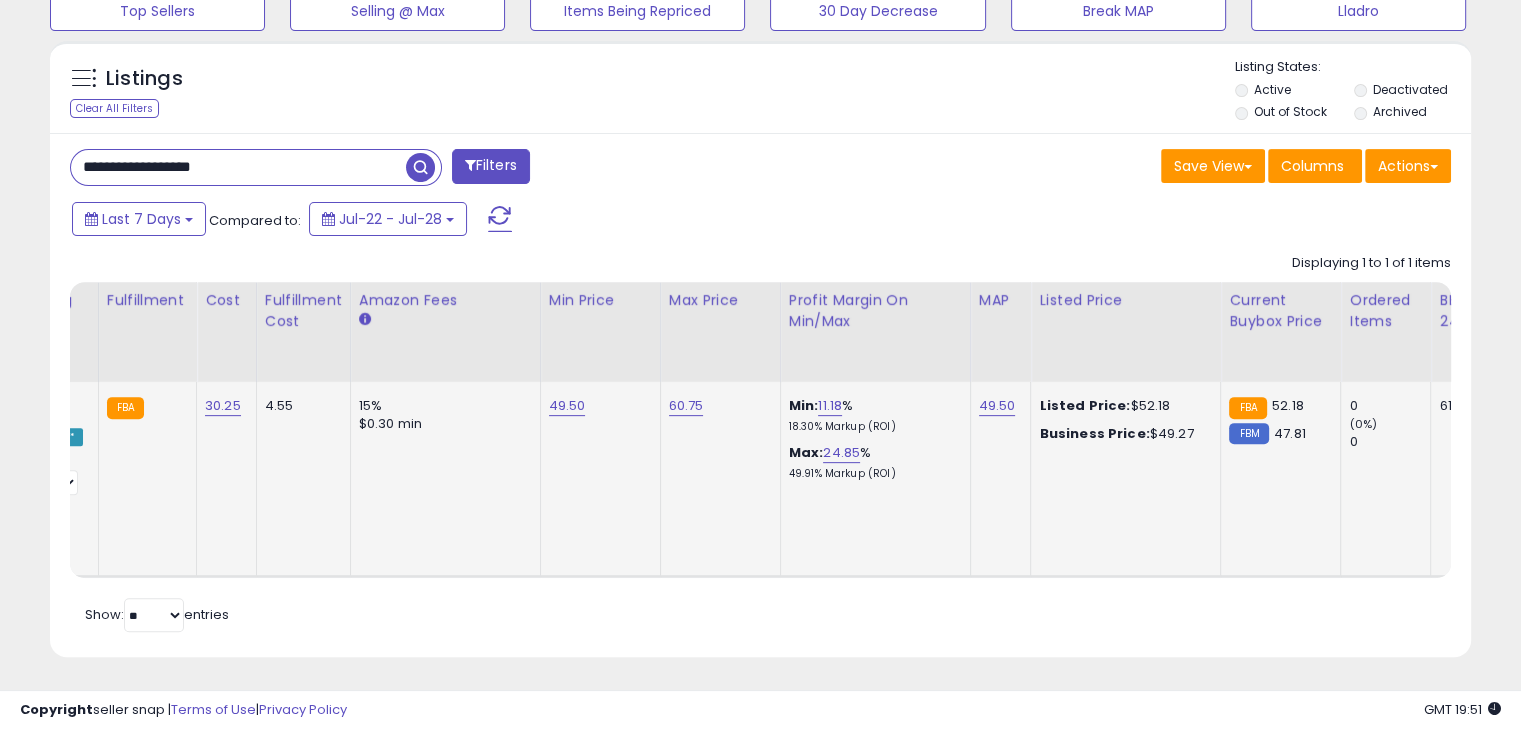 drag, startPoint x: 276, startPoint y: 169, endPoint x: 36, endPoint y: 159, distance: 240.20824 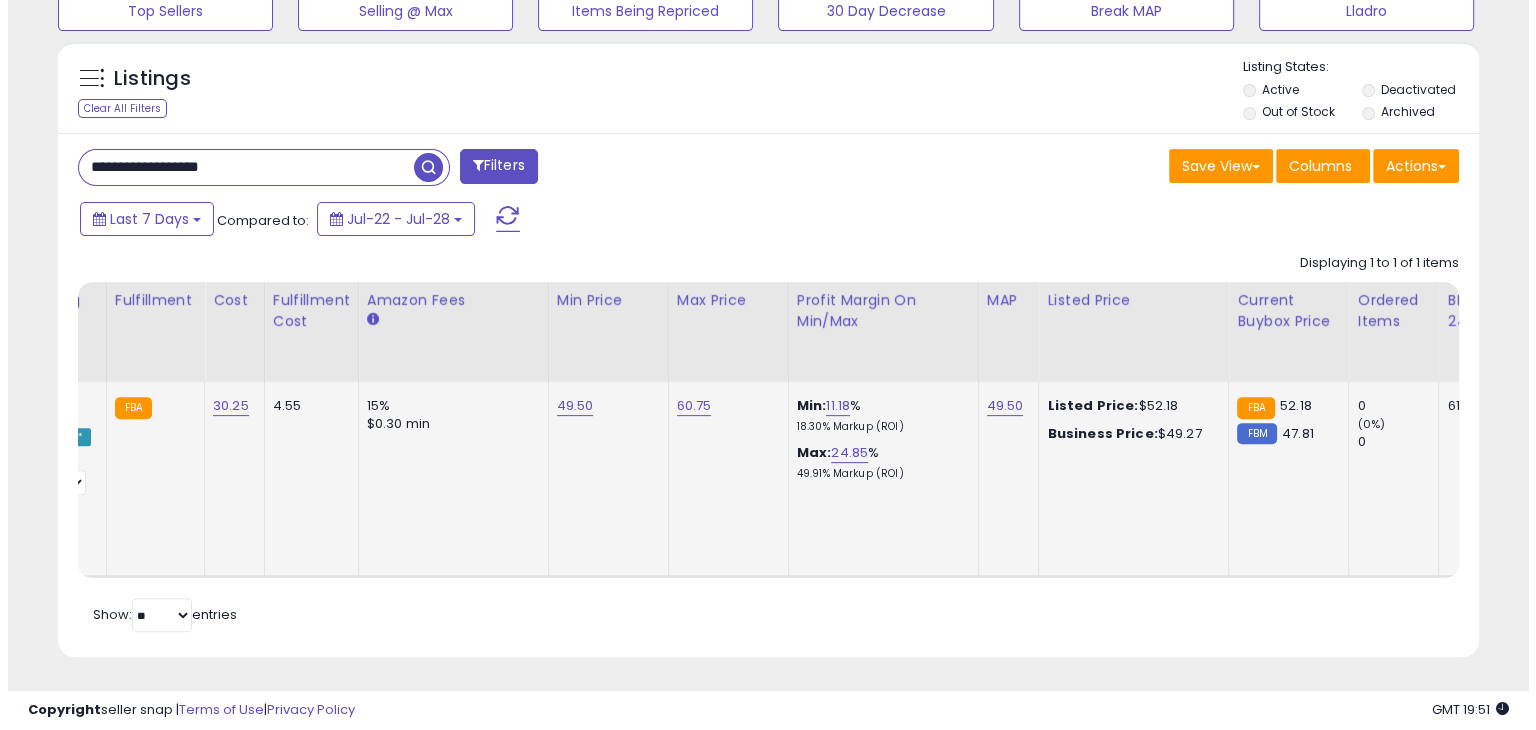 scroll, scrollTop: 510, scrollLeft: 0, axis: vertical 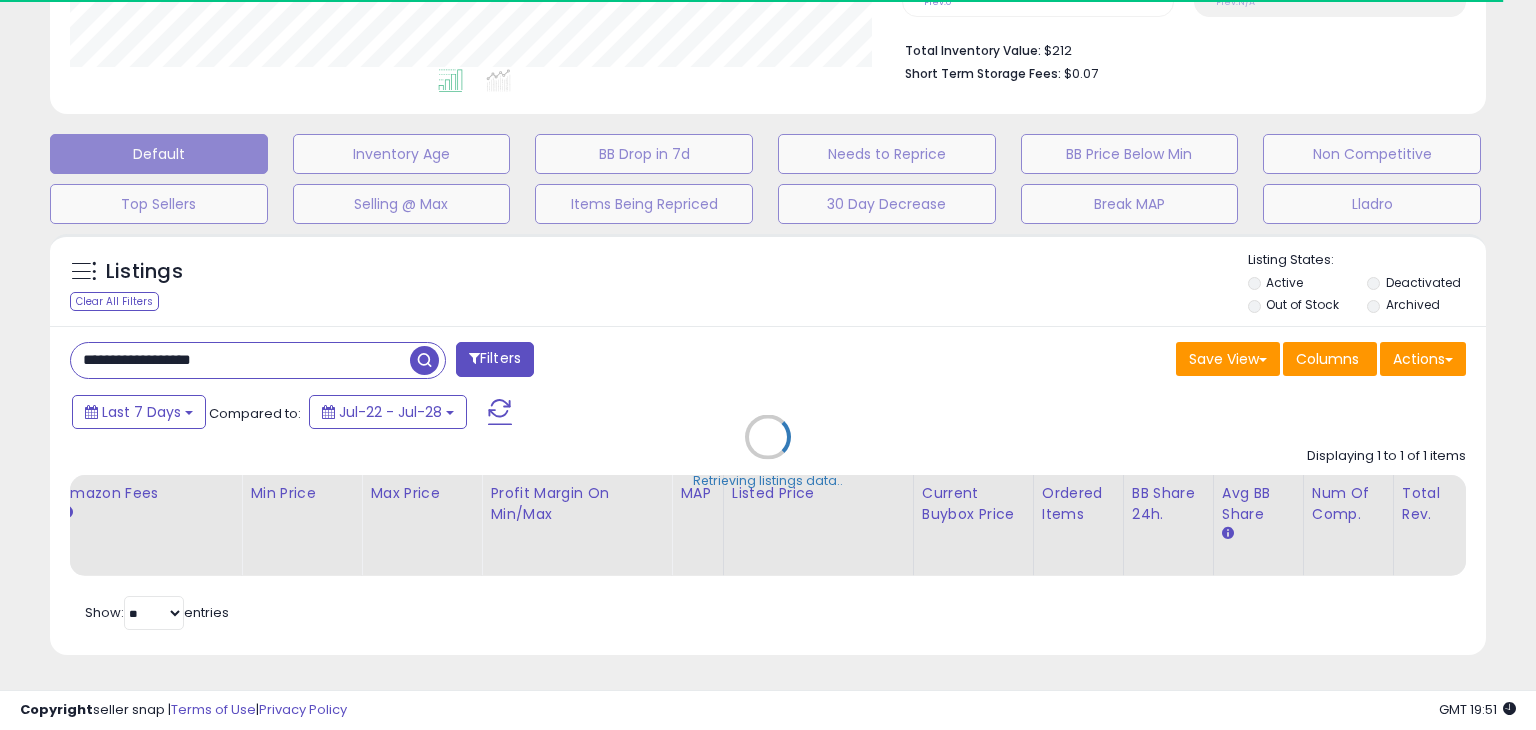 drag, startPoint x: 503, startPoint y: 569, endPoint x: 251, endPoint y: 557, distance: 252.28555 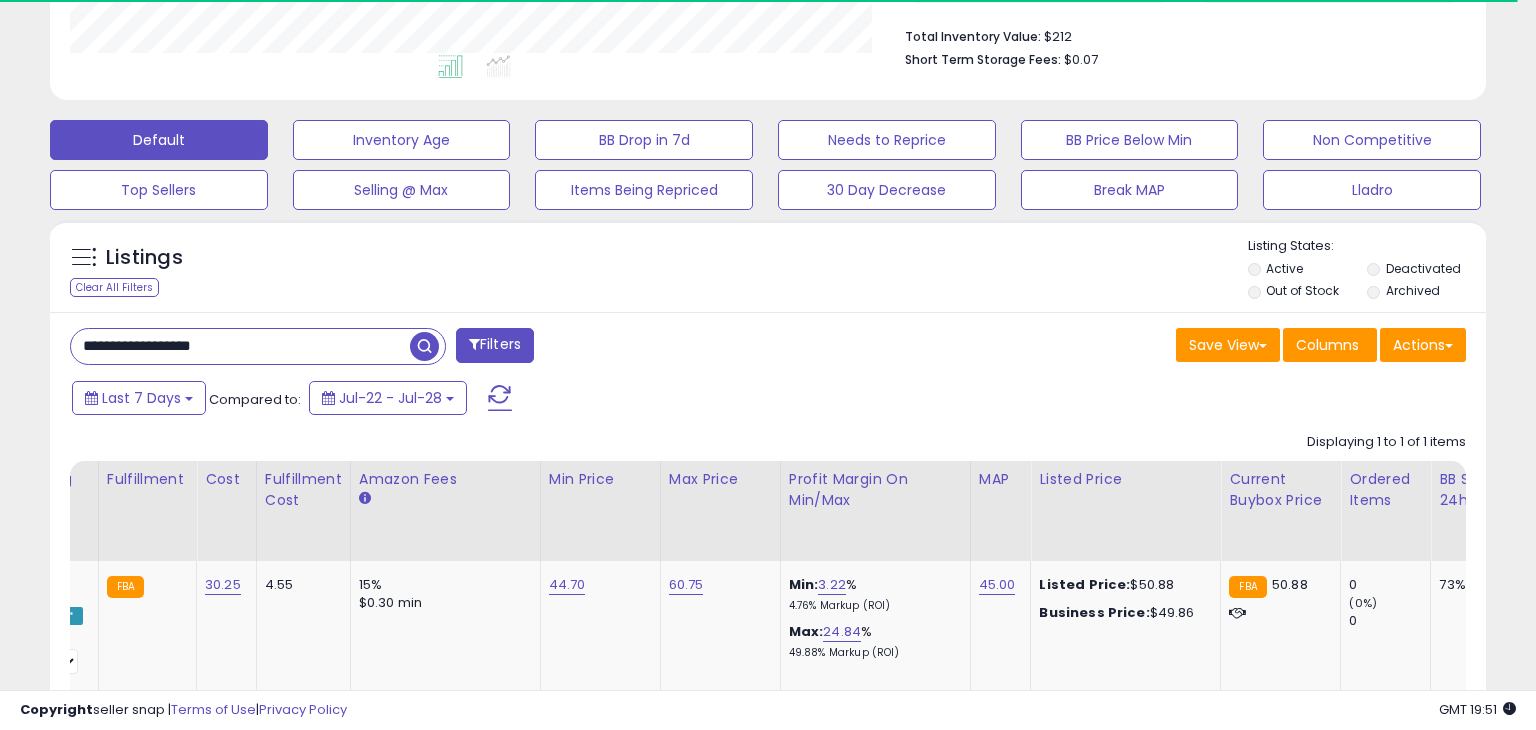 drag, startPoint x: 302, startPoint y: 564, endPoint x: 104, endPoint y: 553, distance: 198.30531 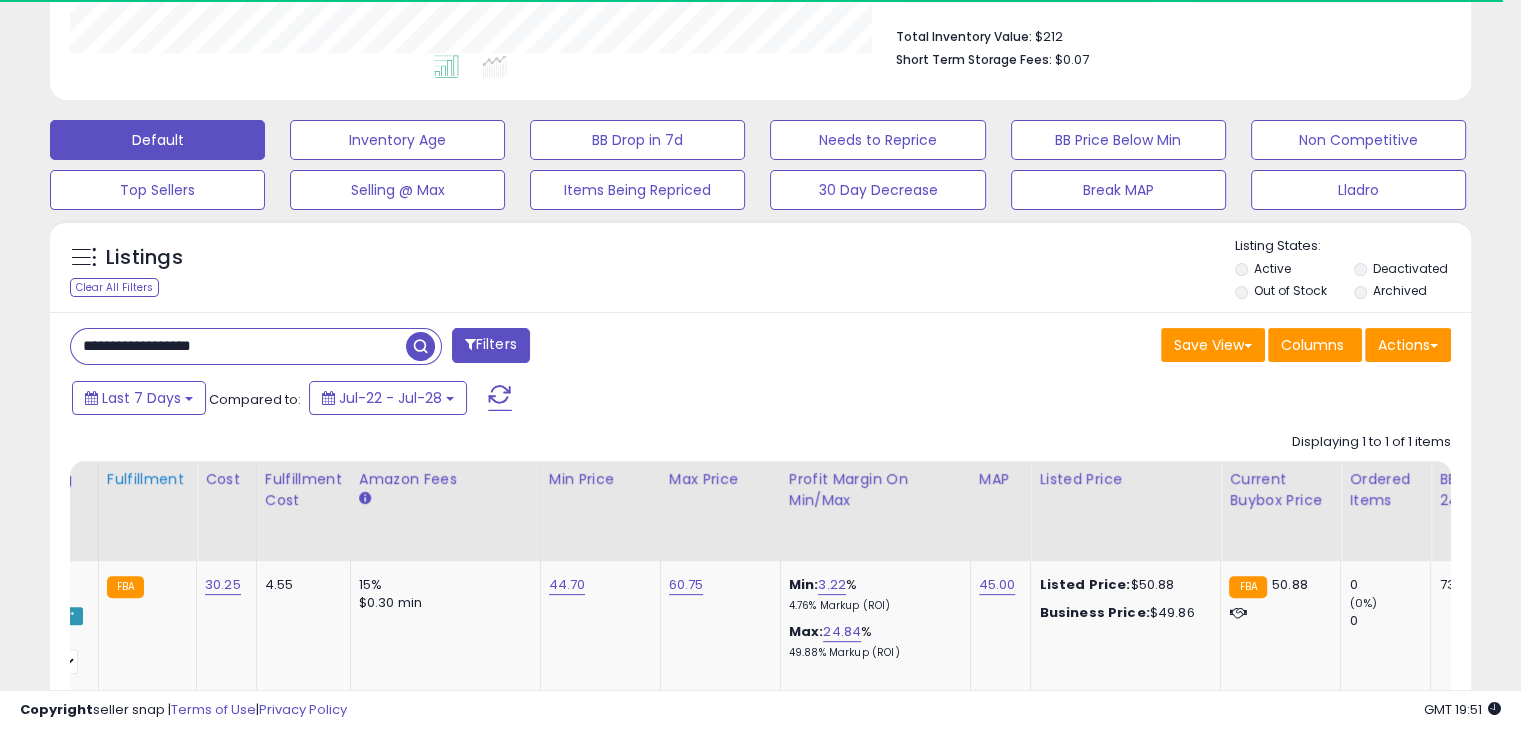 scroll, scrollTop: 409, scrollLeft: 822, axis: both 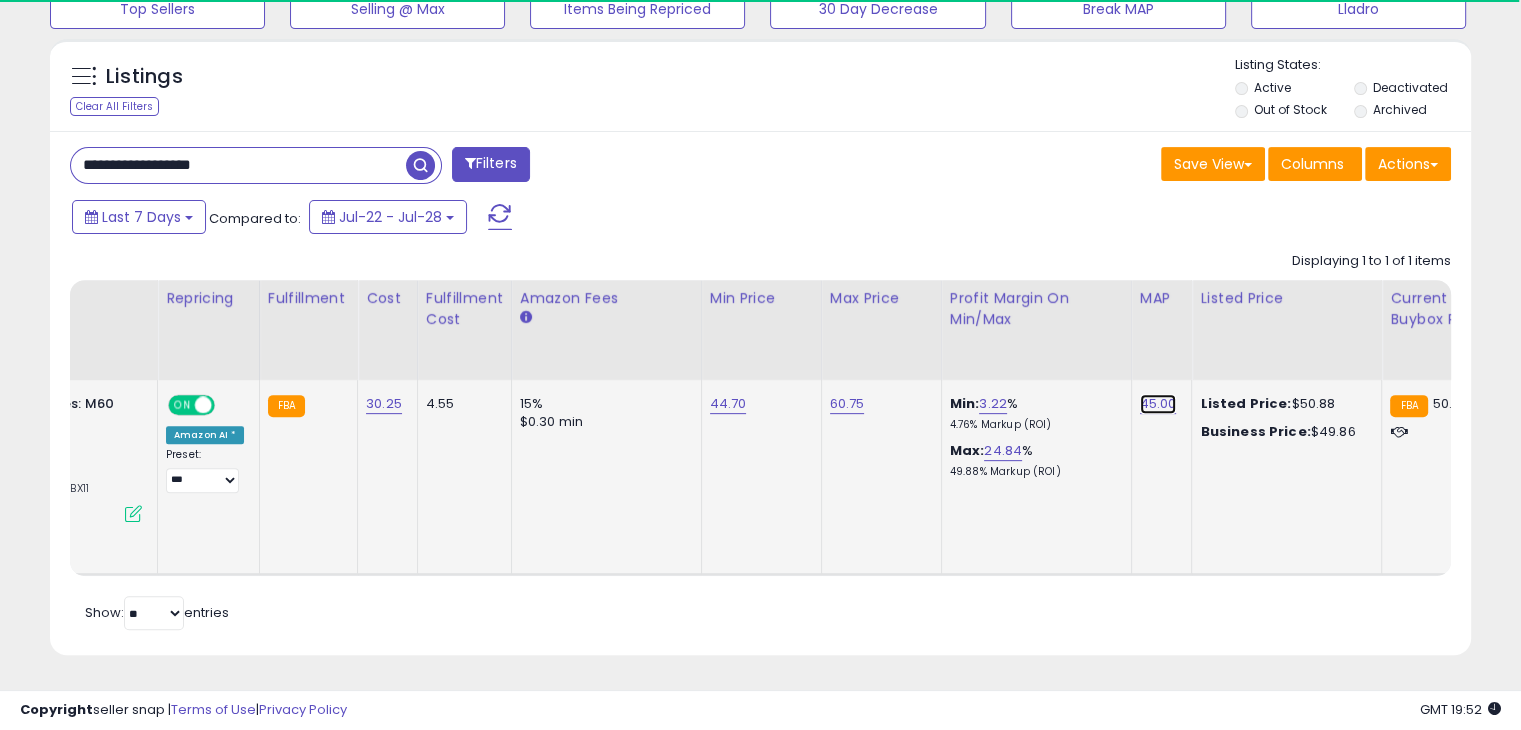 click on "45.00" at bounding box center [1158, 404] 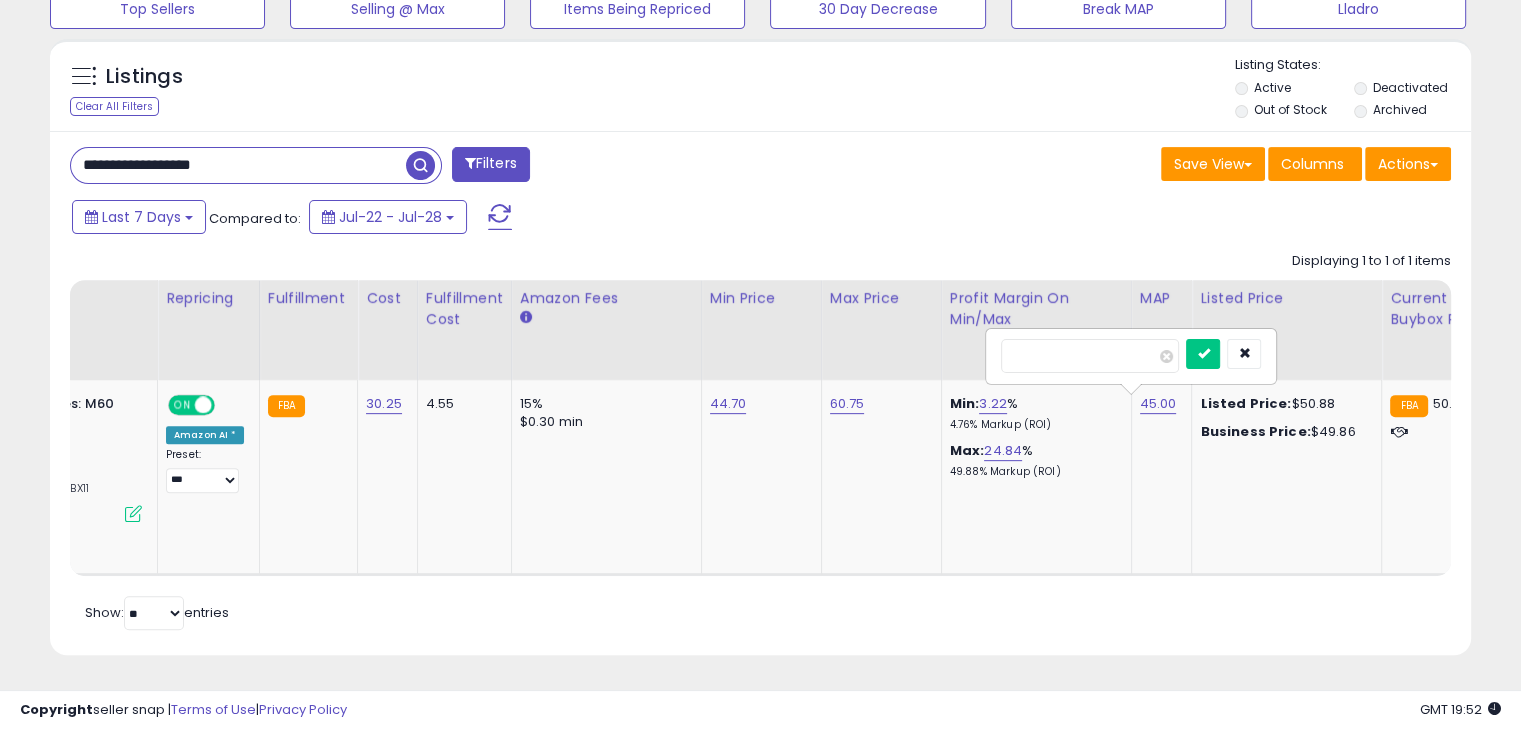 drag, startPoint x: 1066, startPoint y: 335, endPoint x: 951, endPoint y: 337, distance: 115.01739 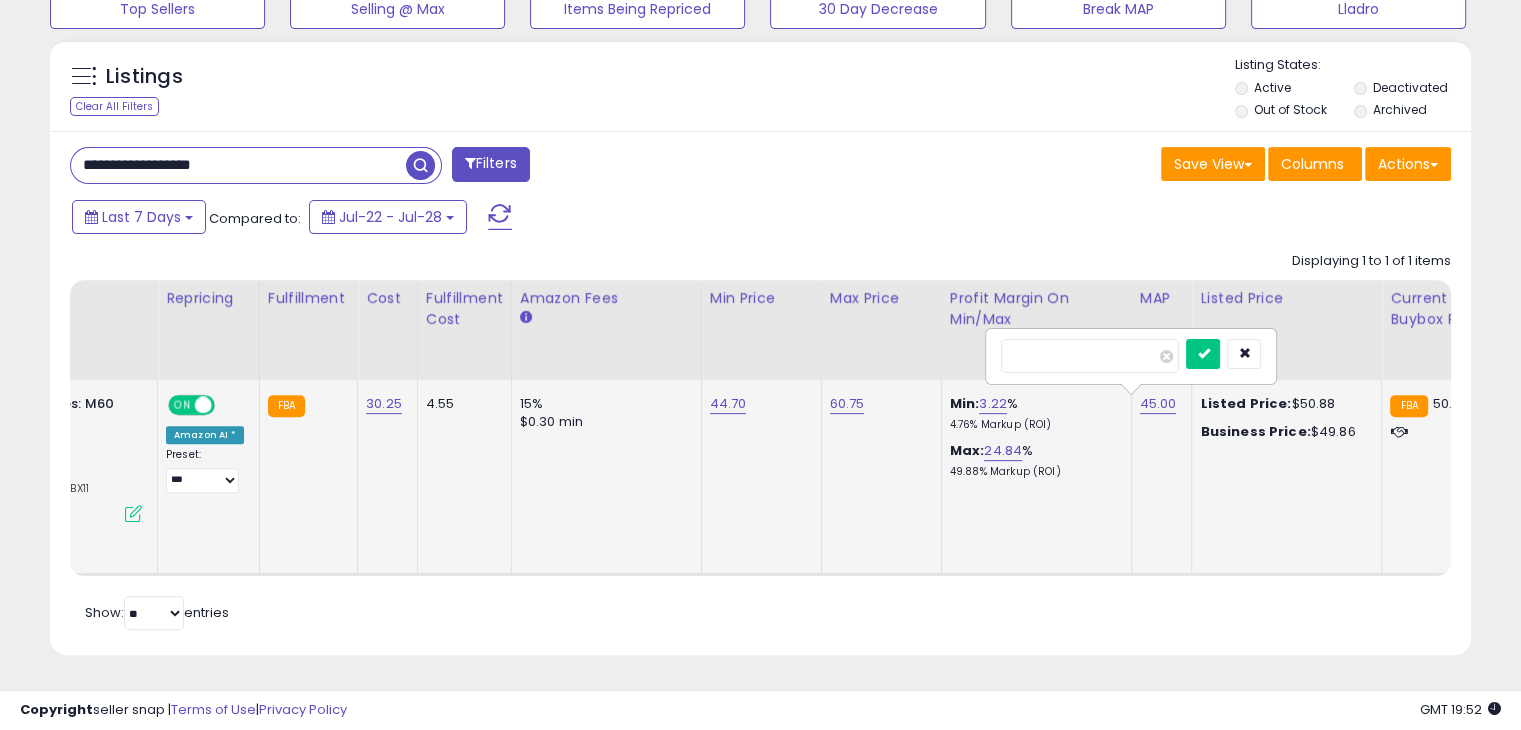 type on "*****" 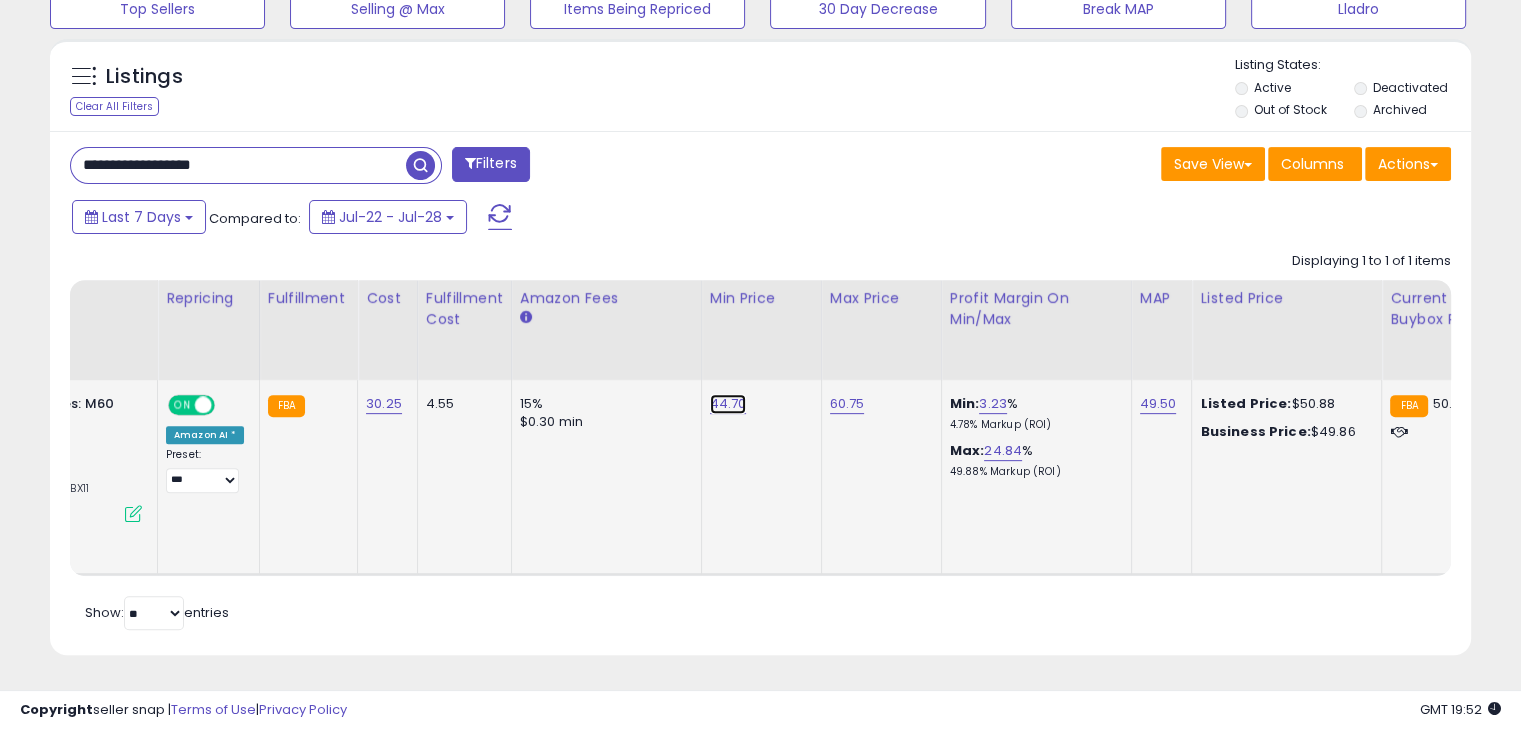 click on "44.70" at bounding box center (728, 404) 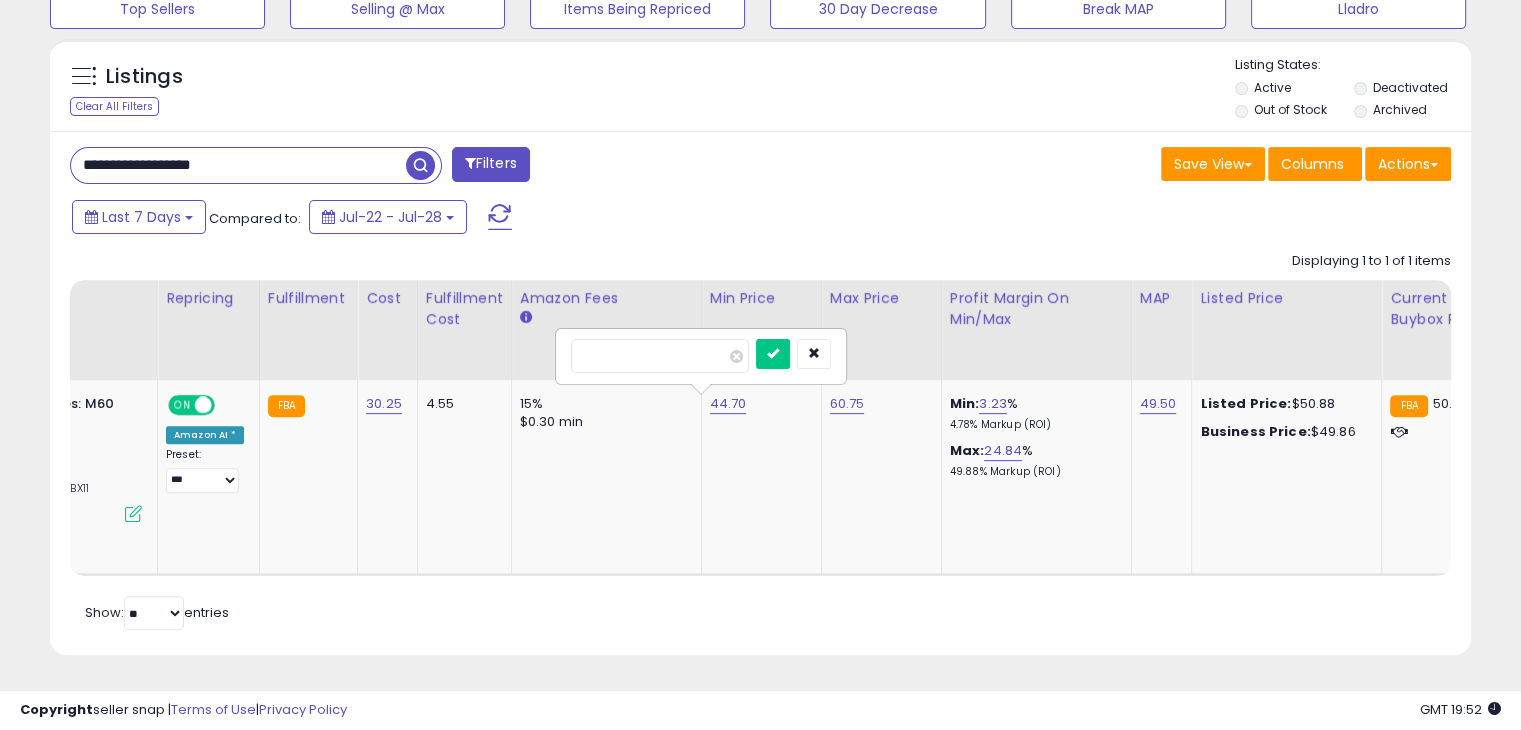 drag, startPoint x: 650, startPoint y: 333, endPoint x: 548, endPoint y: 331, distance: 102.01961 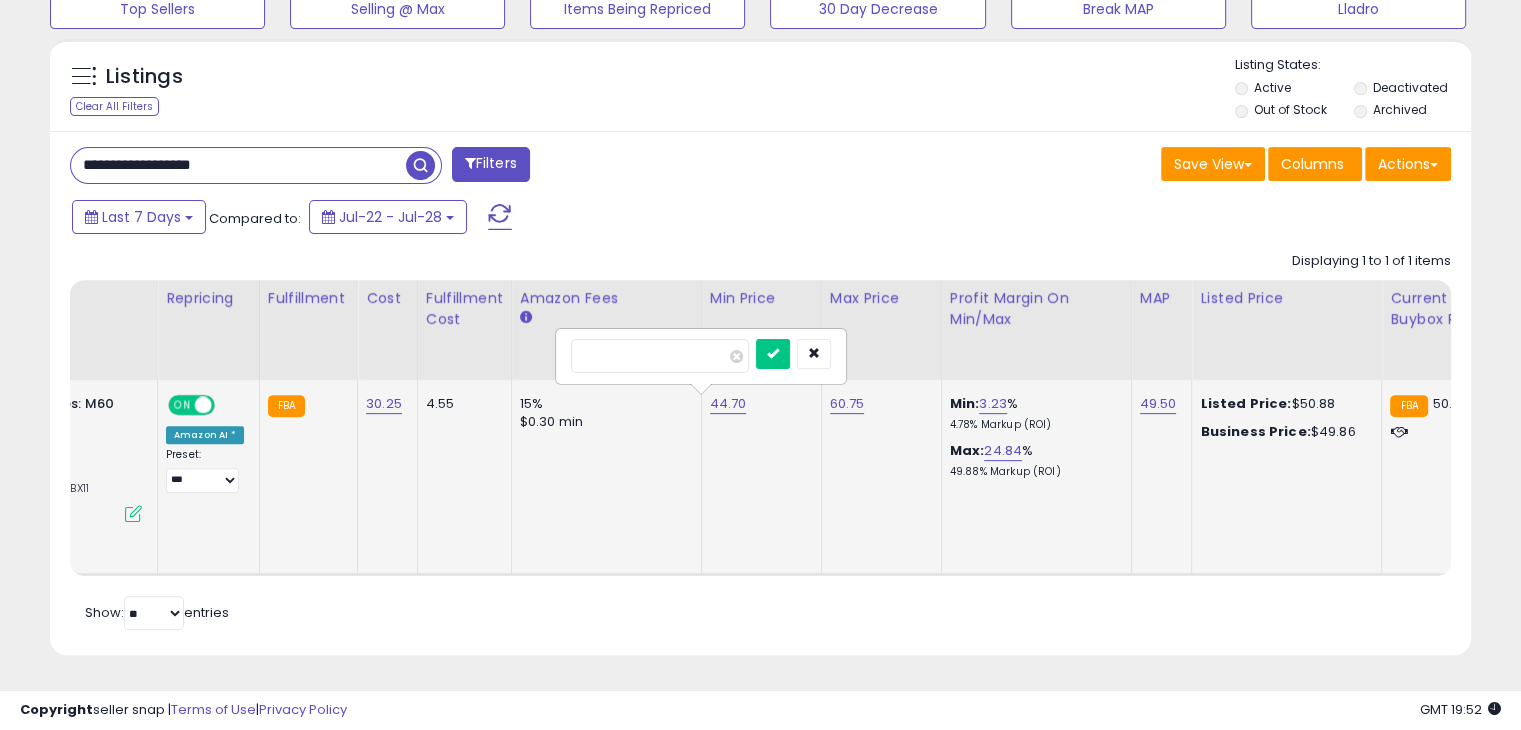 type on "*****" 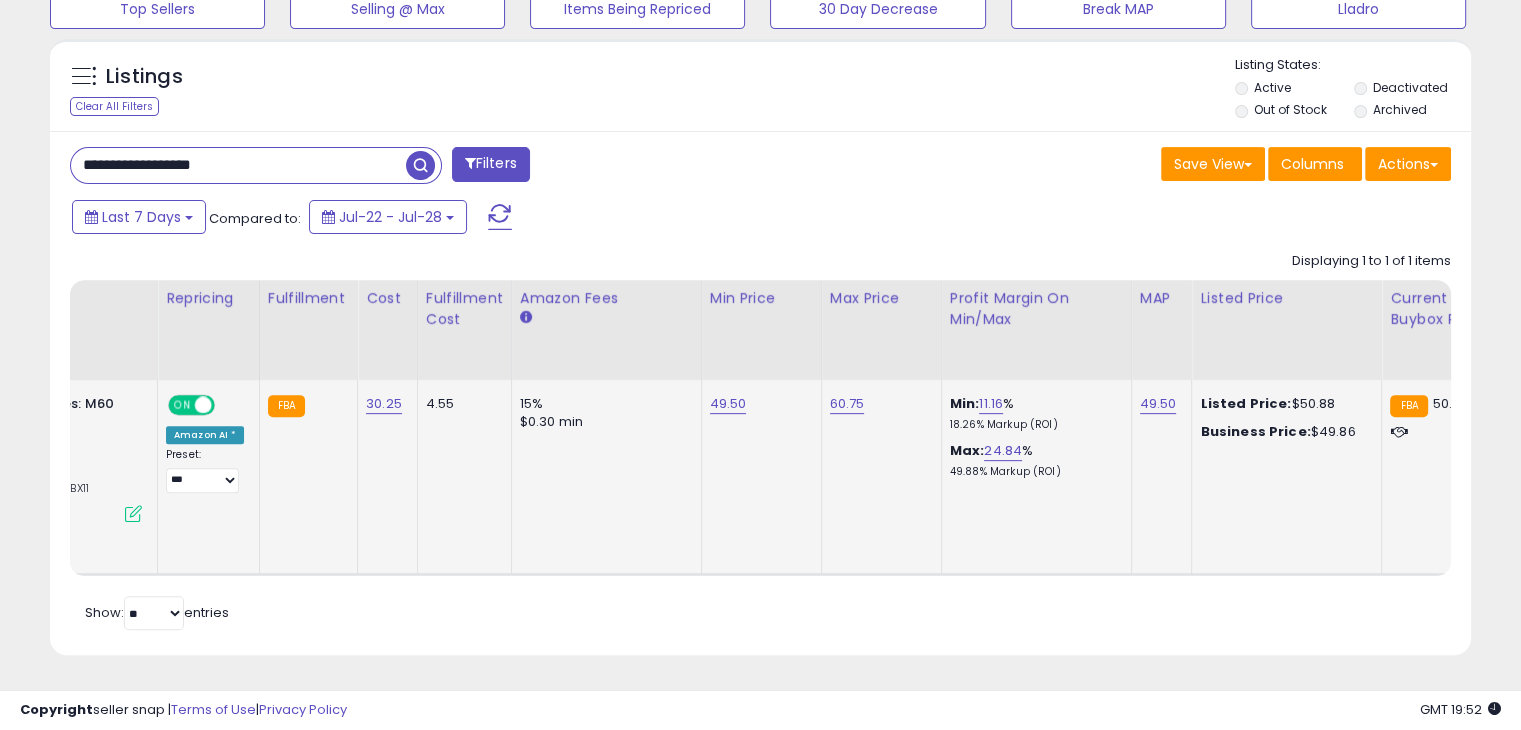drag, startPoint x: 264, startPoint y: 146, endPoint x: 52, endPoint y: 148, distance: 212.00943 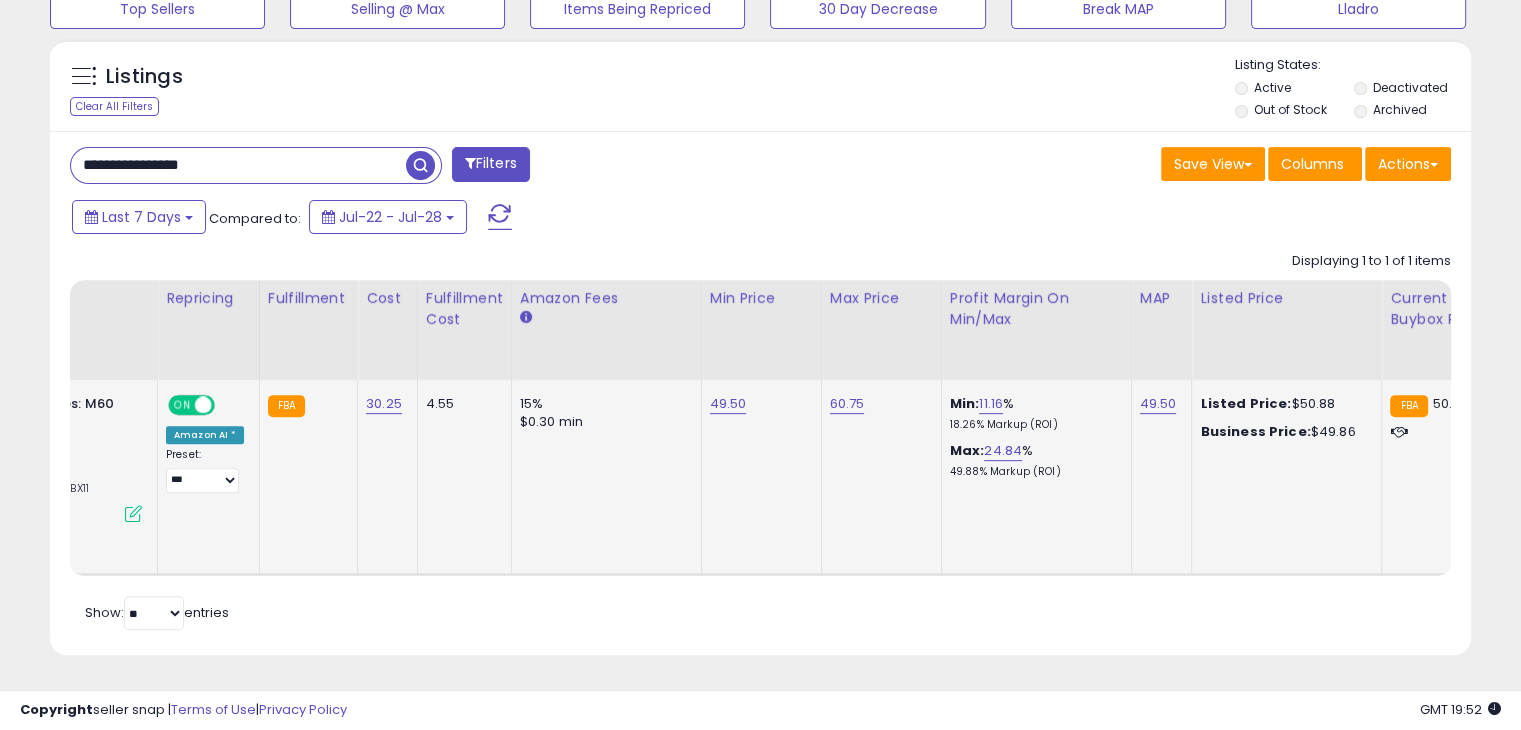 type on "**********" 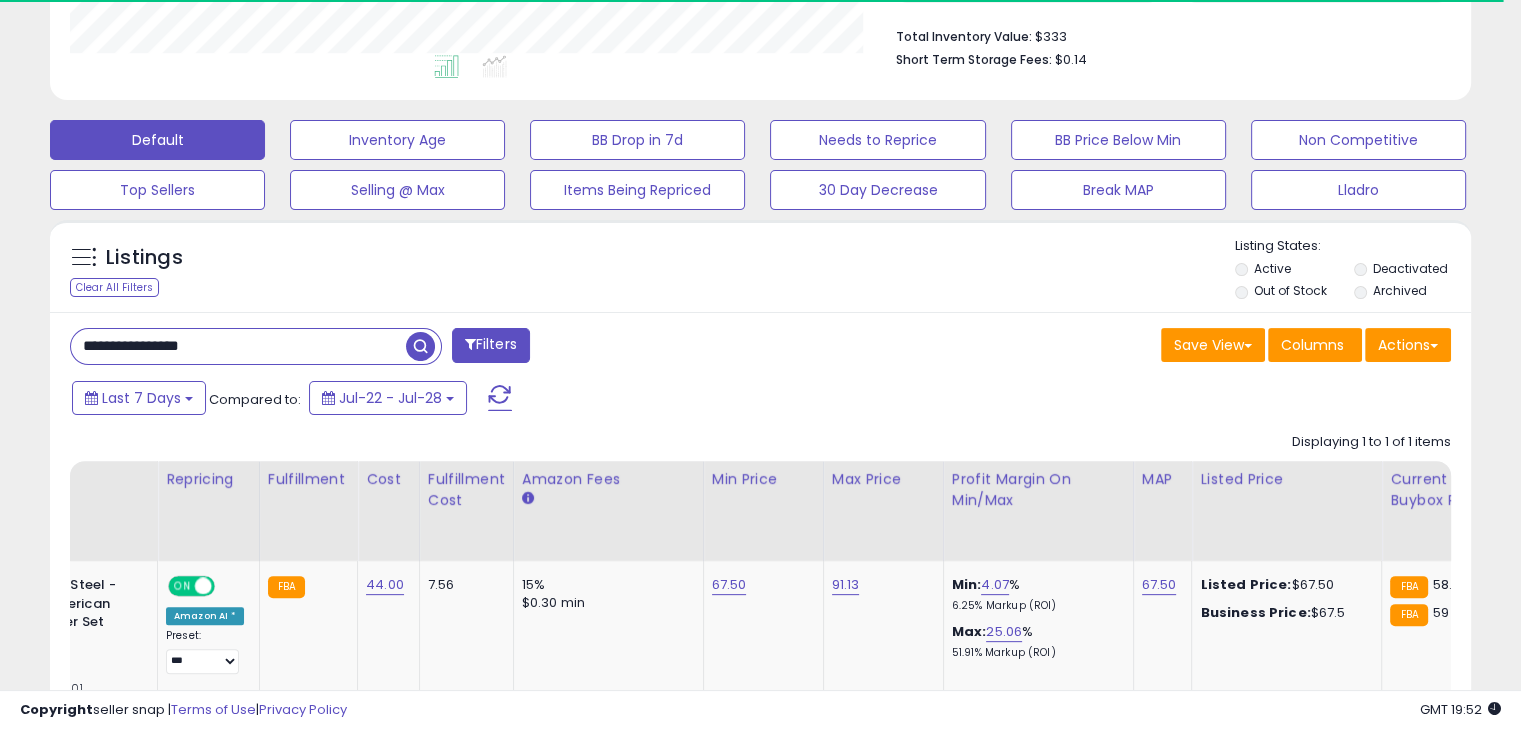 scroll, scrollTop: 409, scrollLeft: 822, axis: both 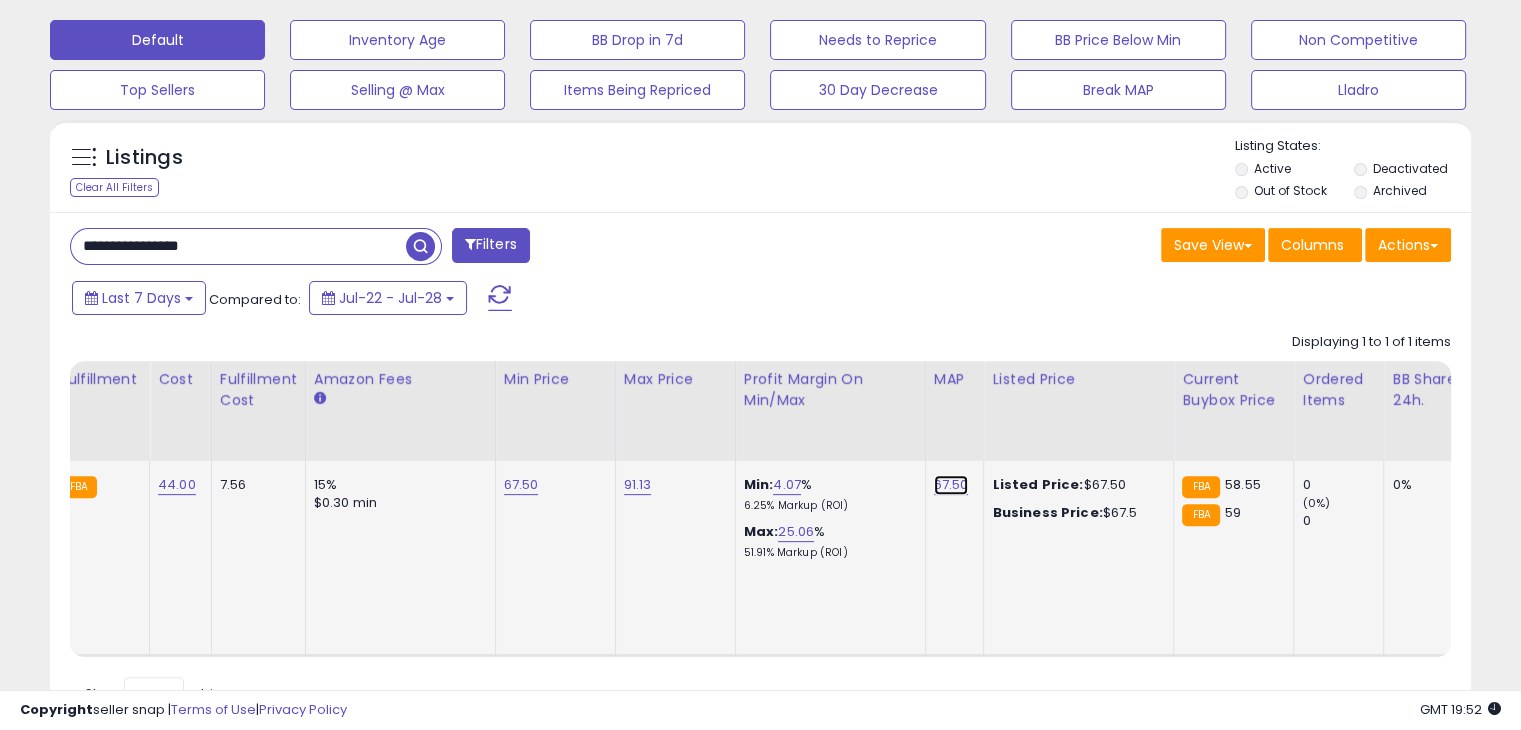 click on "67.50" at bounding box center (951, 485) 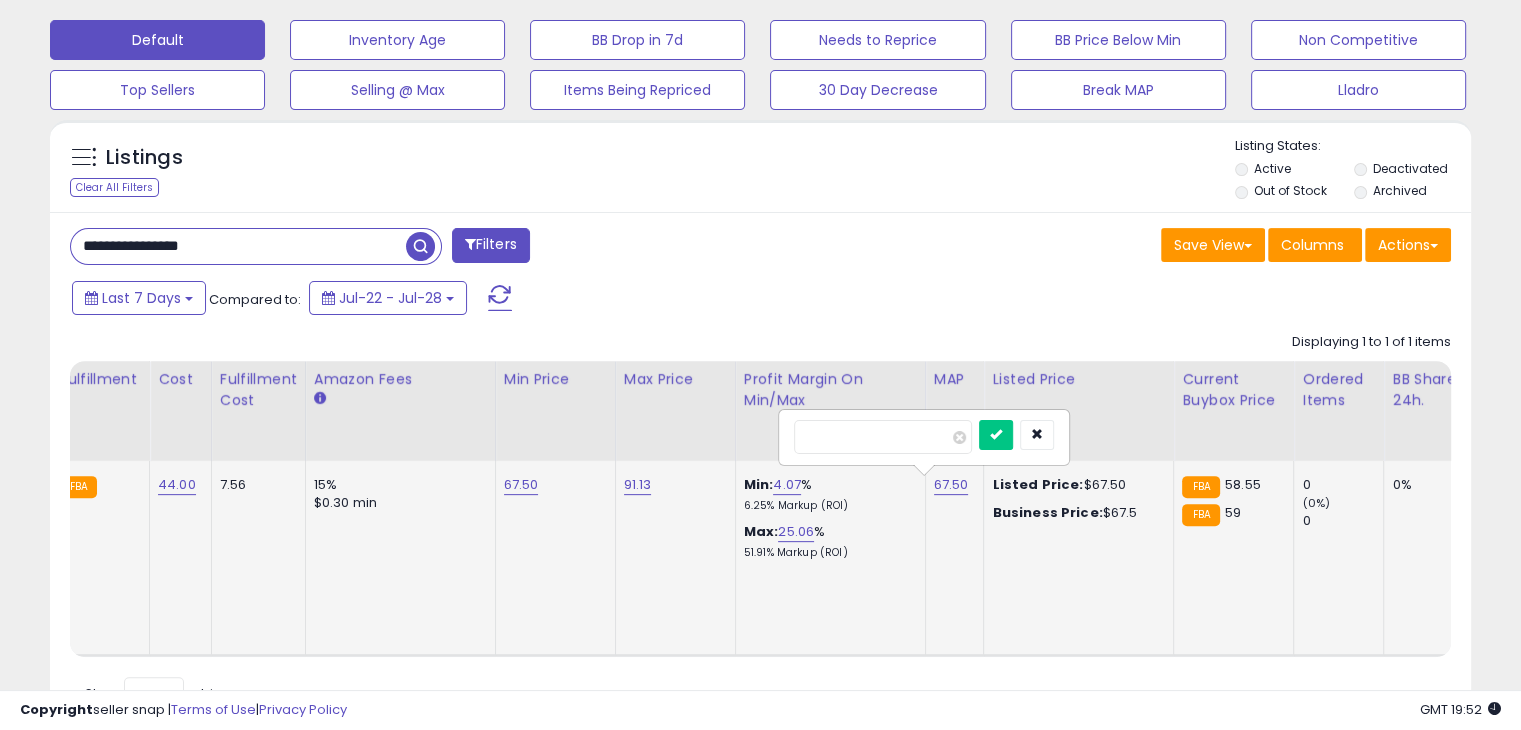 drag, startPoint x: 869, startPoint y: 438, endPoint x: 789, endPoint y: 429, distance: 80.50466 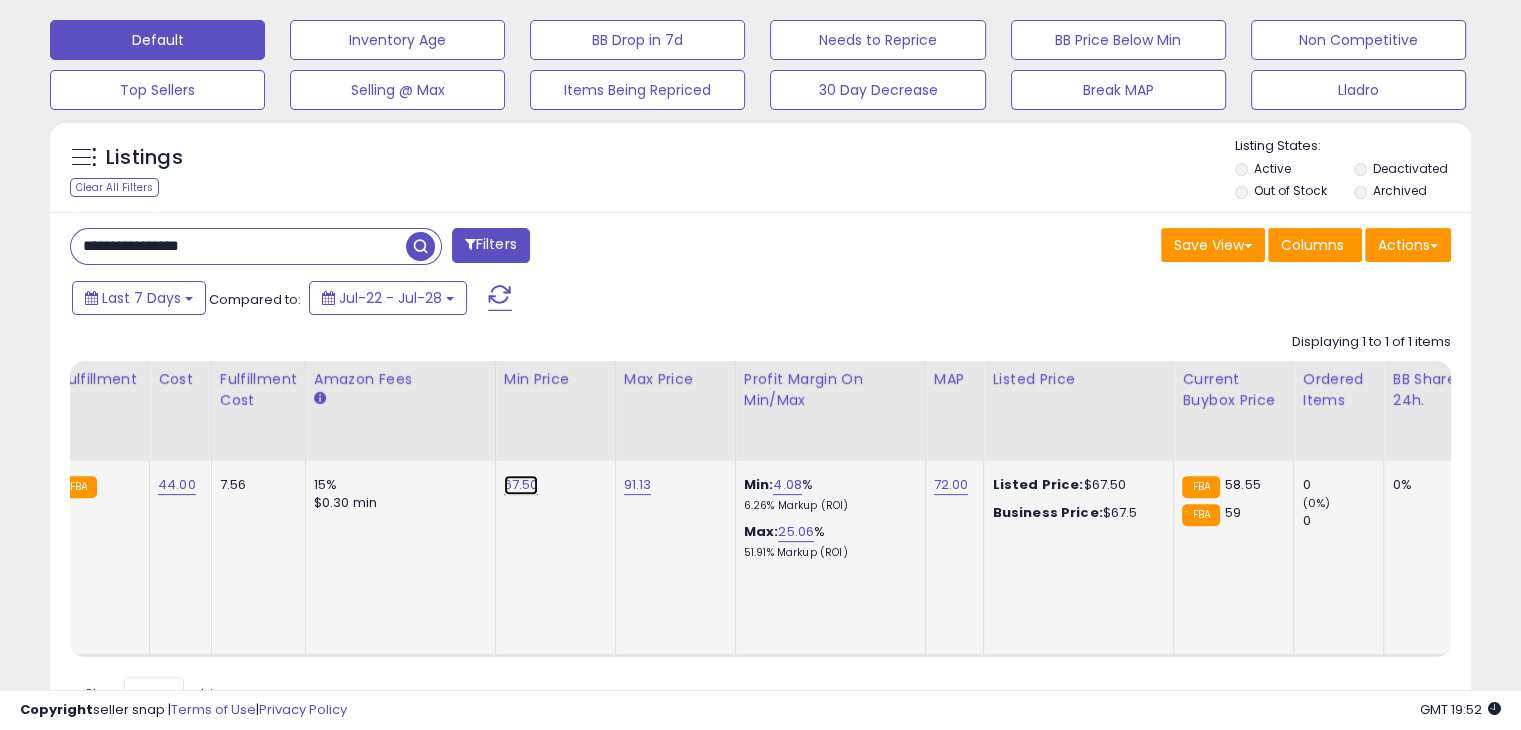 click on "67.50" at bounding box center [521, 485] 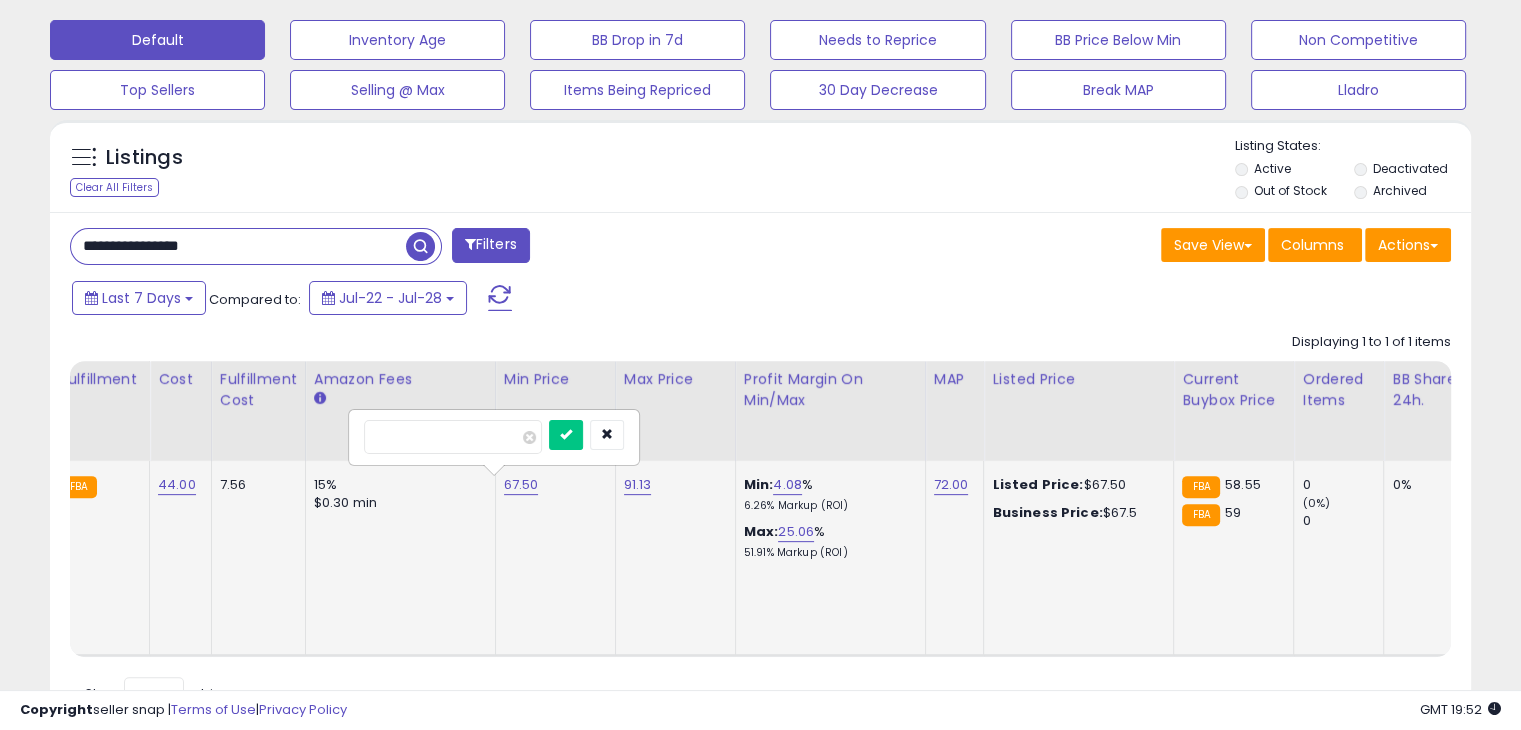 drag, startPoint x: 460, startPoint y: 433, endPoint x: 352, endPoint y: 430, distance: 108.04166 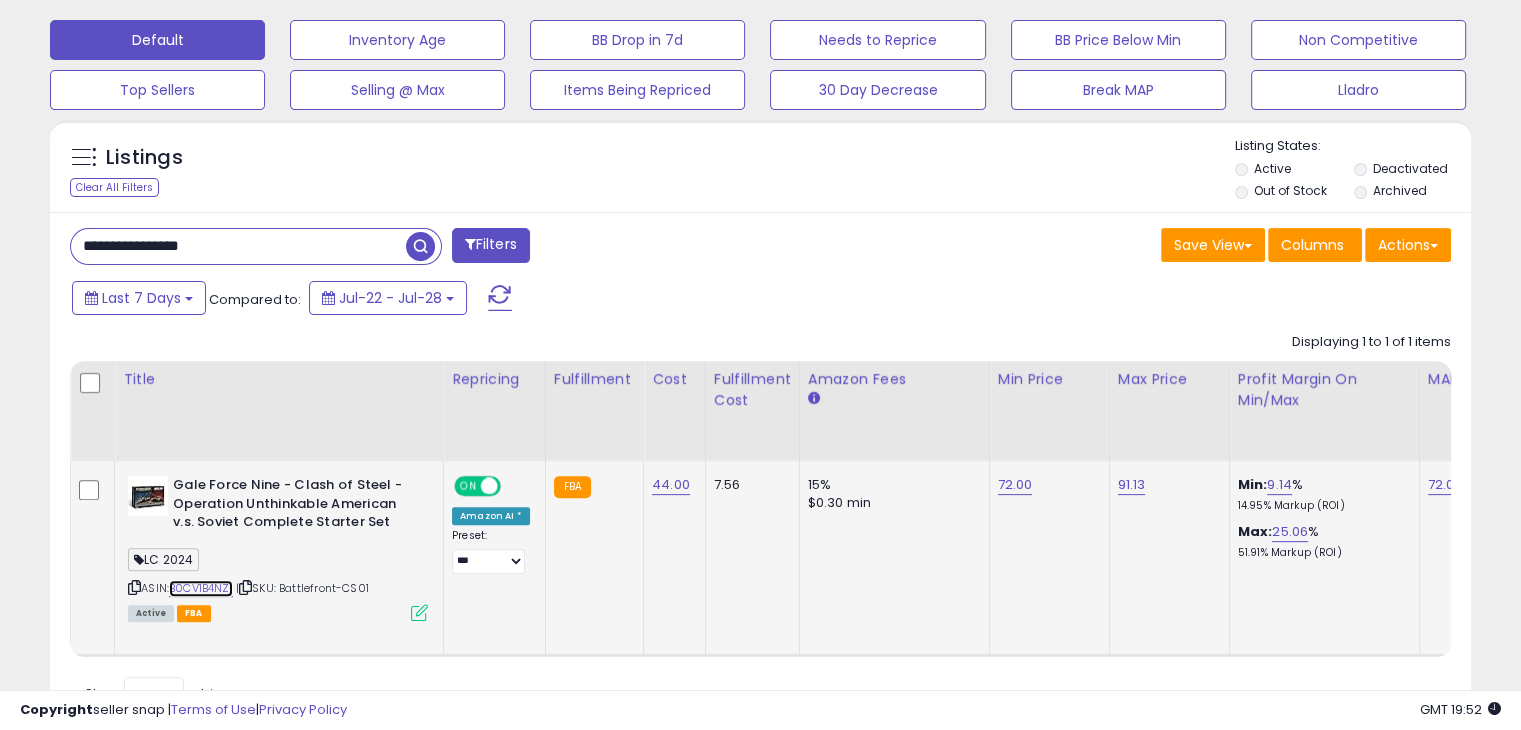 click on "B0CV1B4NZ1" at bounding box center (201, 588) 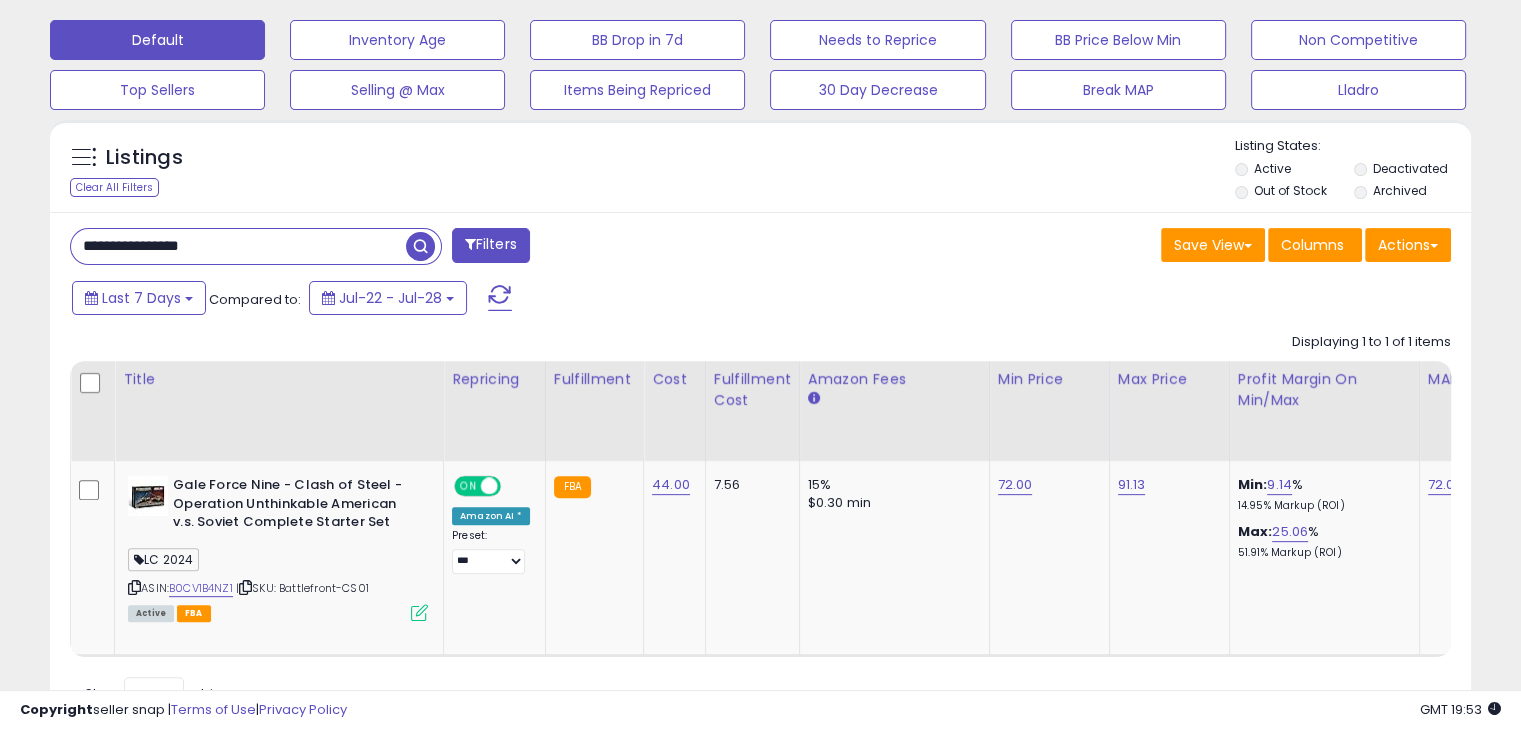 drag, startPoint x: 235, startPoint y: 249, endPoint x: 44, endPoint y: 241, distance: 191.16747 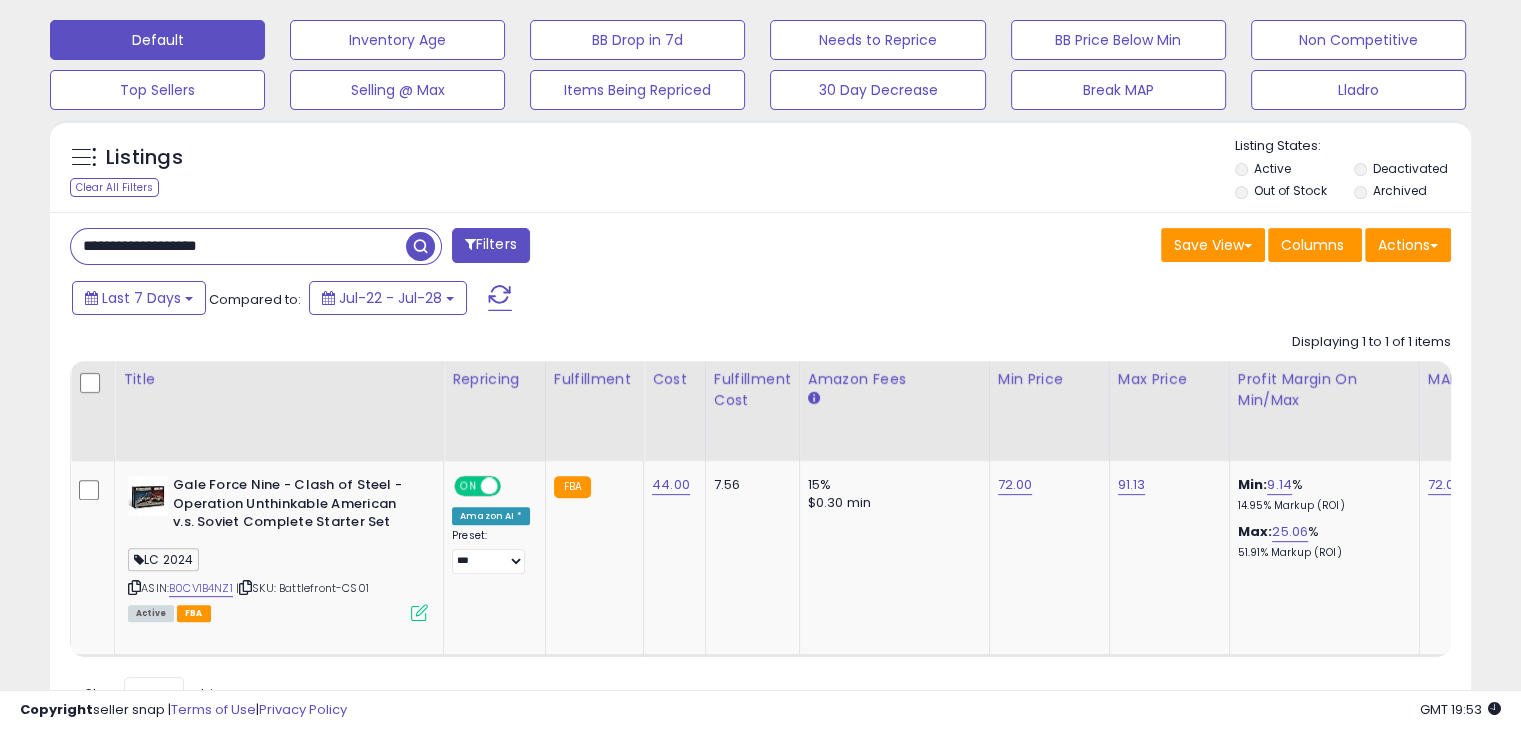 type on "**********" 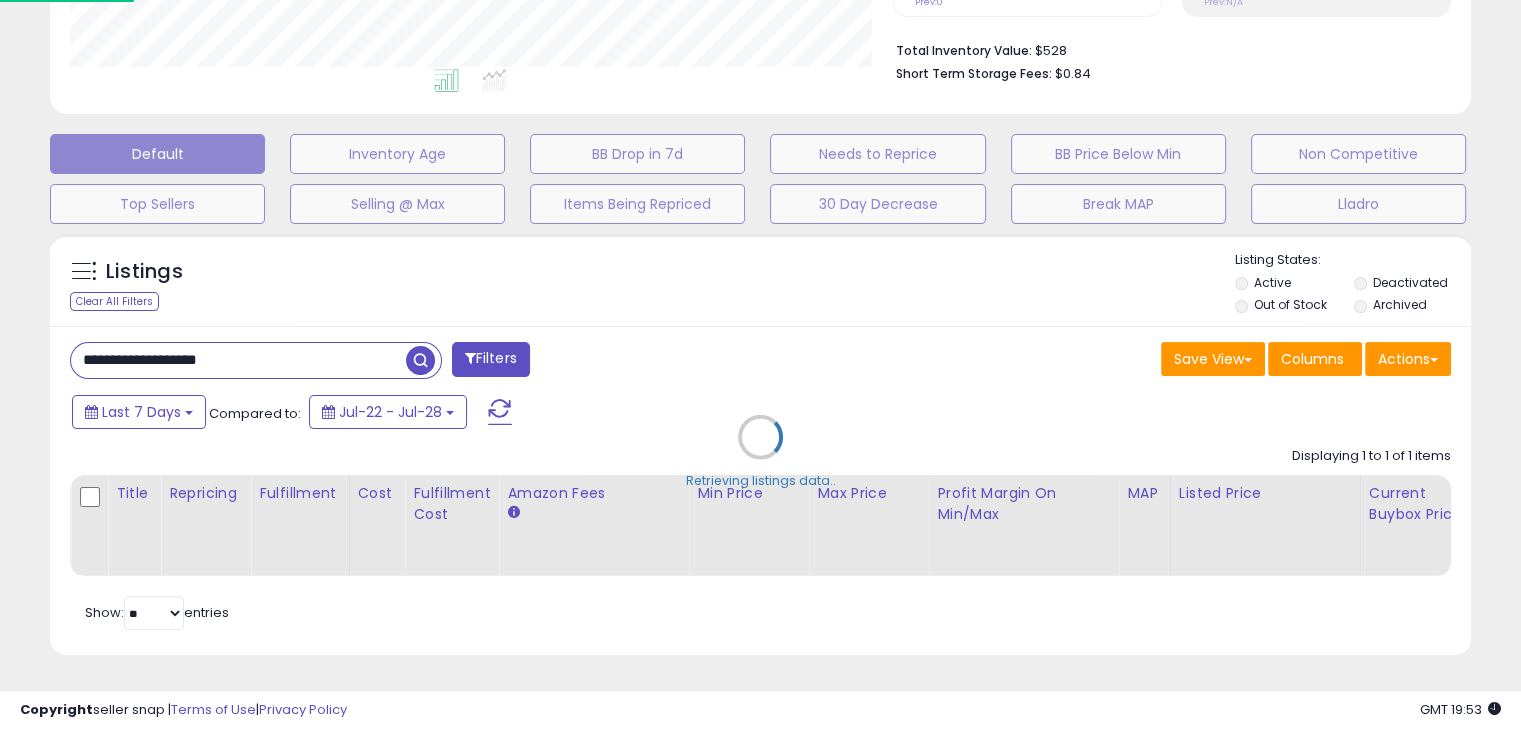 scroll, scrollTop: 999589, scrollLeft: 999168, axis: both 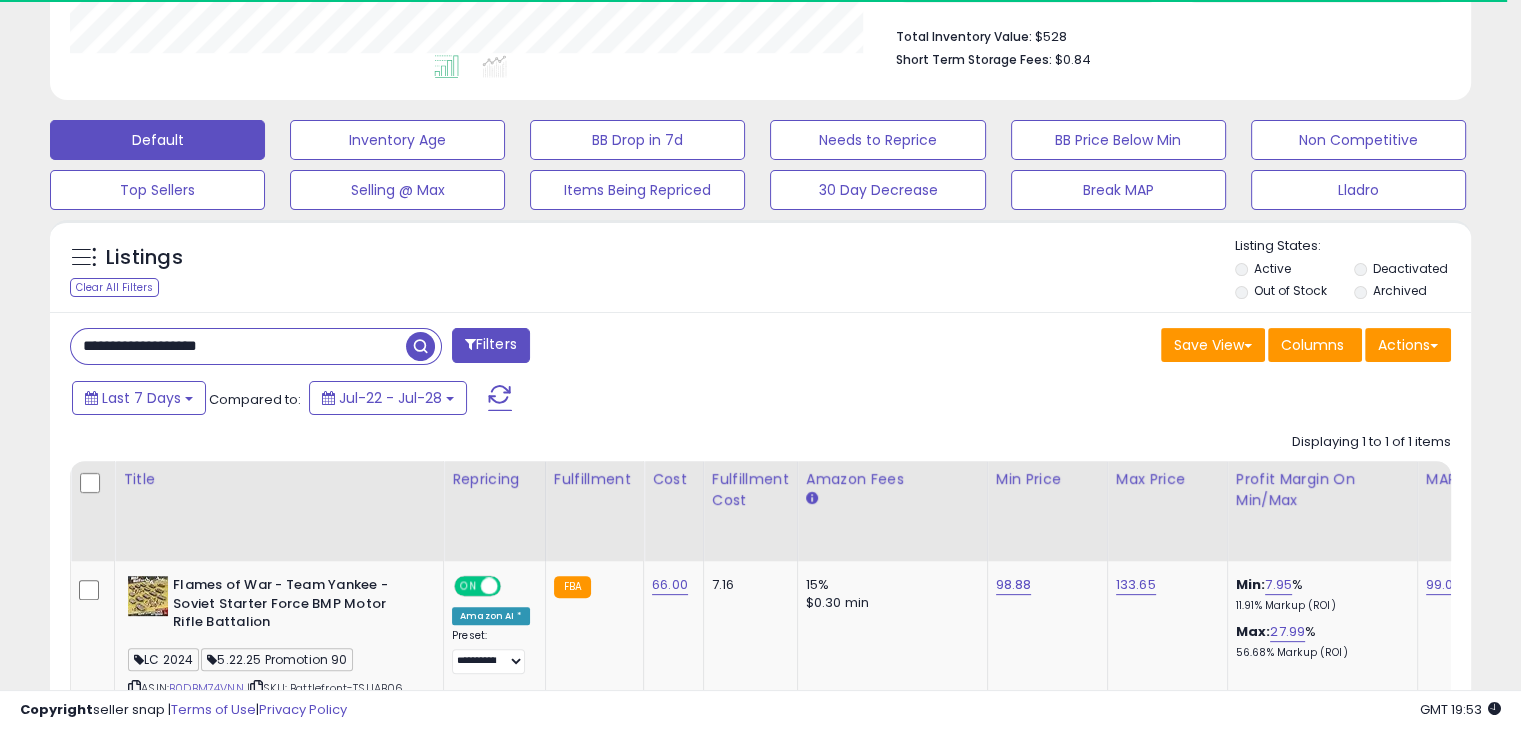click on "Last 7 Days
Compared to:
Jul-22 - Jul-28" at bounding box center (585, 400) 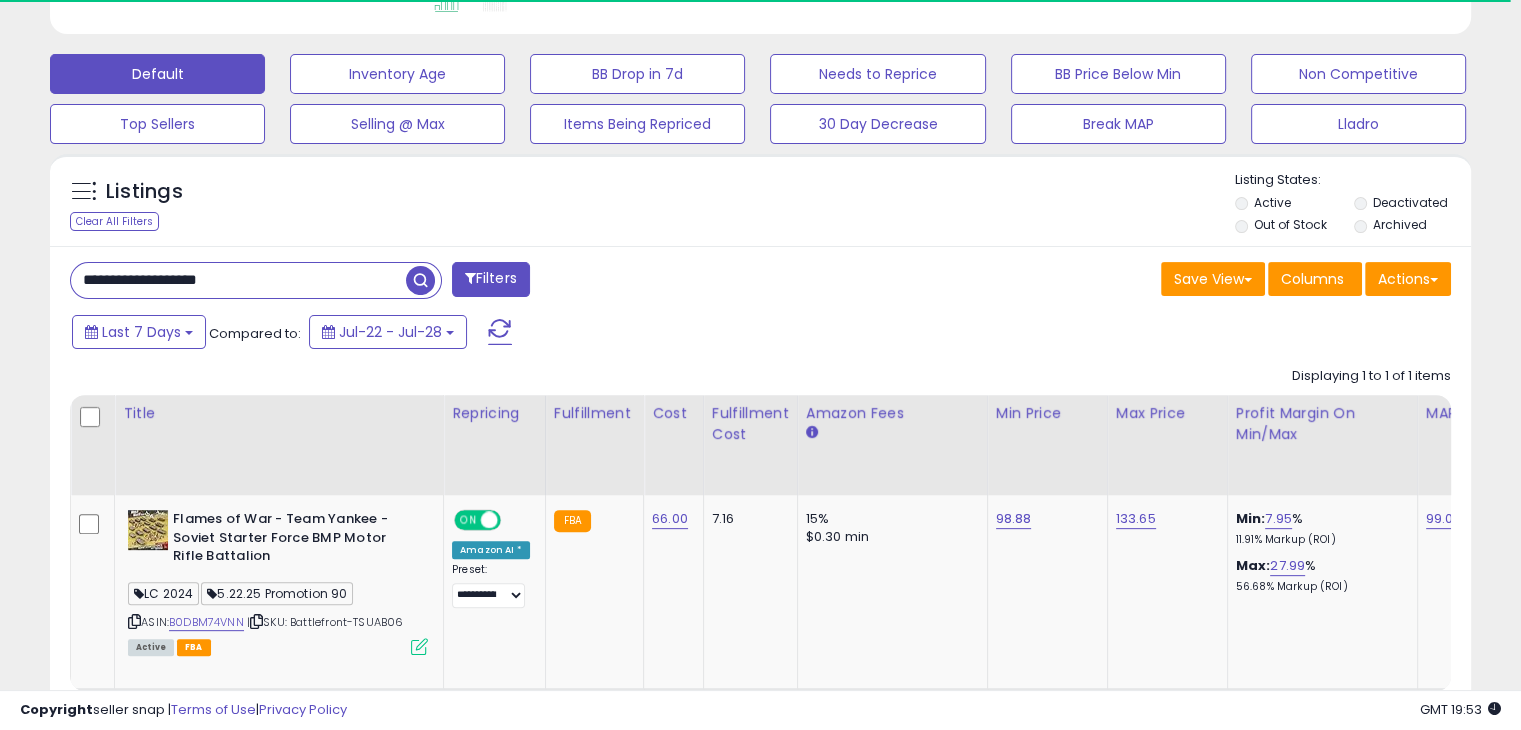 scroll, scrollTop: 610, scrollLeft: 0, axis: vertical 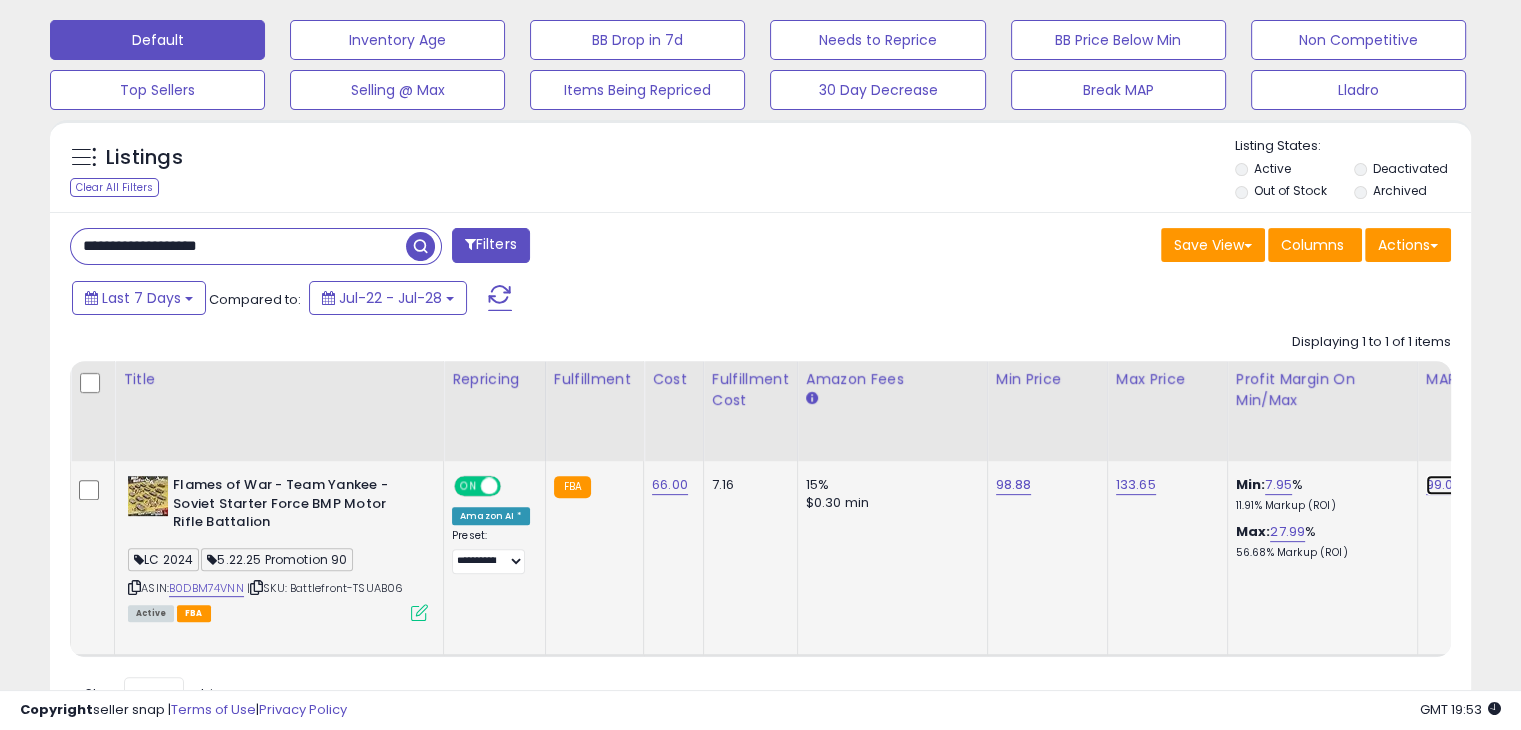 click on "99.00" at bounding box center (1444, 485) 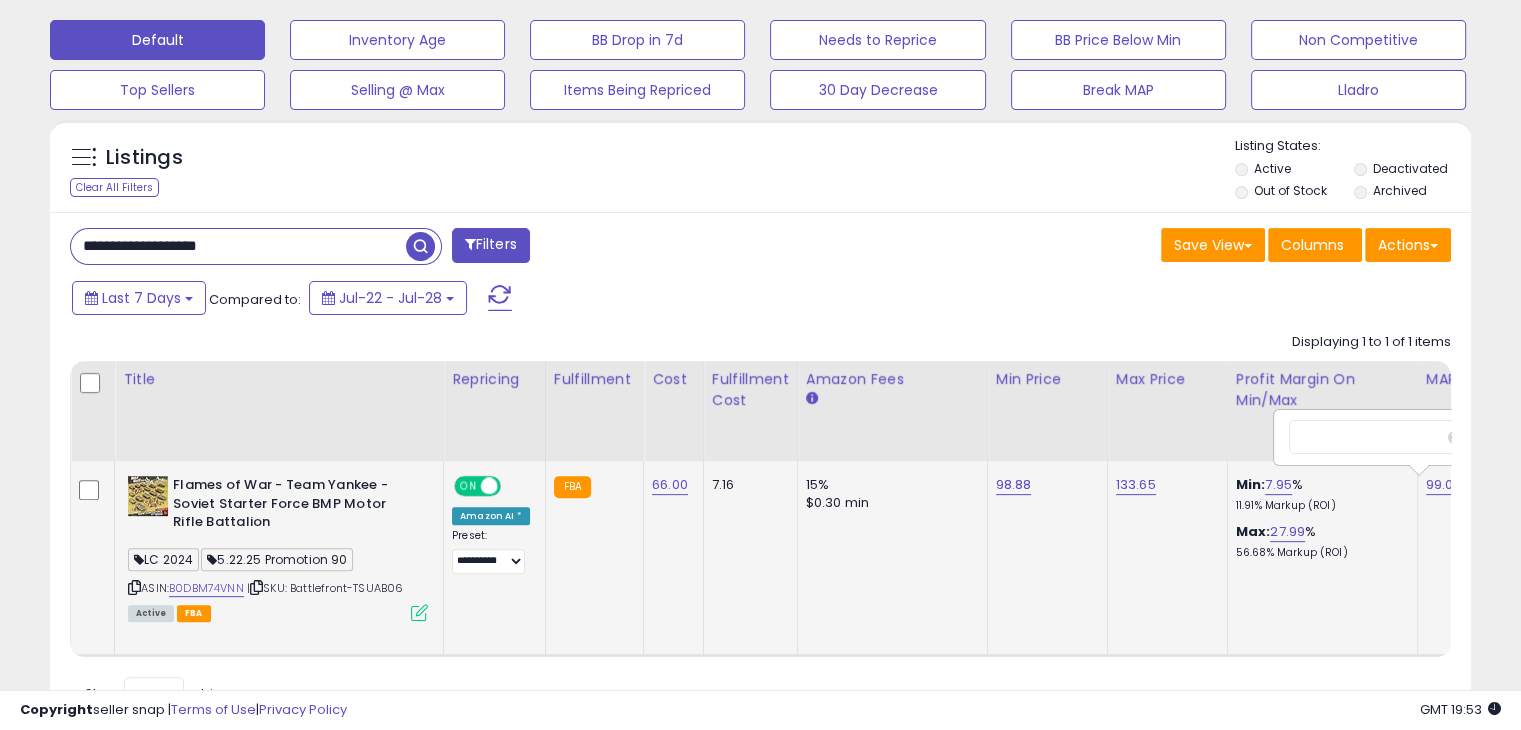 scroll, scrollTop: 0, scrollLeft: 184, axis: horizontal 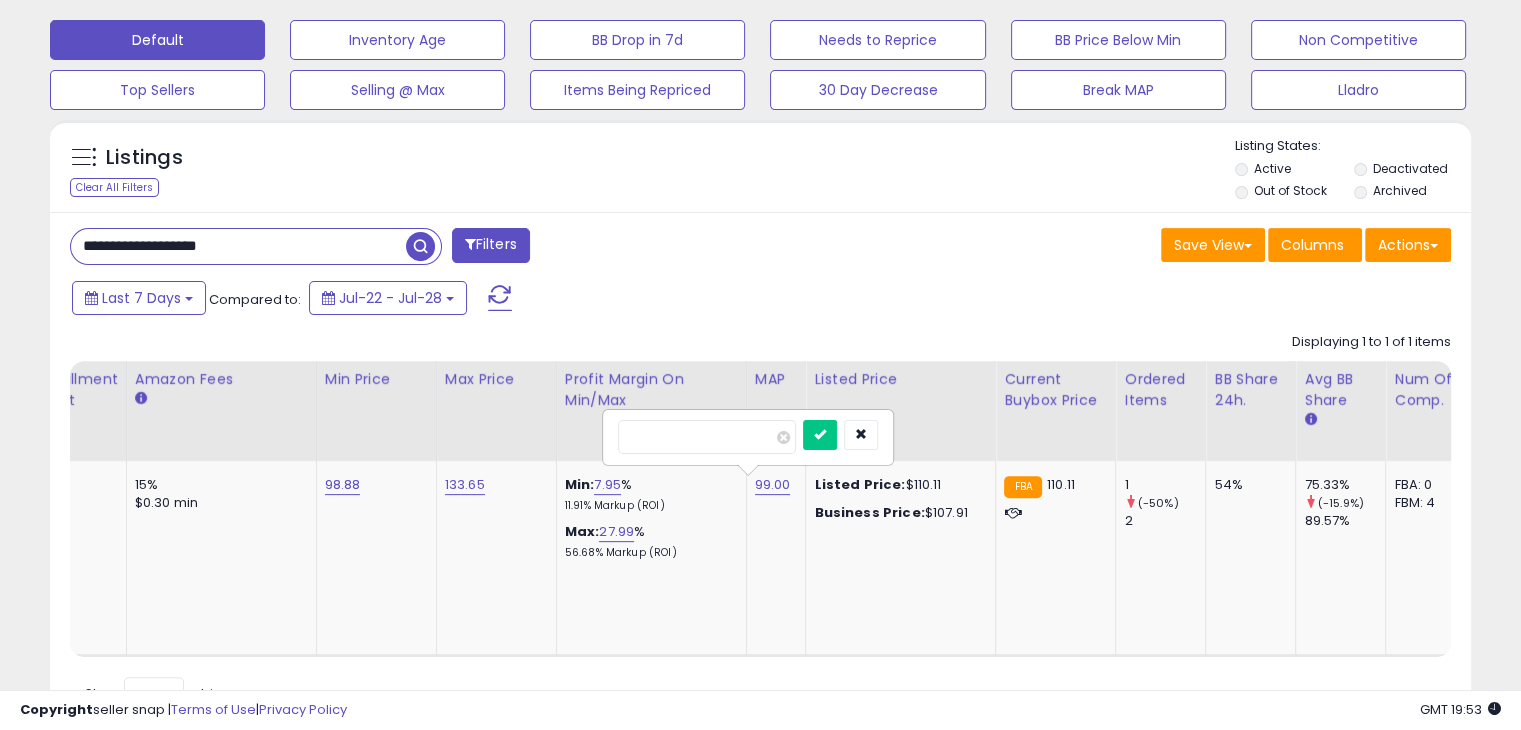 drag, startPoint x: 694, startPoint y: 423, endPoint x: 587, endPoint y: 430, distance: 107.22873 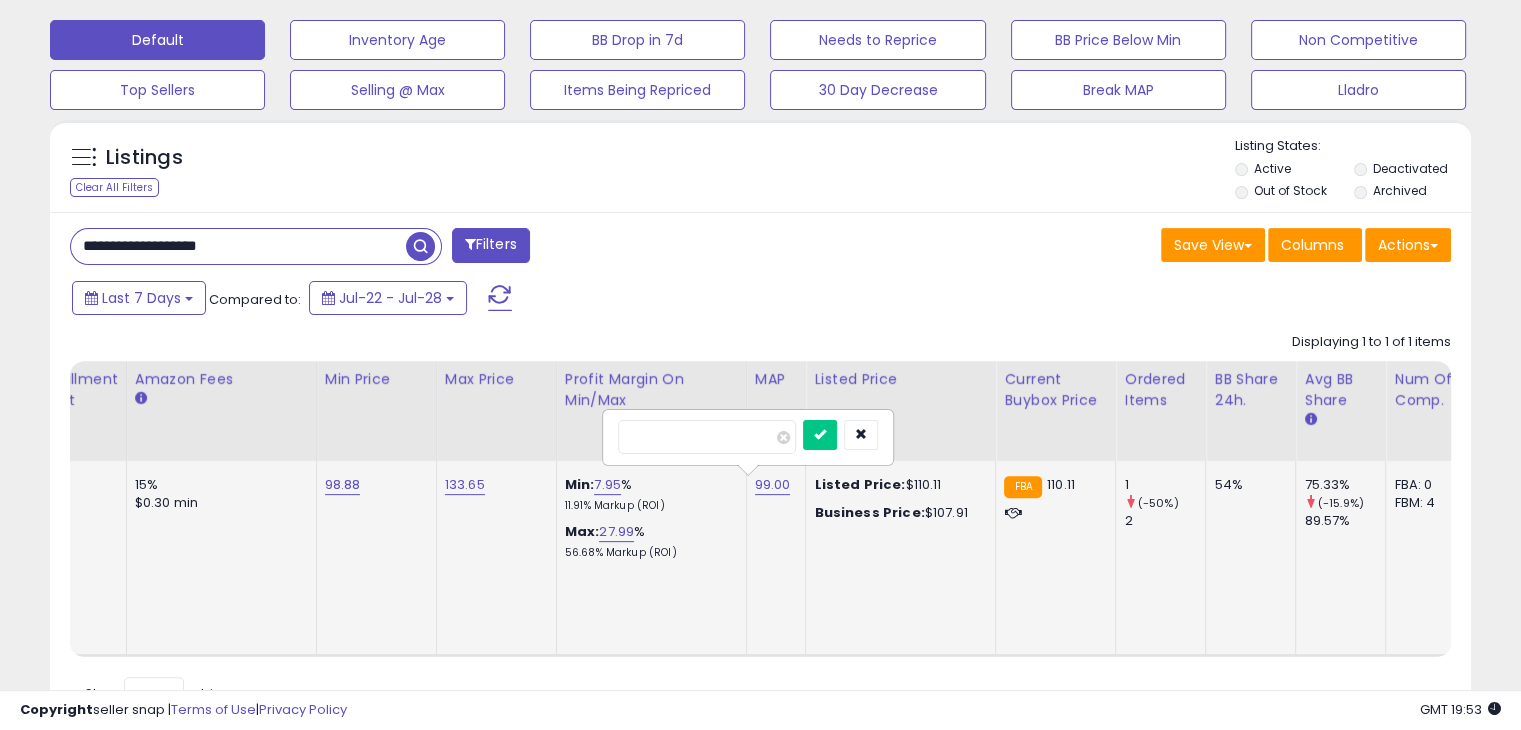 type on "***" 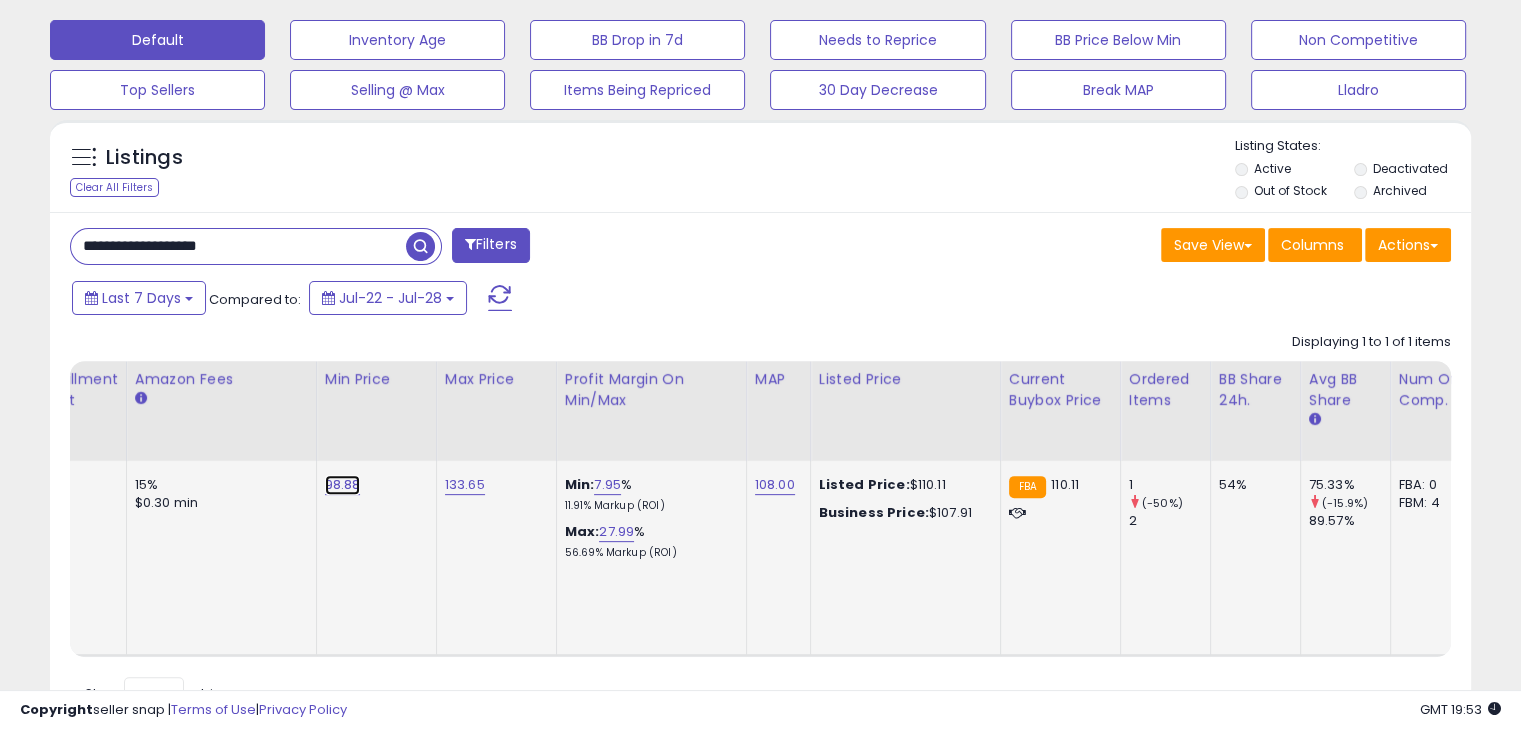 click on "98.88" at bounding box center (343, 485) 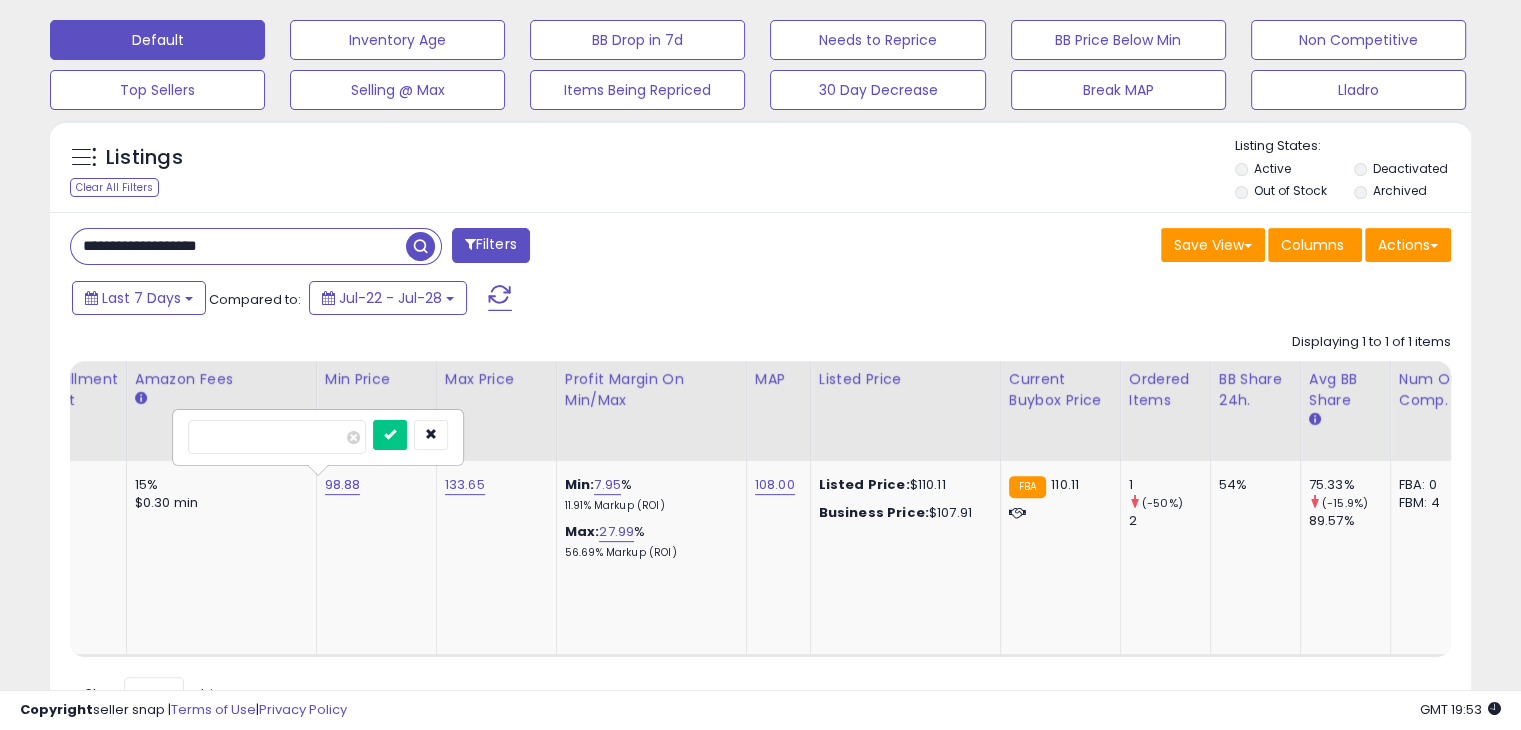 drag, startPoint x: 304, startPoint y: 438, endPoint x: 151, endPoint y: 427, distance: 153.39491 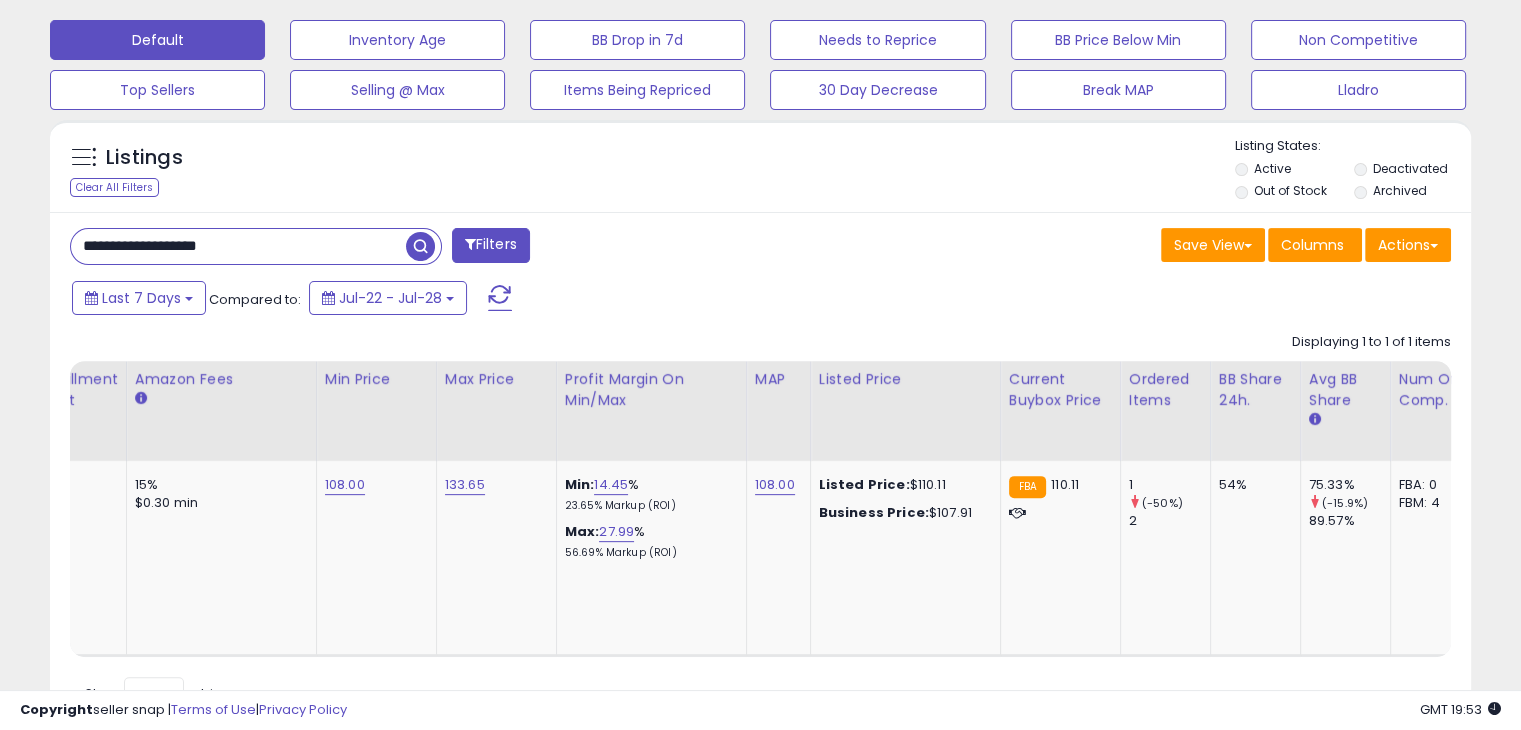 scroll, scrollTop: 0, scrollLeft: 132, axis: horizontal 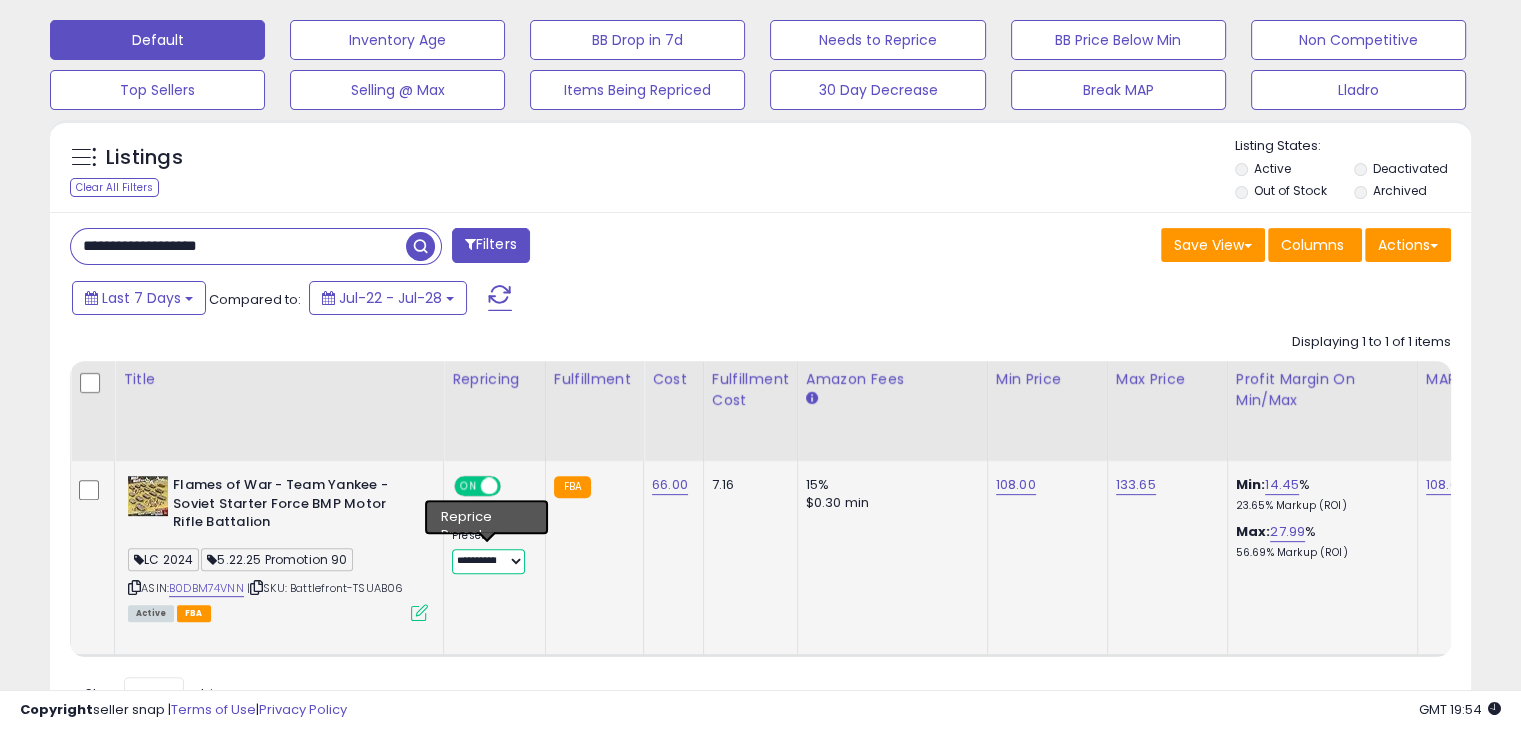 click on "**********" at bounding box center (488, 561) 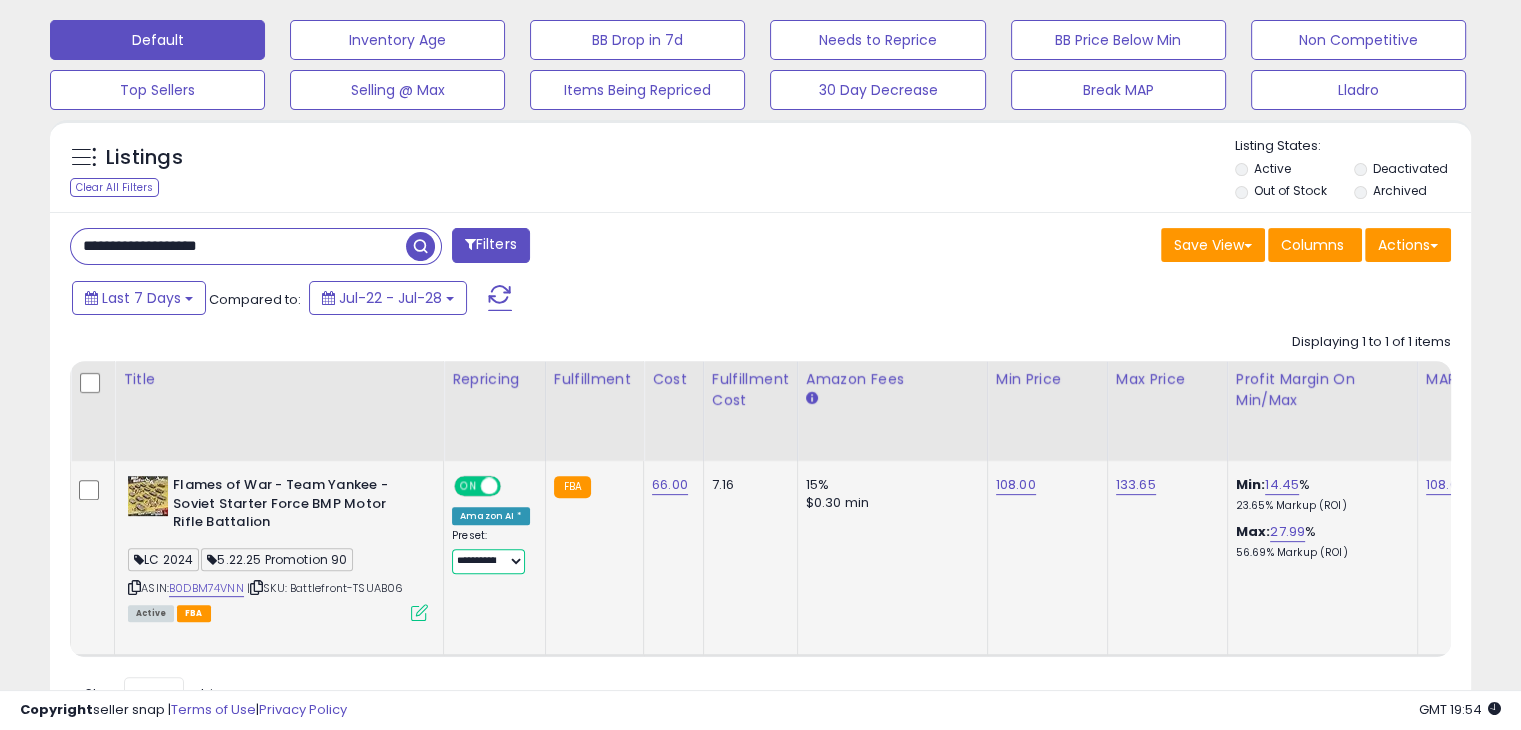 select on "***" 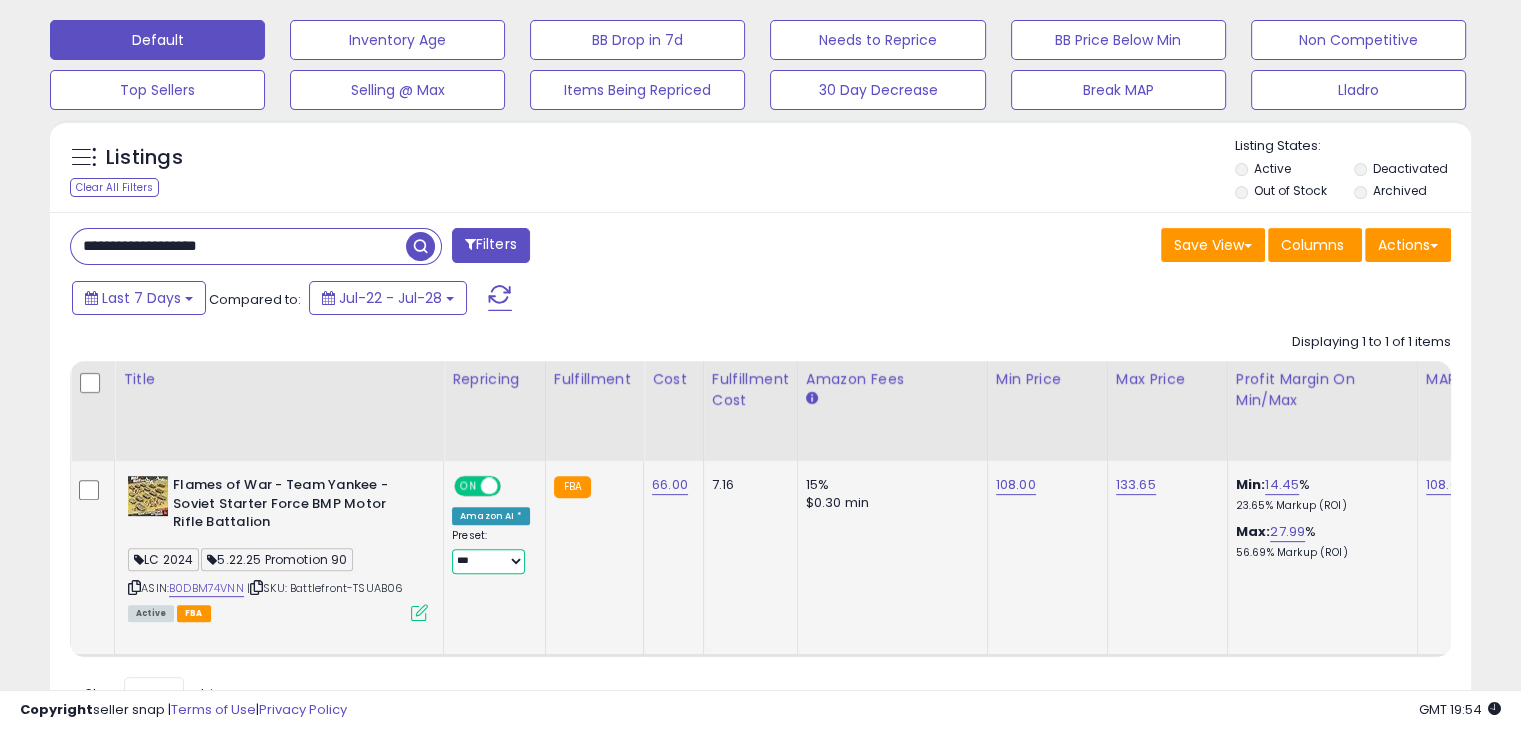 click on "**********" at bounding box center (488, 561) 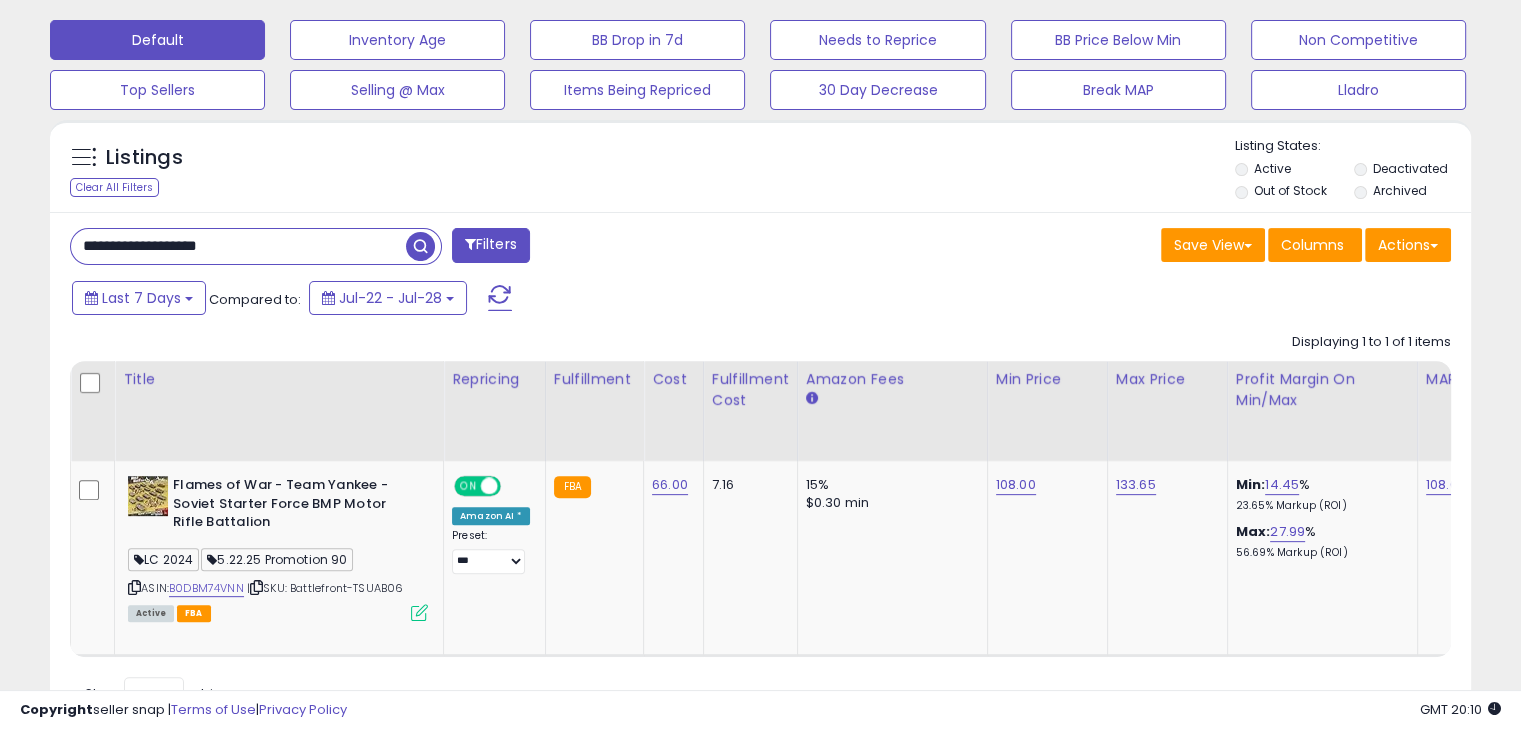 drag, startPoint x: 243, startPoint y: 246, endPoint x: 64, endPoint y: 247, distance: 179.00279 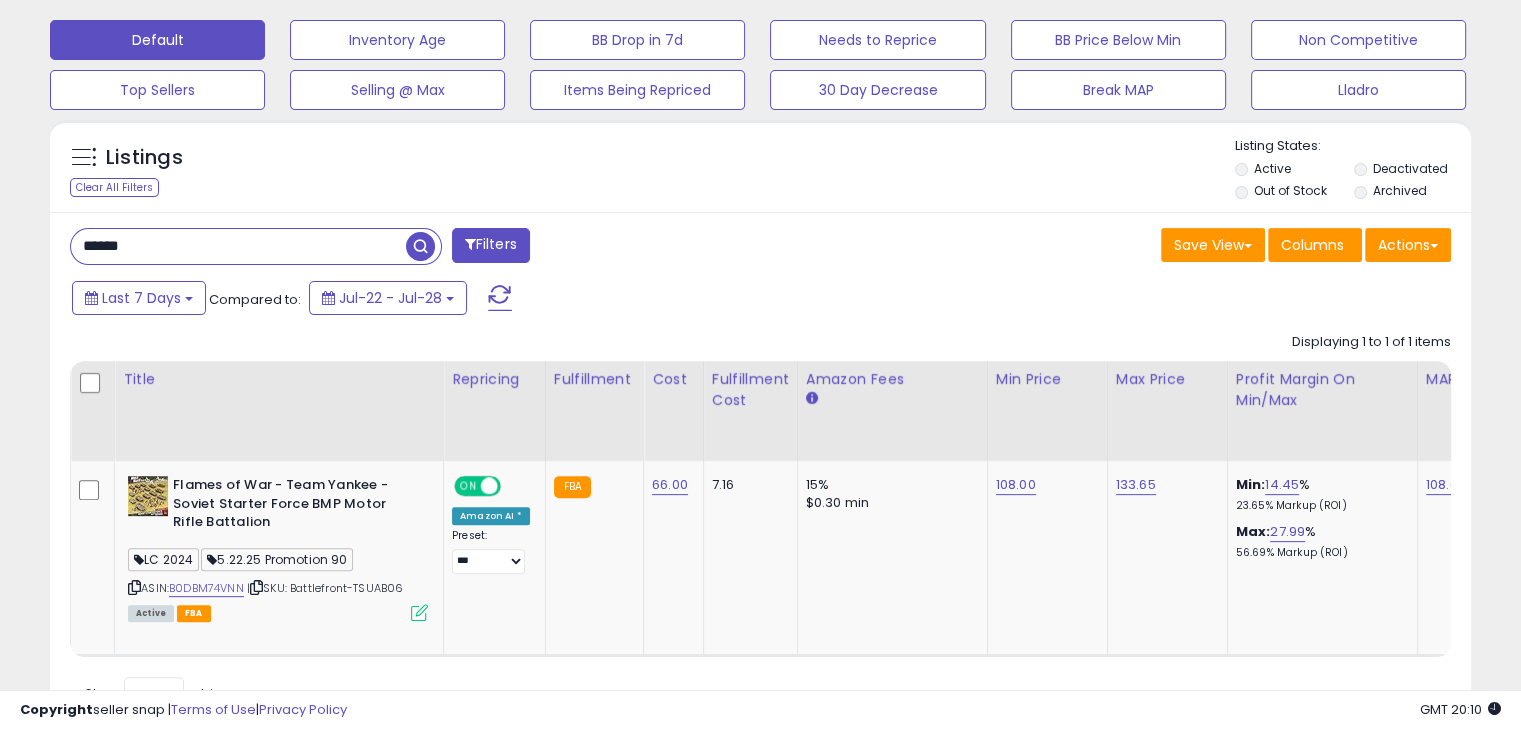 type on "******" 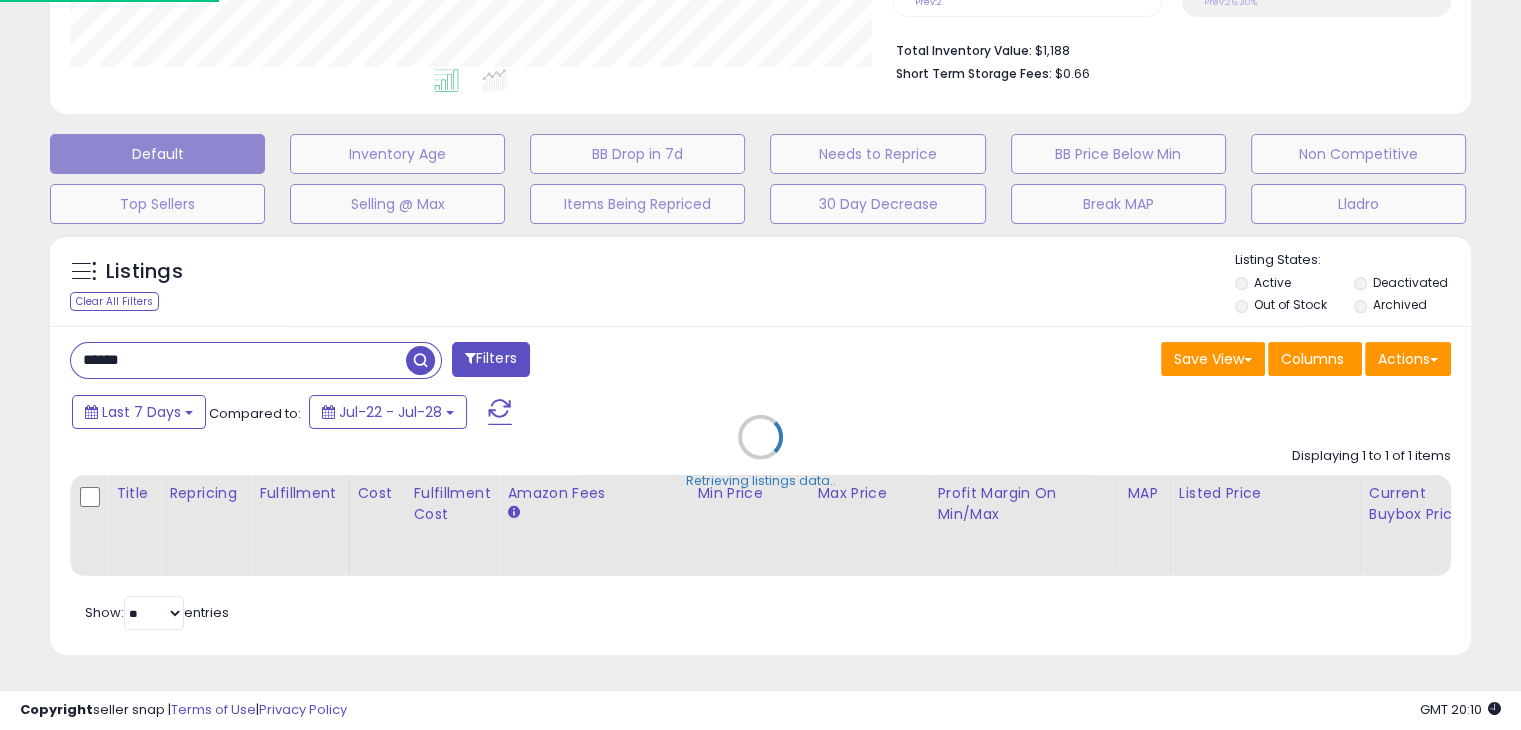 scroll, scrollTop: 999589, scrollLeft: 999168, axis: both 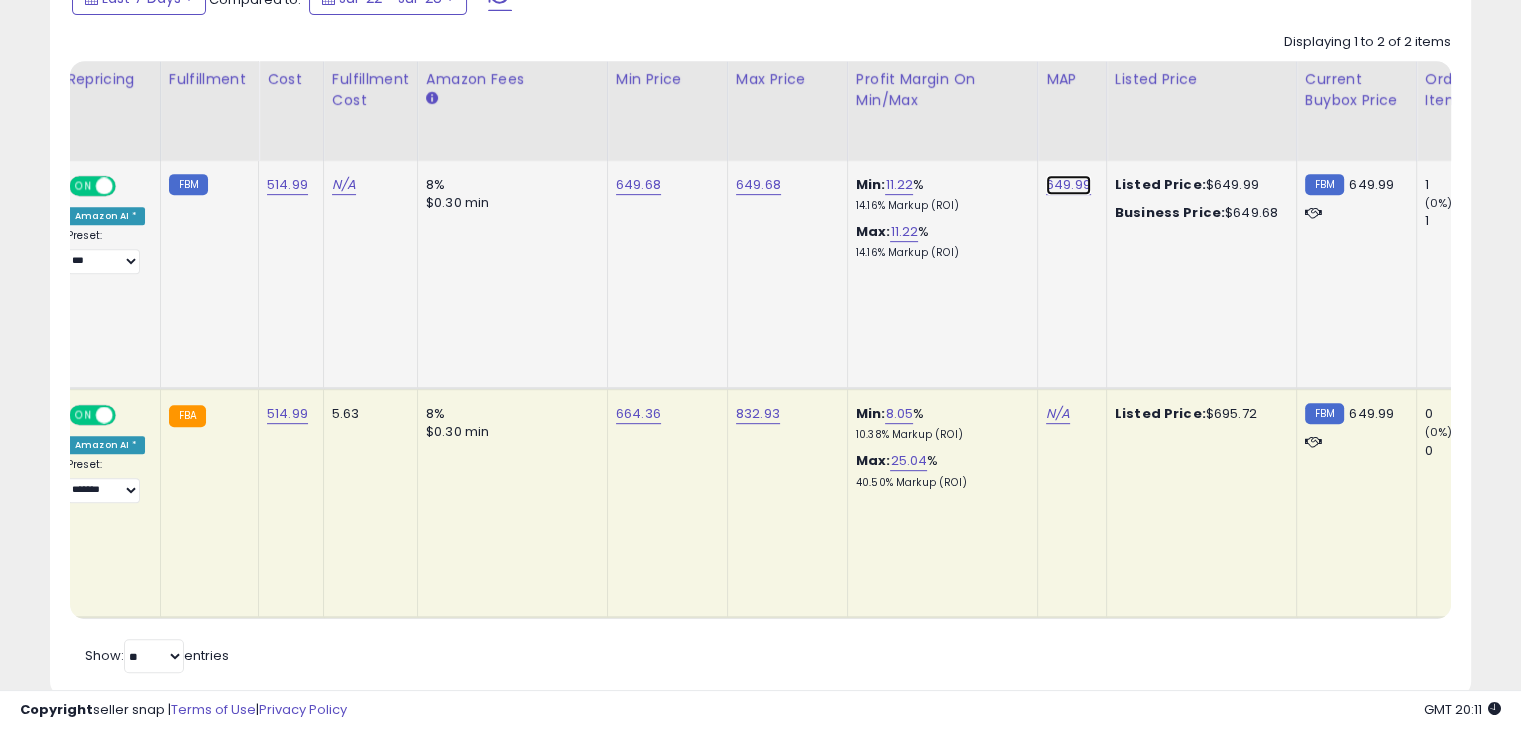 click on "649.99" at bounding box center [1068, 185] 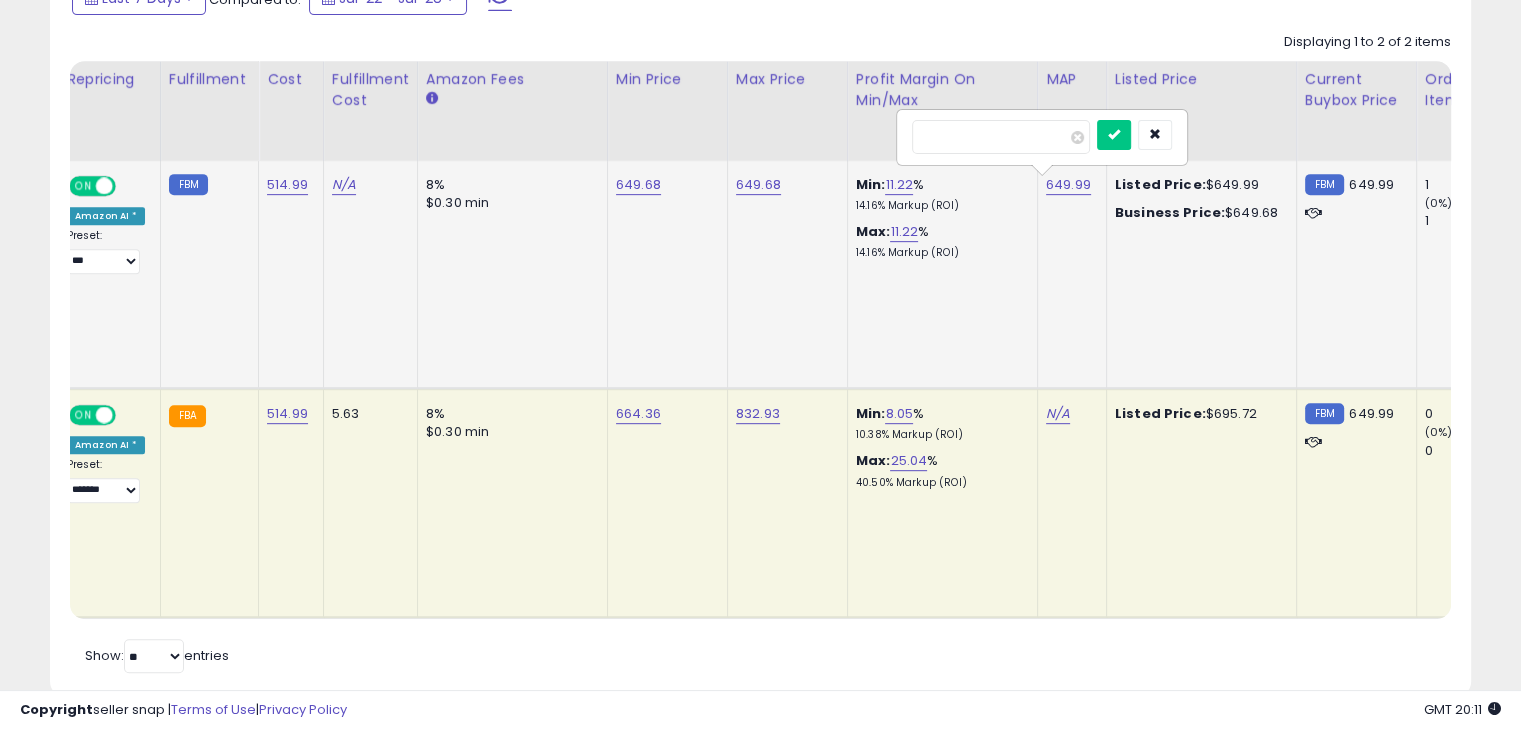 click on "******" at bounding box center (1001, 137) 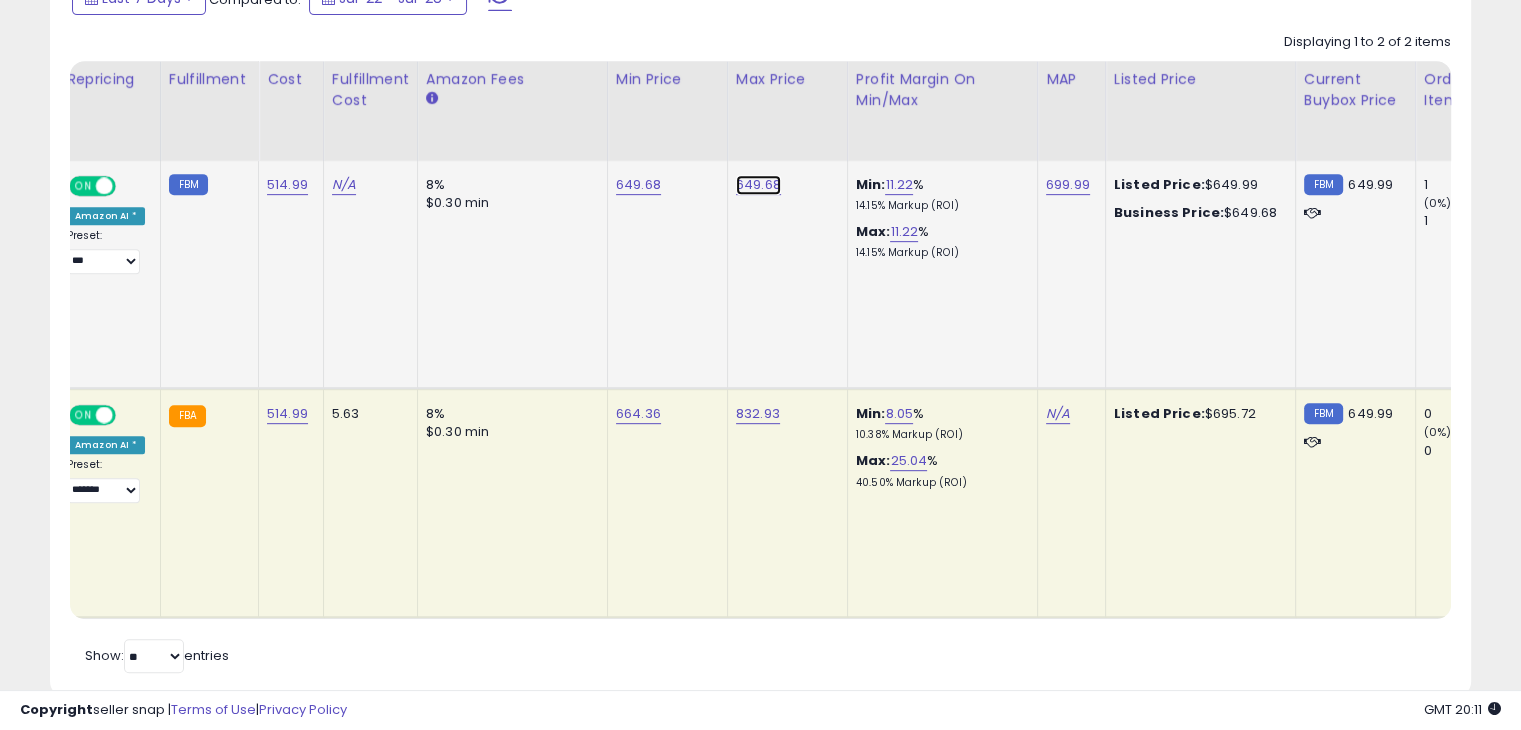 click on "649.68" at bounding box center (758, 185) 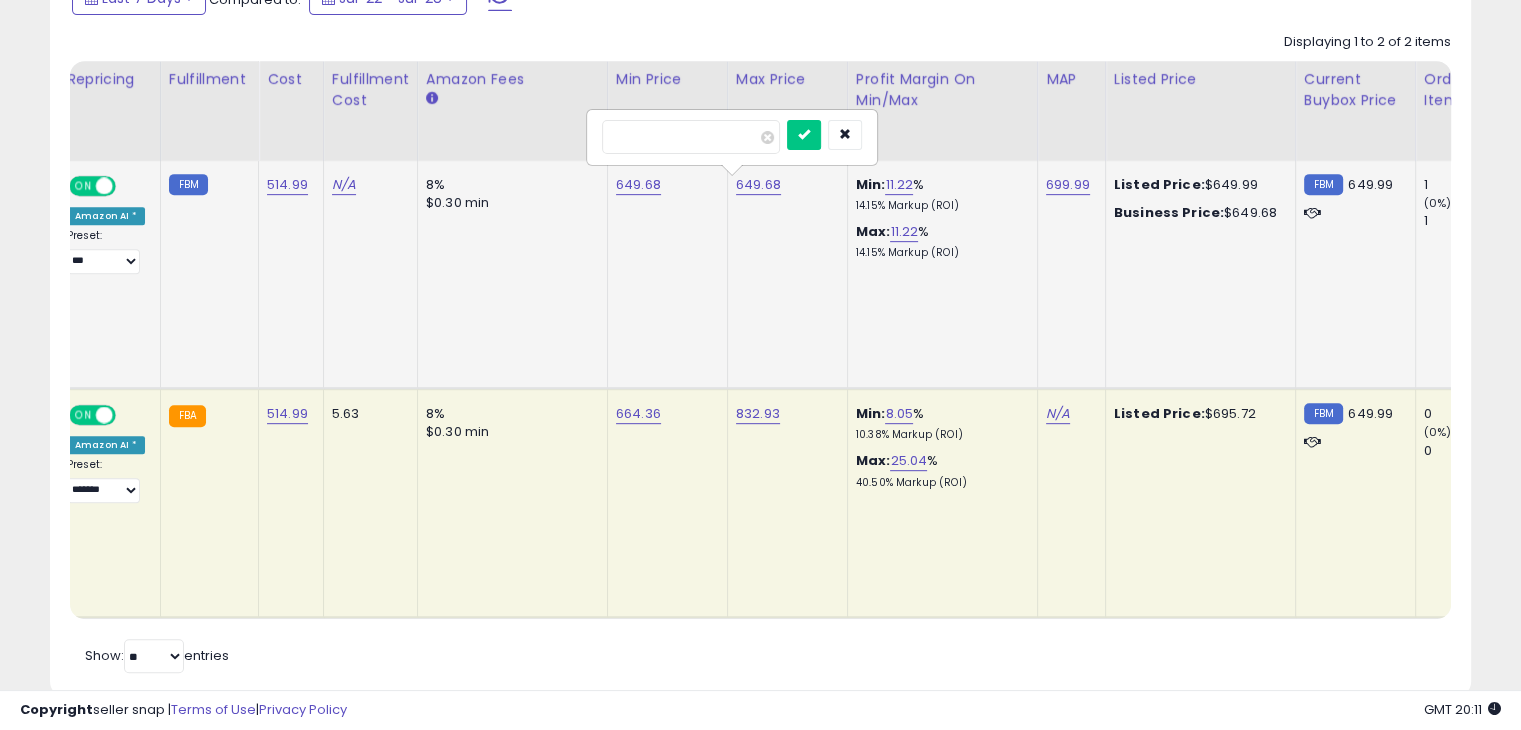 drag, startPoint x: 622, startPoint y: 134, endPoint x: 678, endPoint y: 139, distance: 56.22277 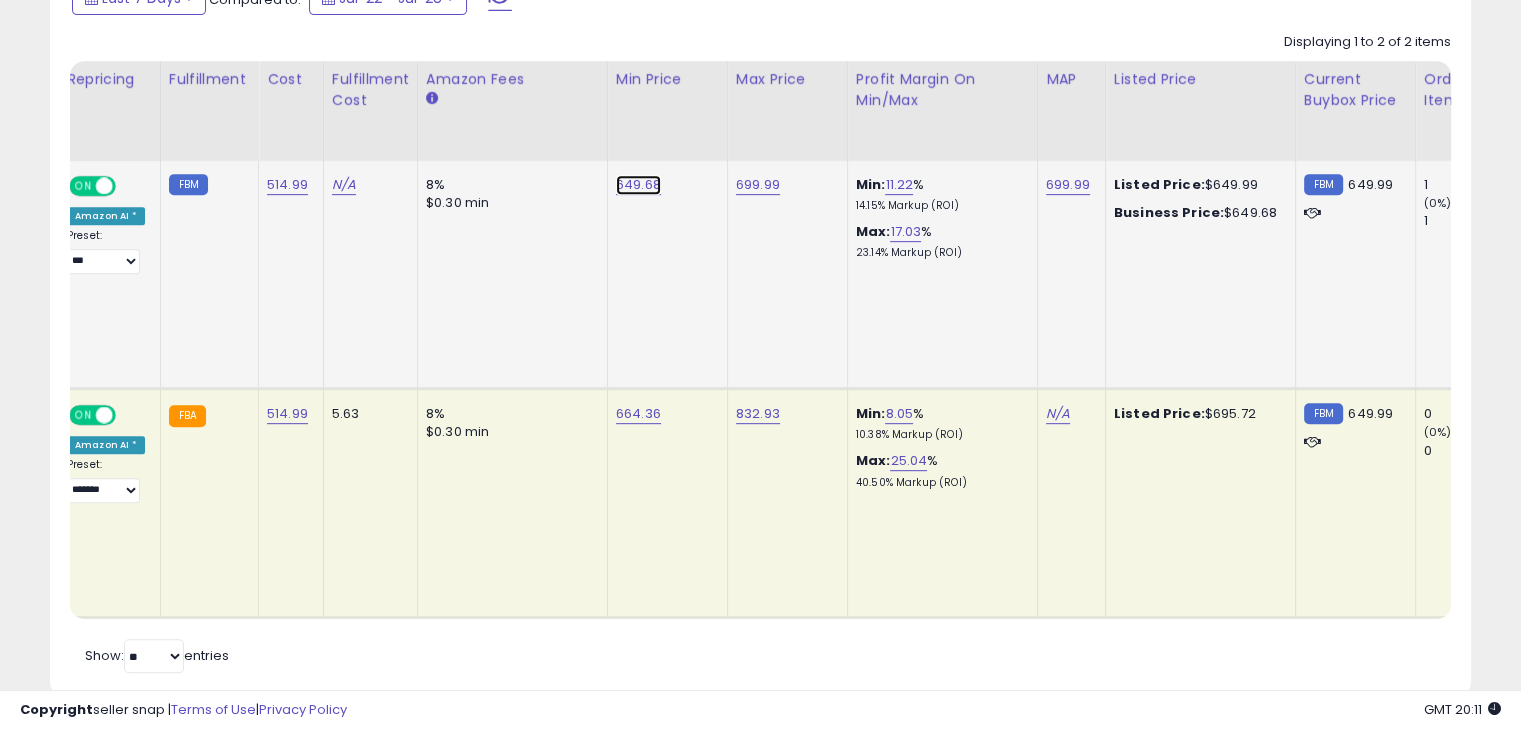 click on "649.68" at bounding box center (638, 185) 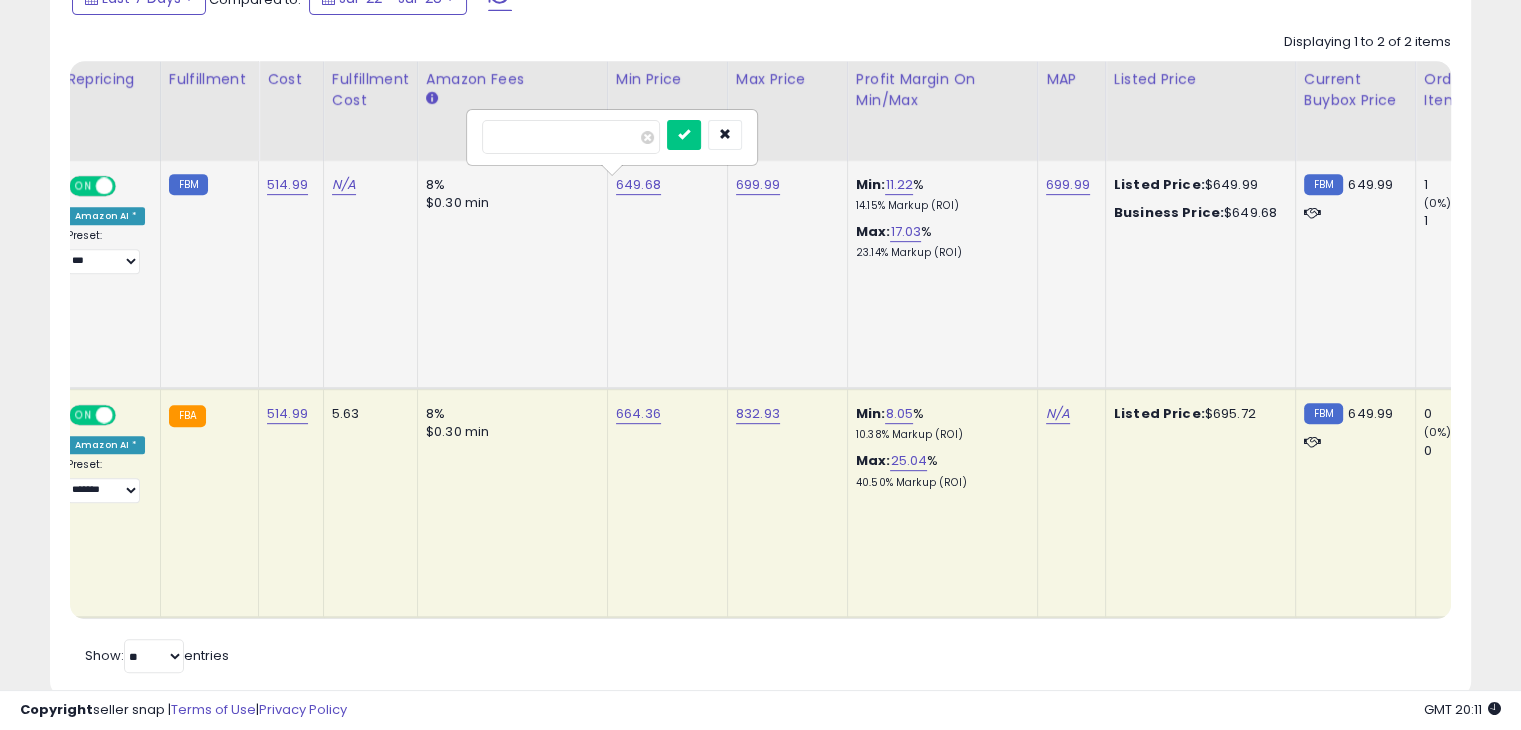 drag, startPoint x: 552, startPoint y: 133, endPoint x: 472, endPoint y: 125, distance: 80.399 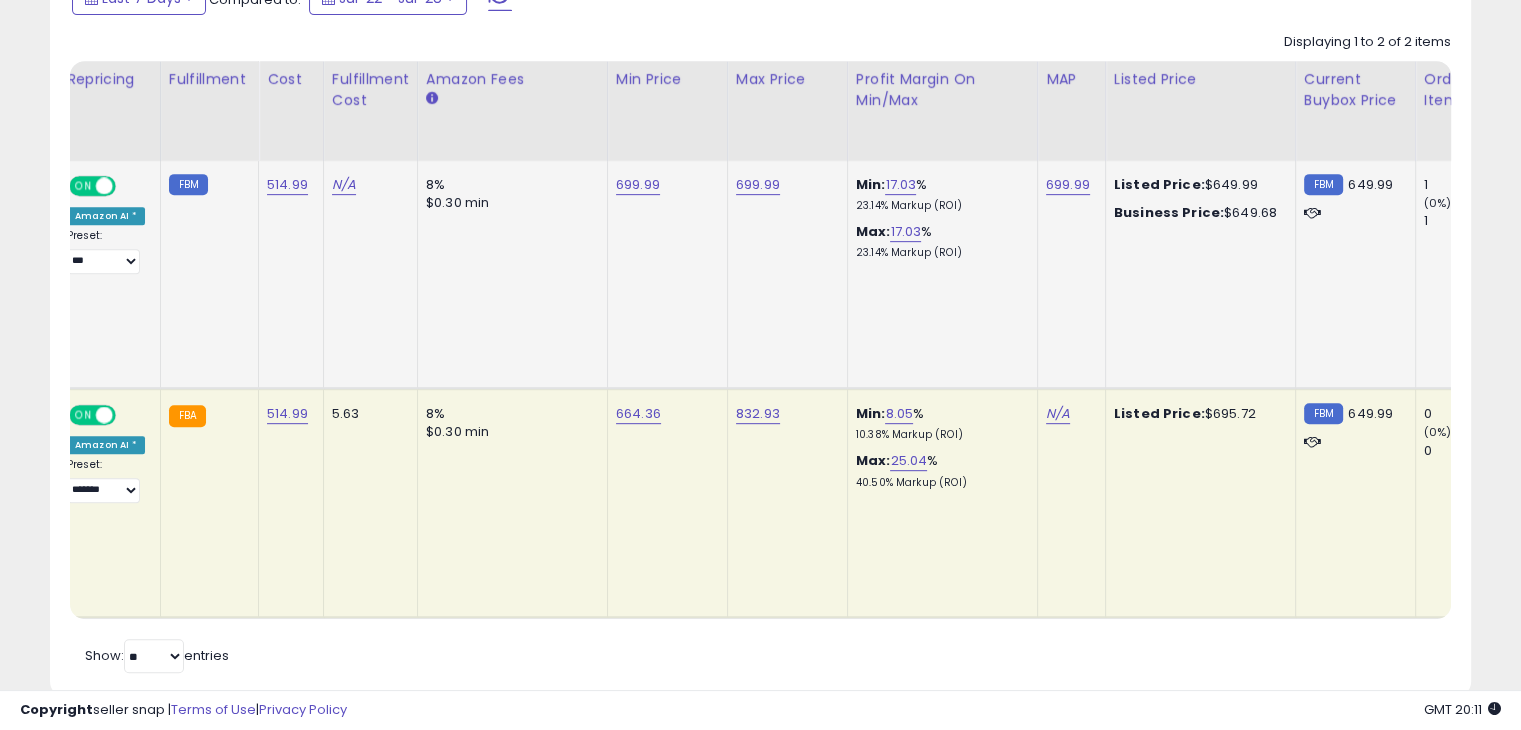 scroll, scrollTop: 0, scrollLeft: 0, axis: both 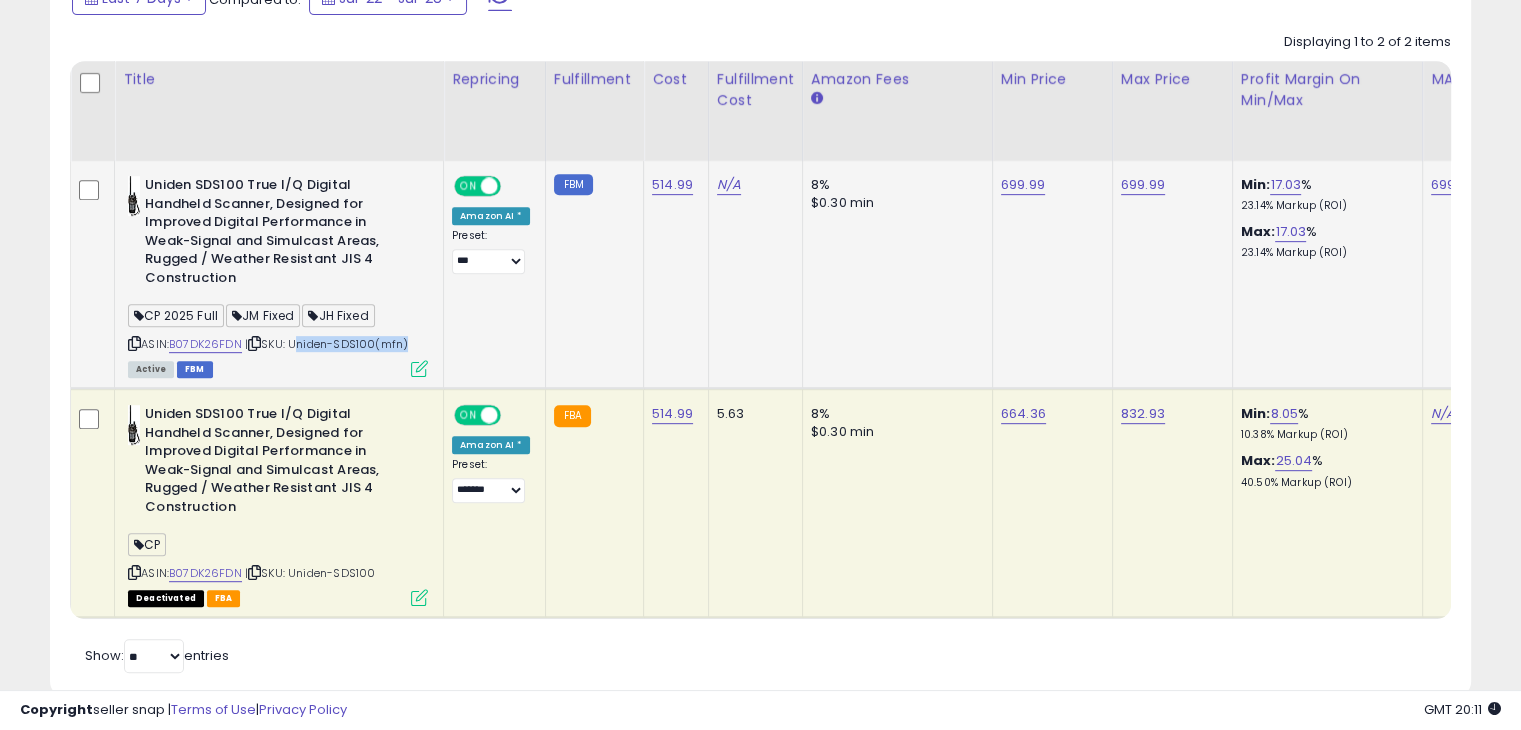 drag, startPoint x: 295, startPoint y: 341, endPoint x: 404, endPoint y: 341, distance: 109 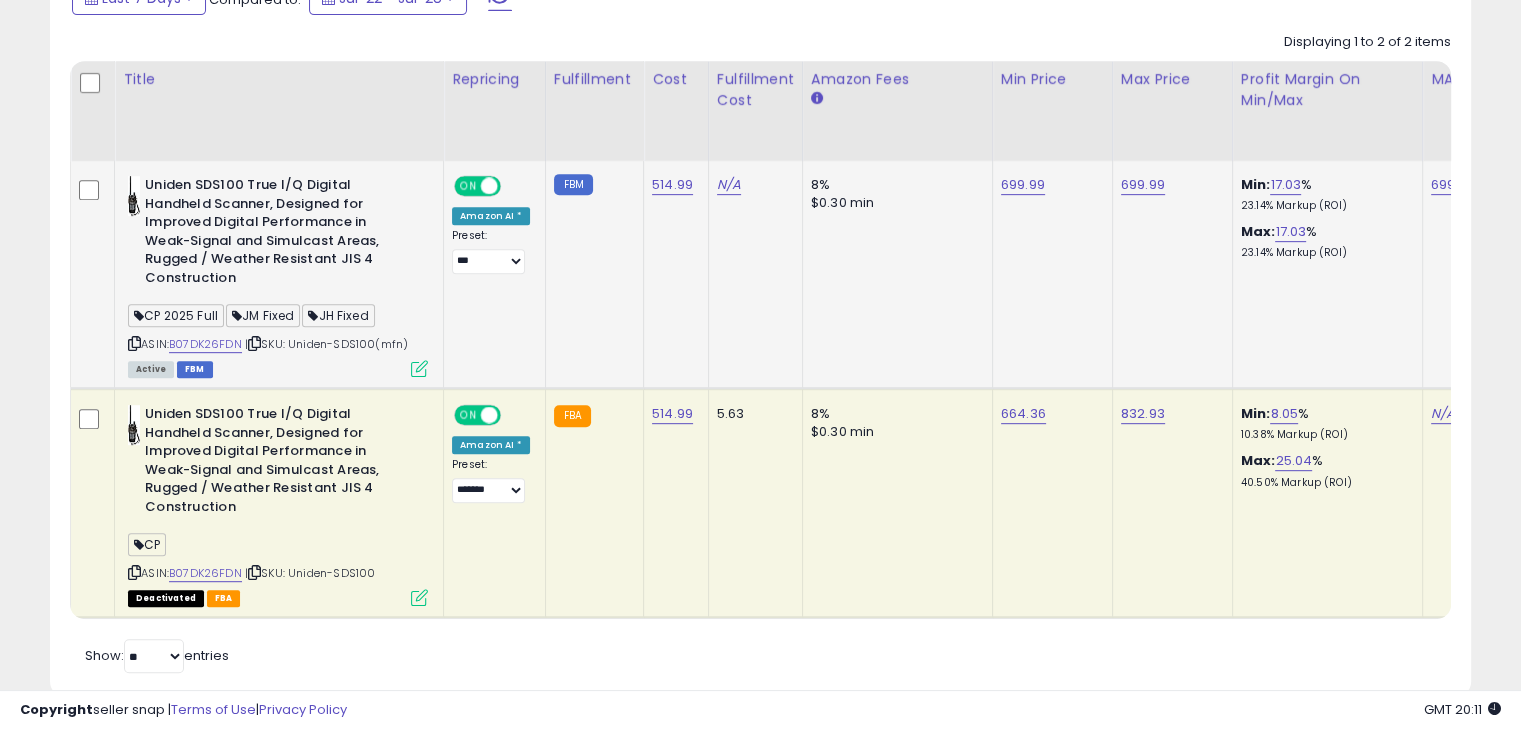 drag, startPoint x: 294, startPoint y: 341, endPoint x: 414, endPoint y: 343, distance: 120.01666 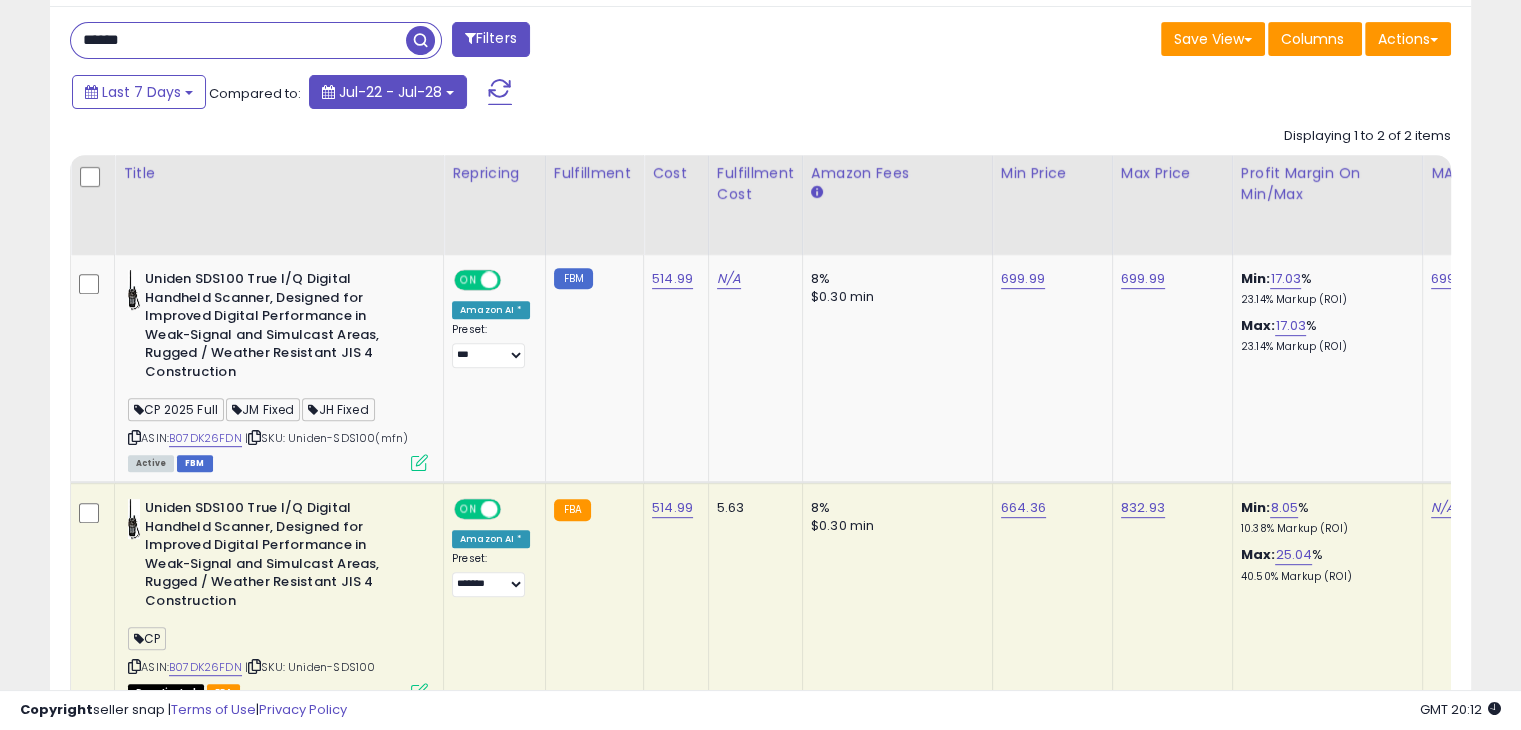 scroll, scrollTop: 710, scrollLeft: 0, axis: vertical 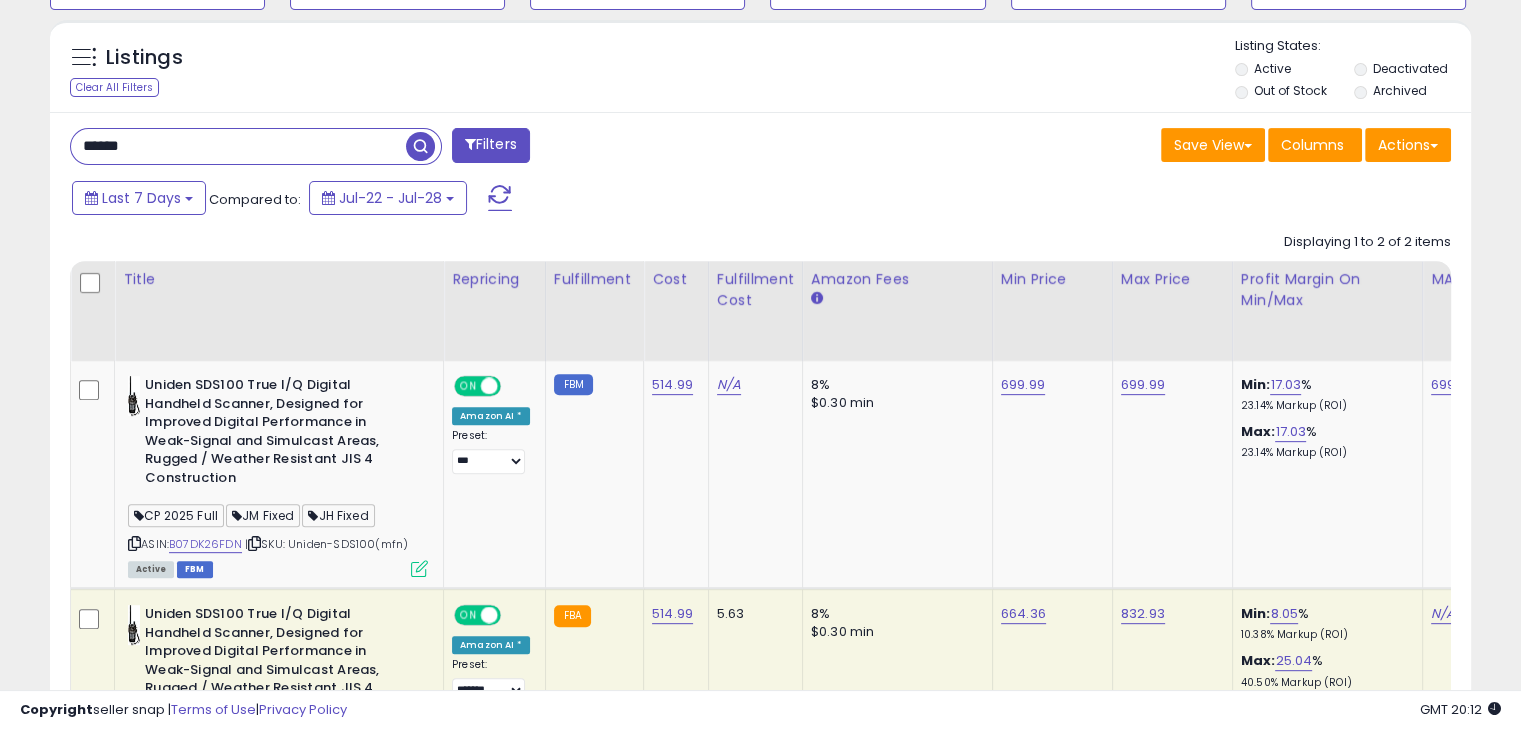 click on "******" at bounding box center [238, 146] 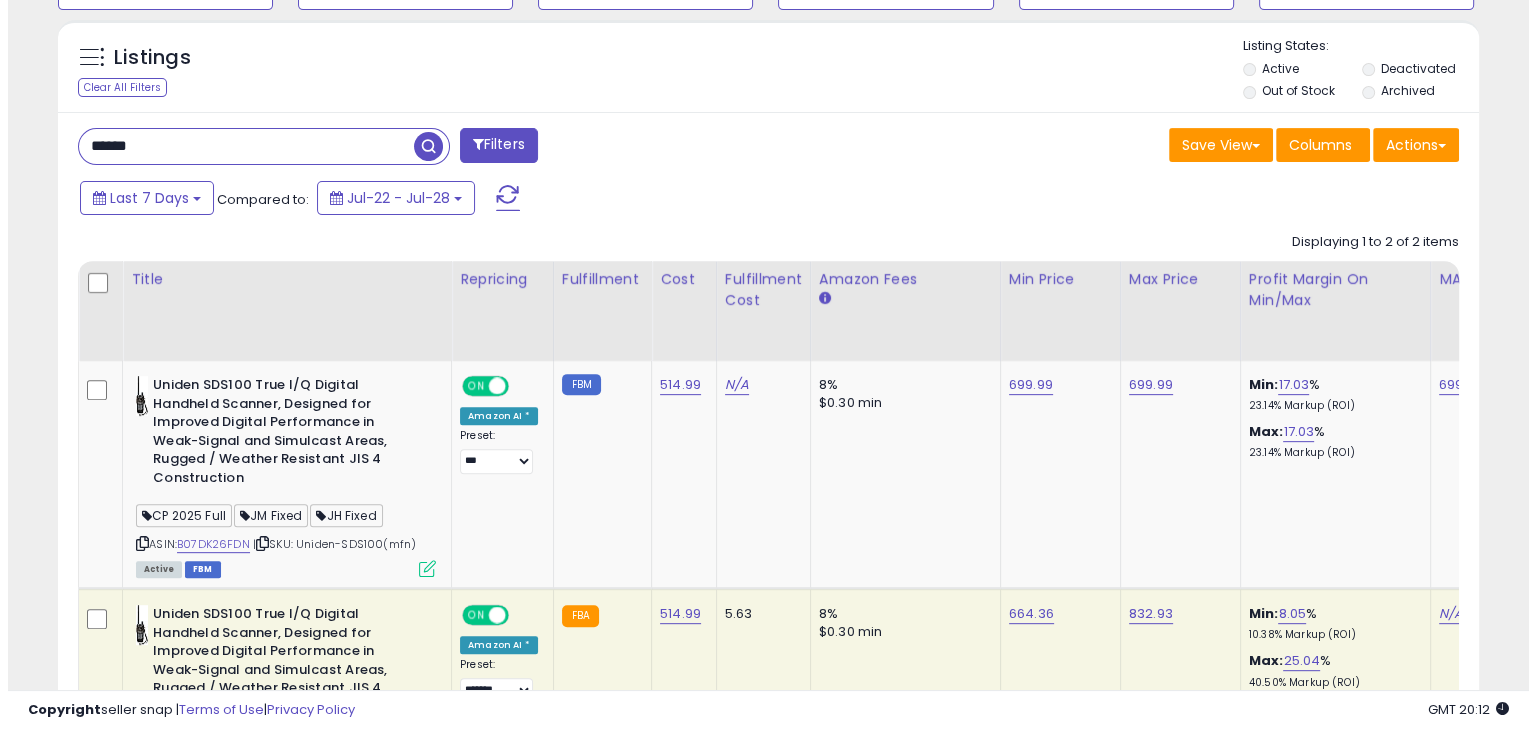 scroll, scrollTop: 510, scrollLeft: 0, axis: vertical 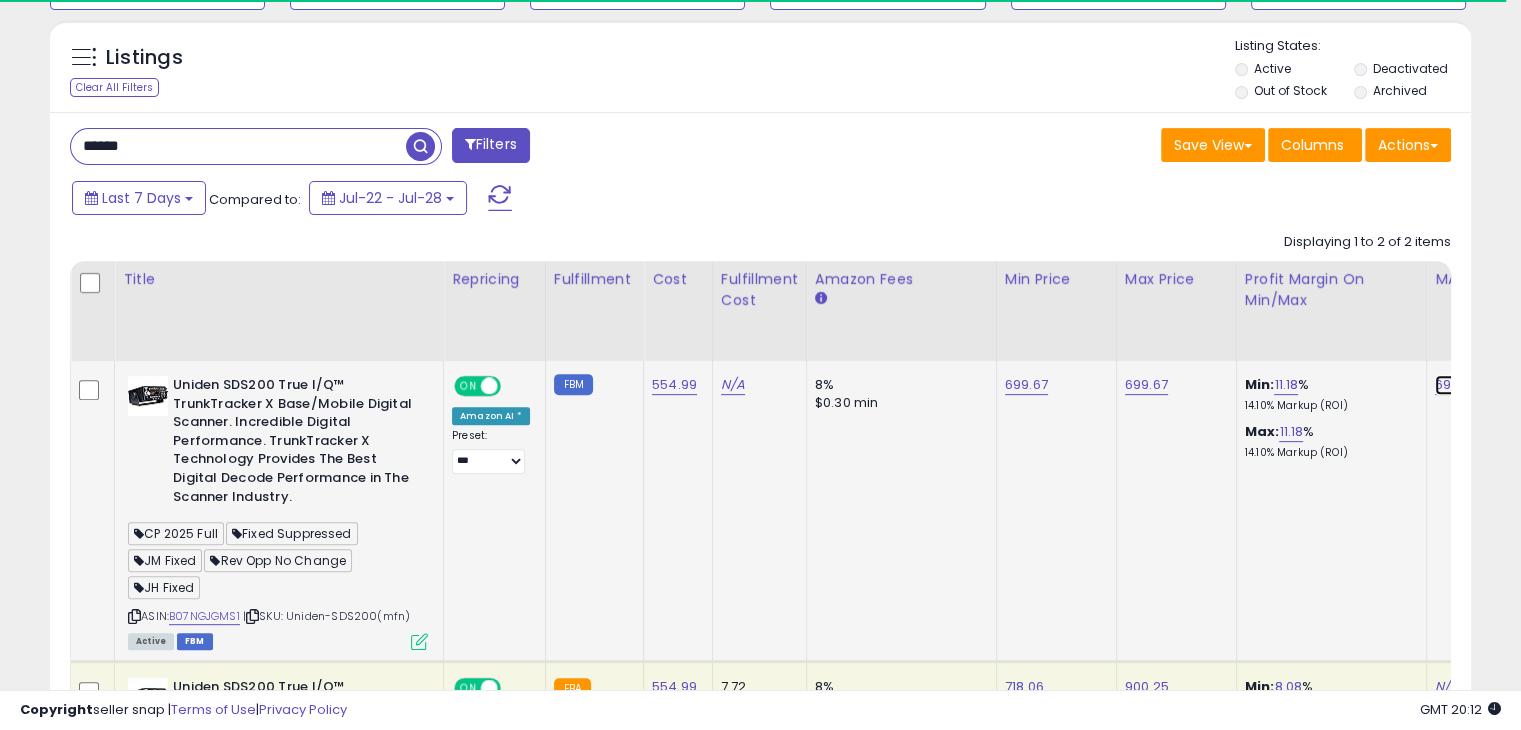 click on "699.99" at bounding box center [1457, 385] 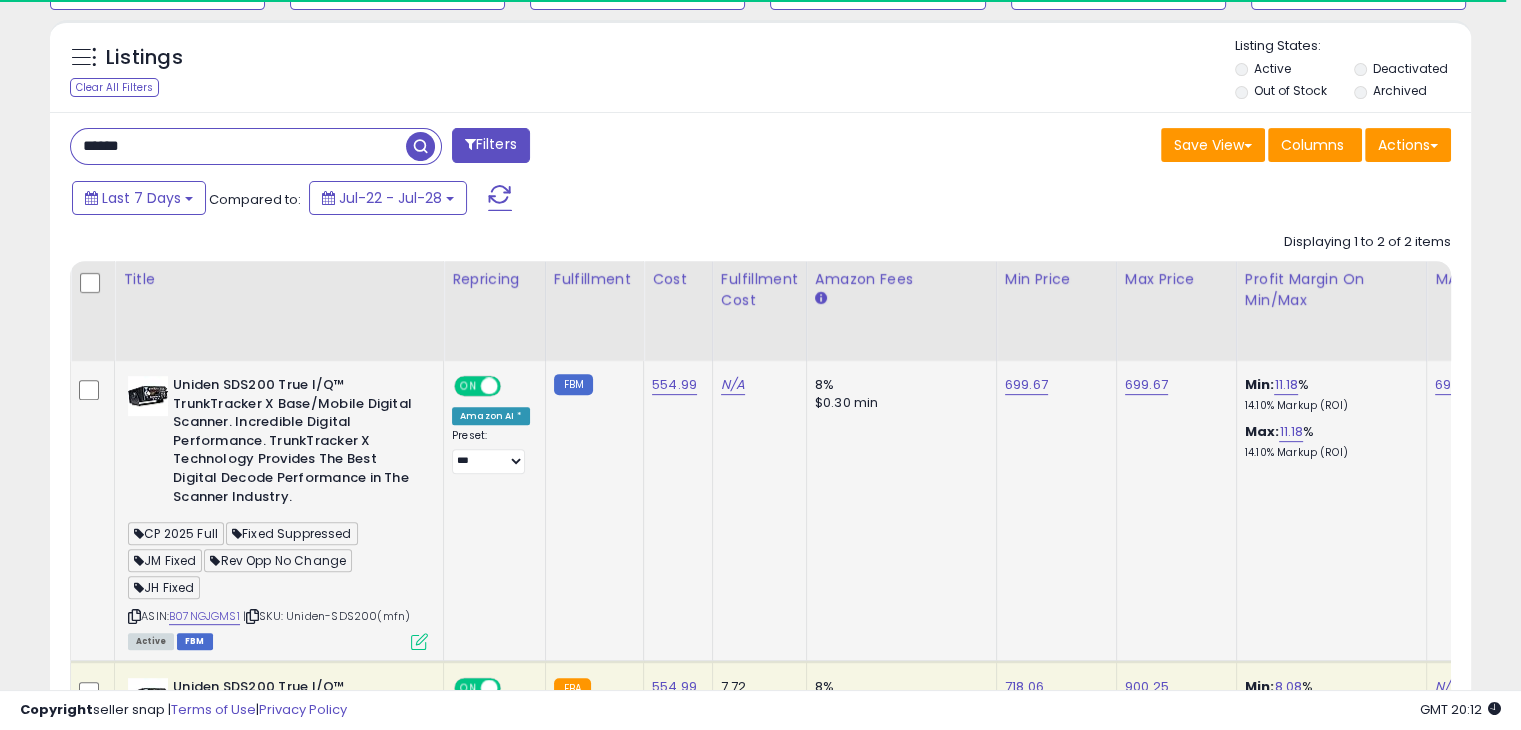 scroll, scrollTop: 0, scrollLeft: 196, axis: horizontal 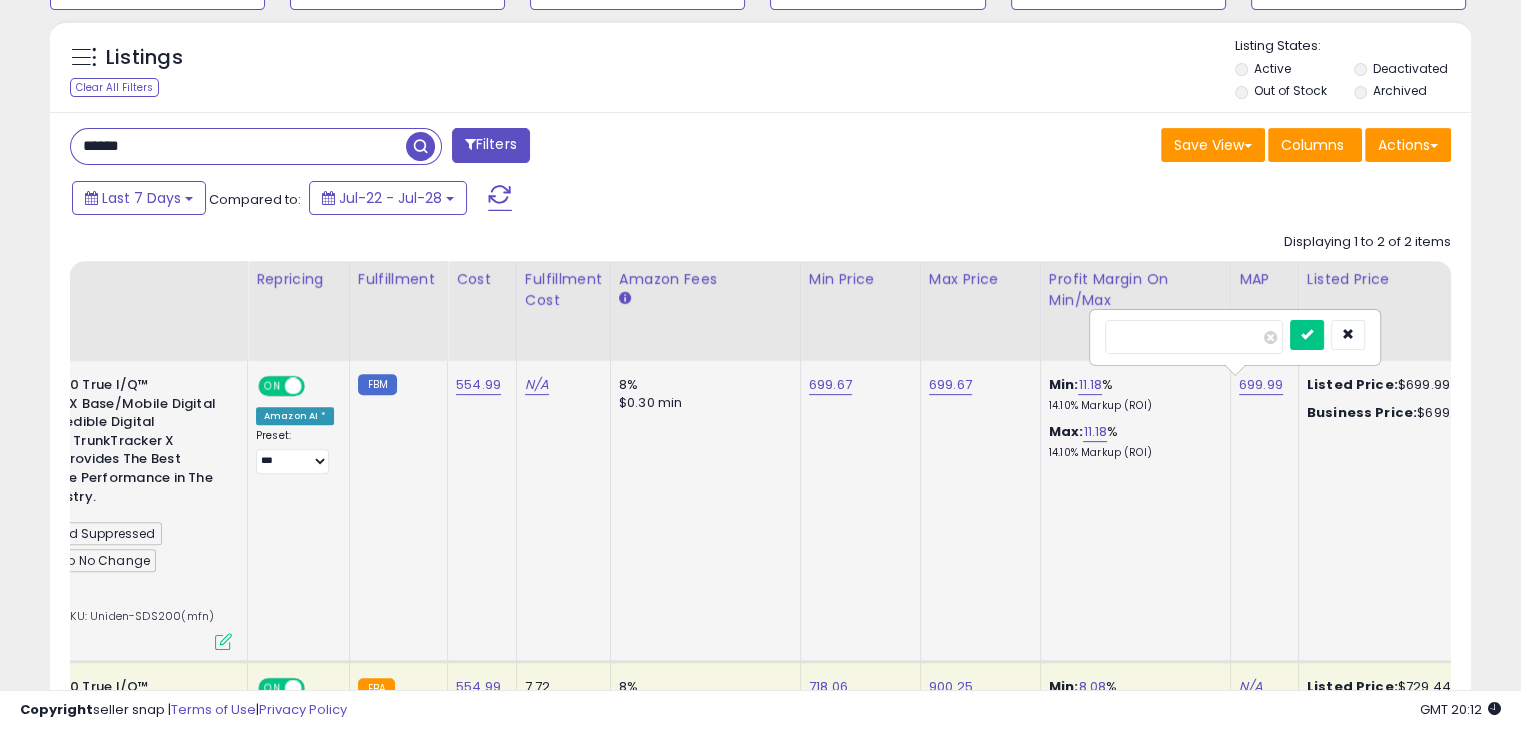 drag, startPoint x: 1112, startPoint y: 330, endPoint x: 1134, endPoint y: 329, distance: 22.022715 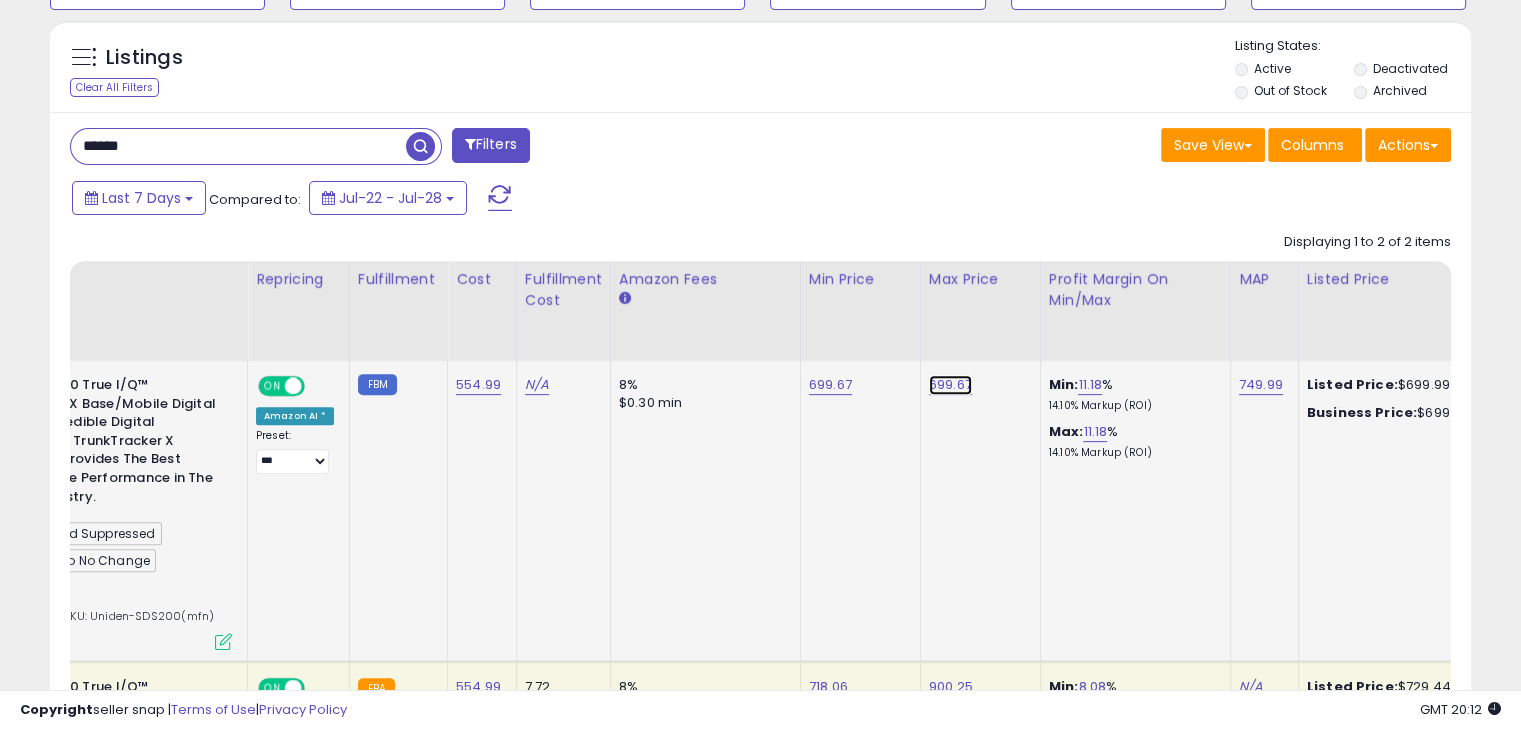 click on "699.67" at bounding box center [950, 385] 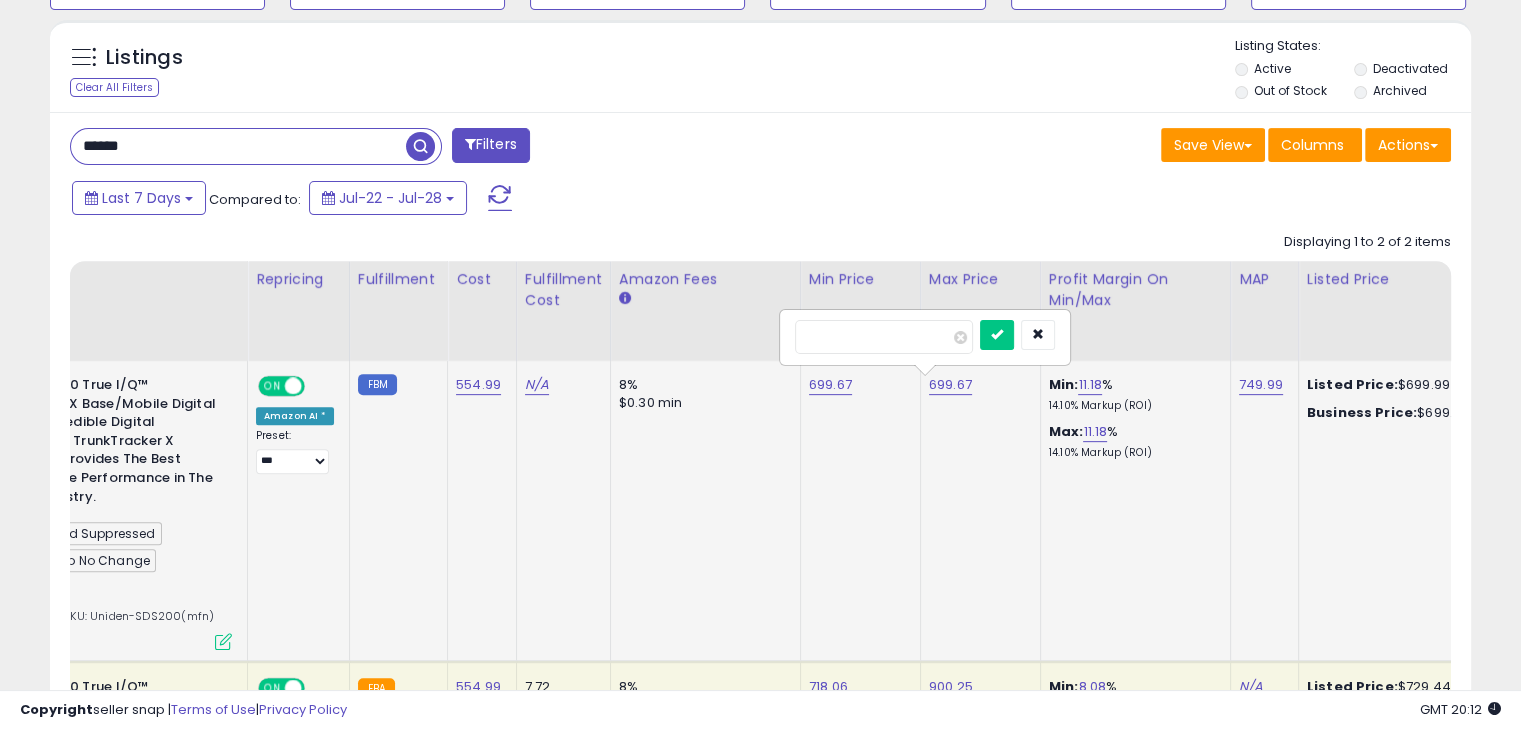 click on "******" at bounding box center (884, 337) 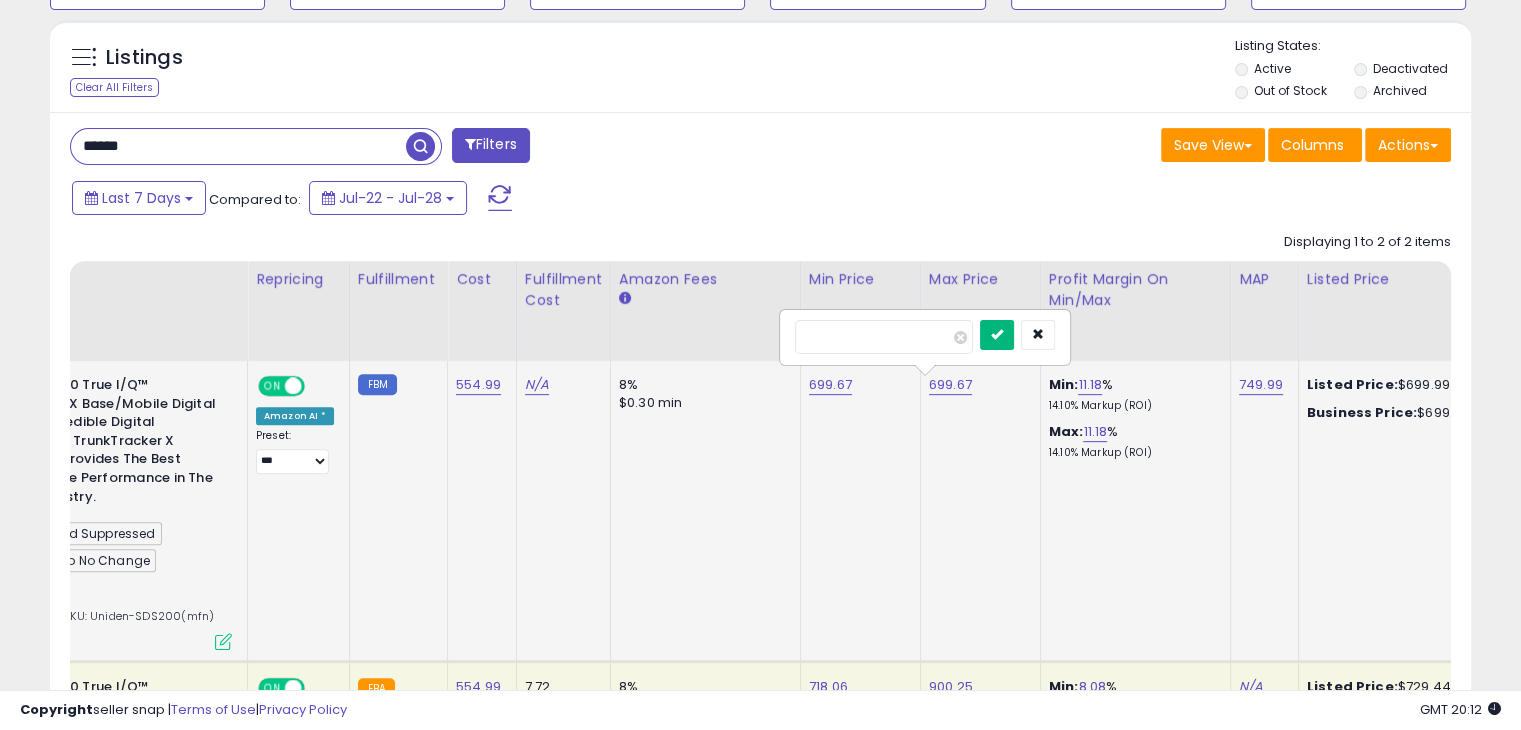 type on "******" 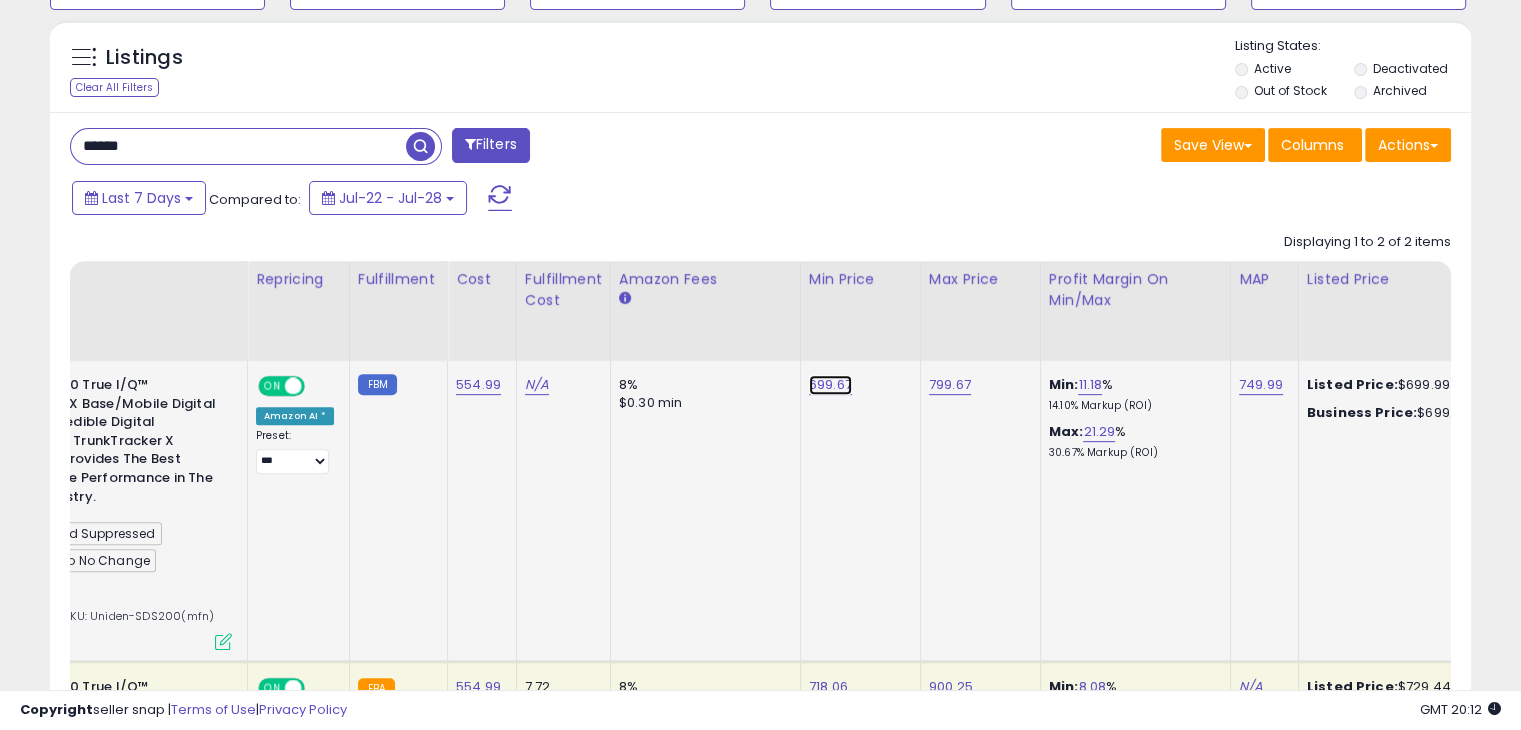 click on "699.67" at bounding box center (830, 385) 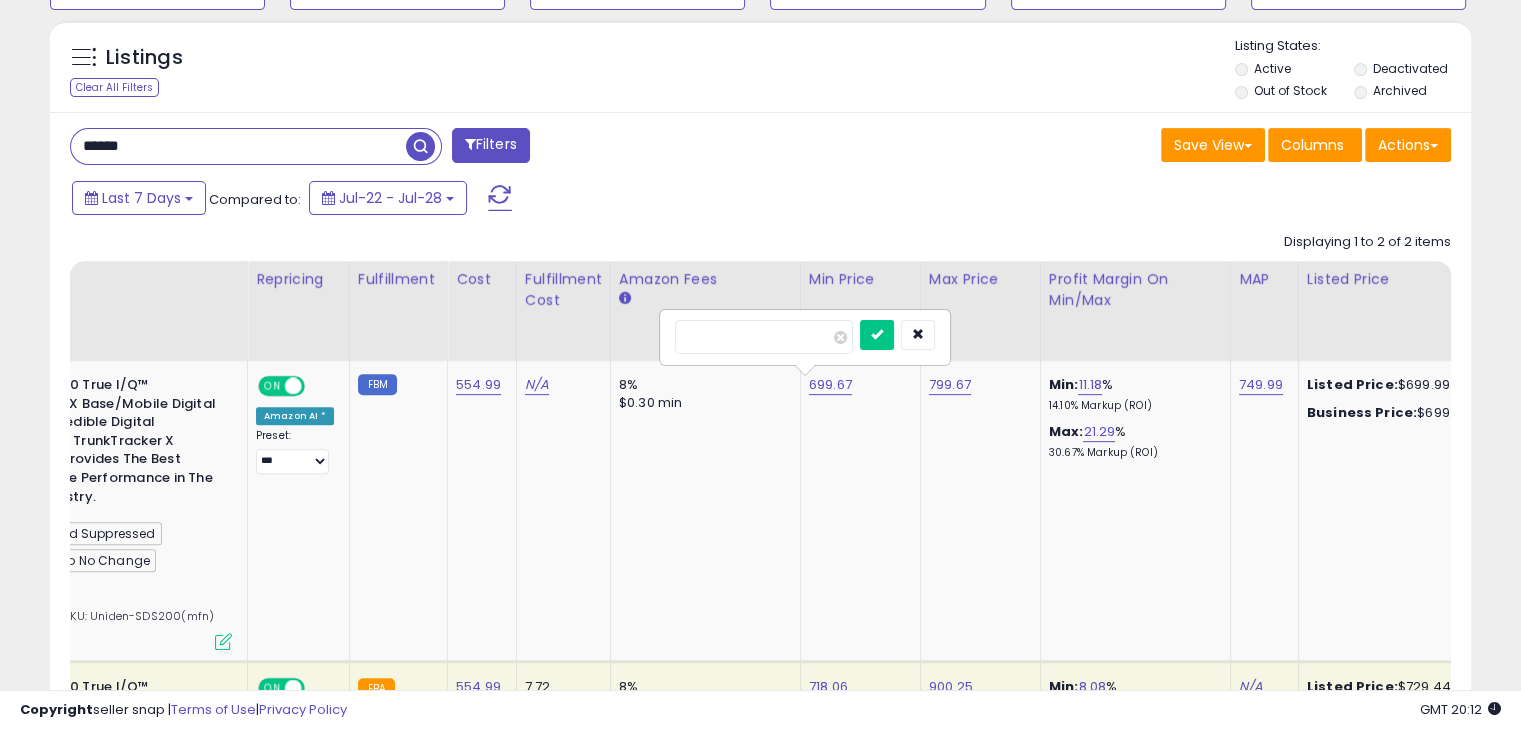 drag, startPoint x: 740, startPoint y: 333, endPoint x: 613, endPoint y: 324, distance: 127.3185 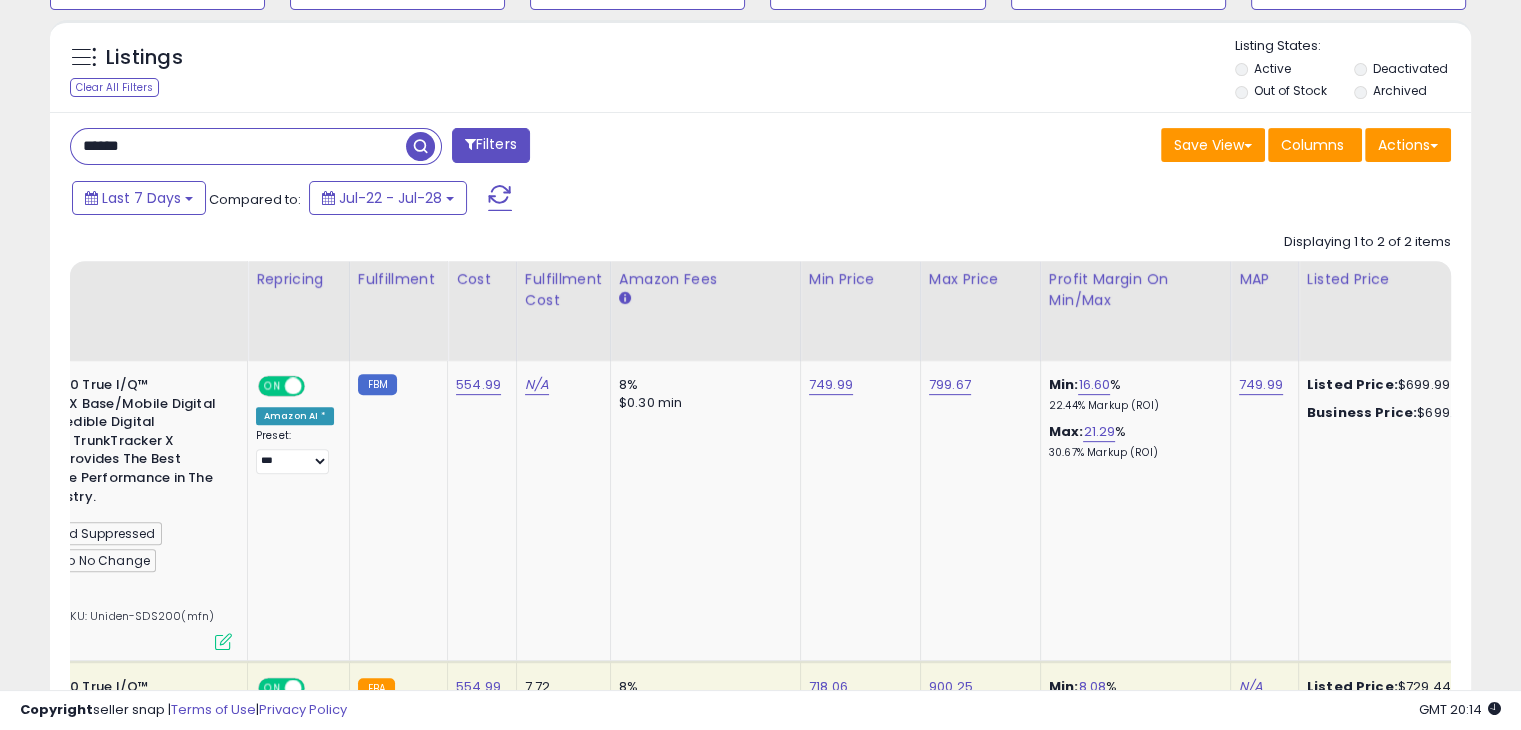 scroll, scrollTop: 0, scrollLeft: 0, axis: both 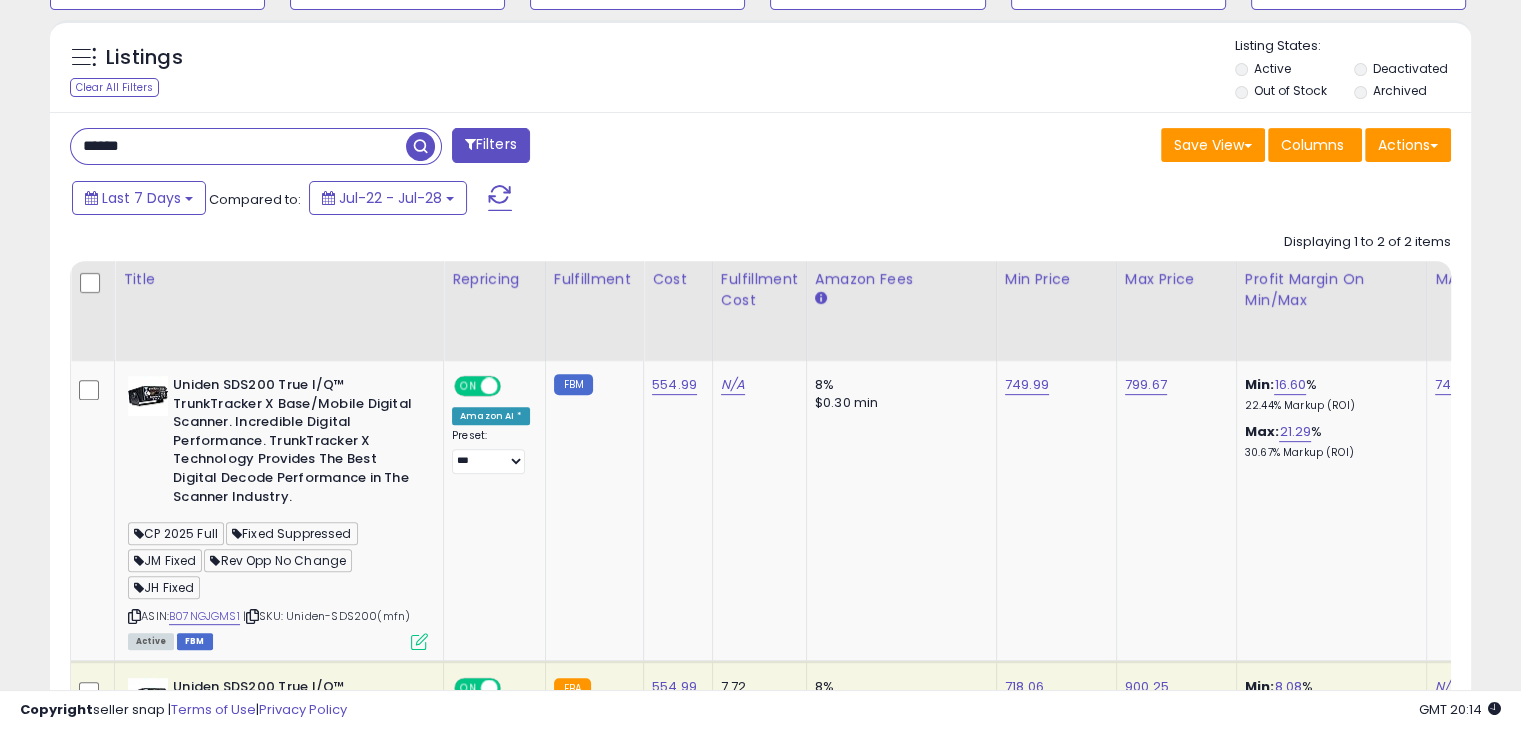 drag, startPoint x: 144, startPoint y: 141, endPoint x: 42, endPoint y: 136, distance: 102.122475 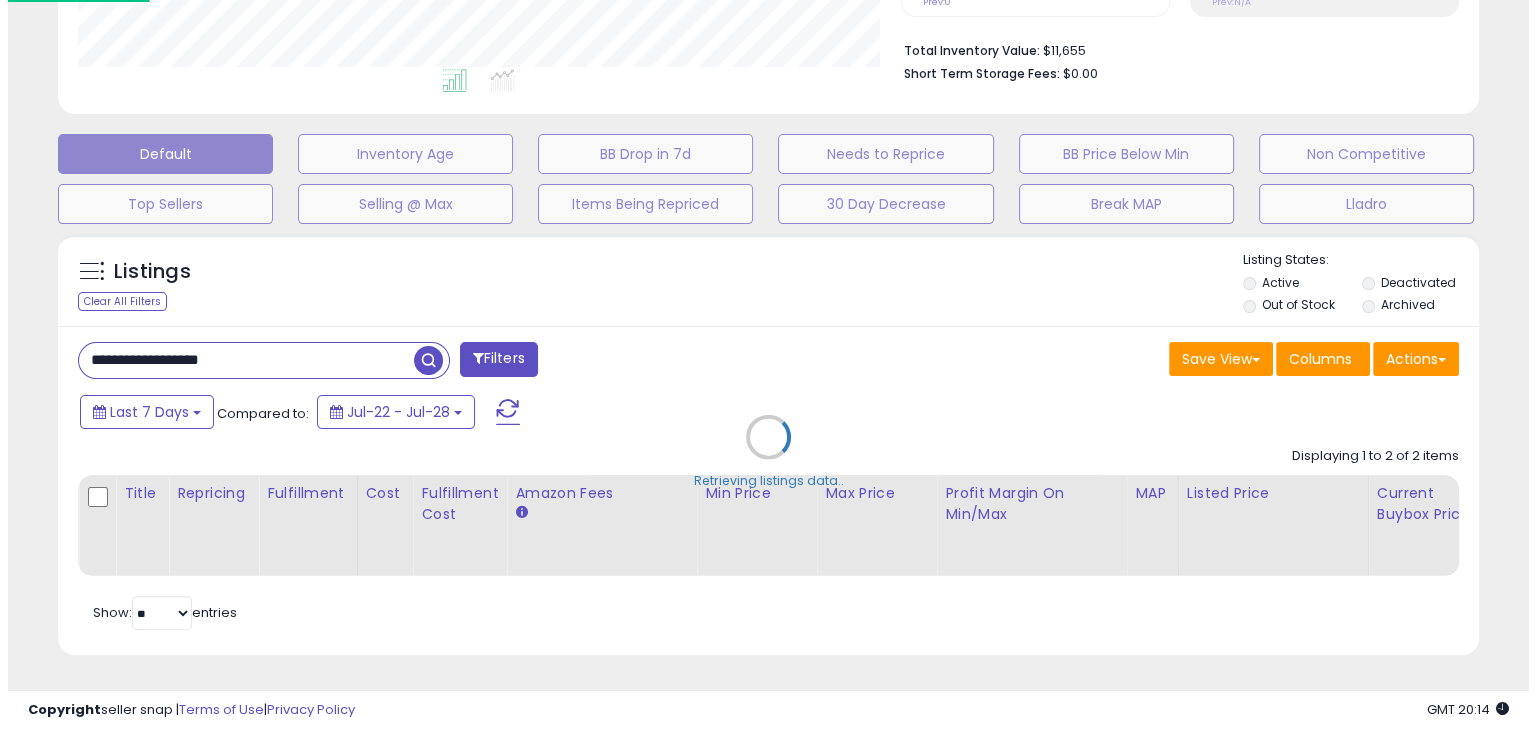 scroll, scrollTop: 510, scrollLeft: 0, axis: vertical 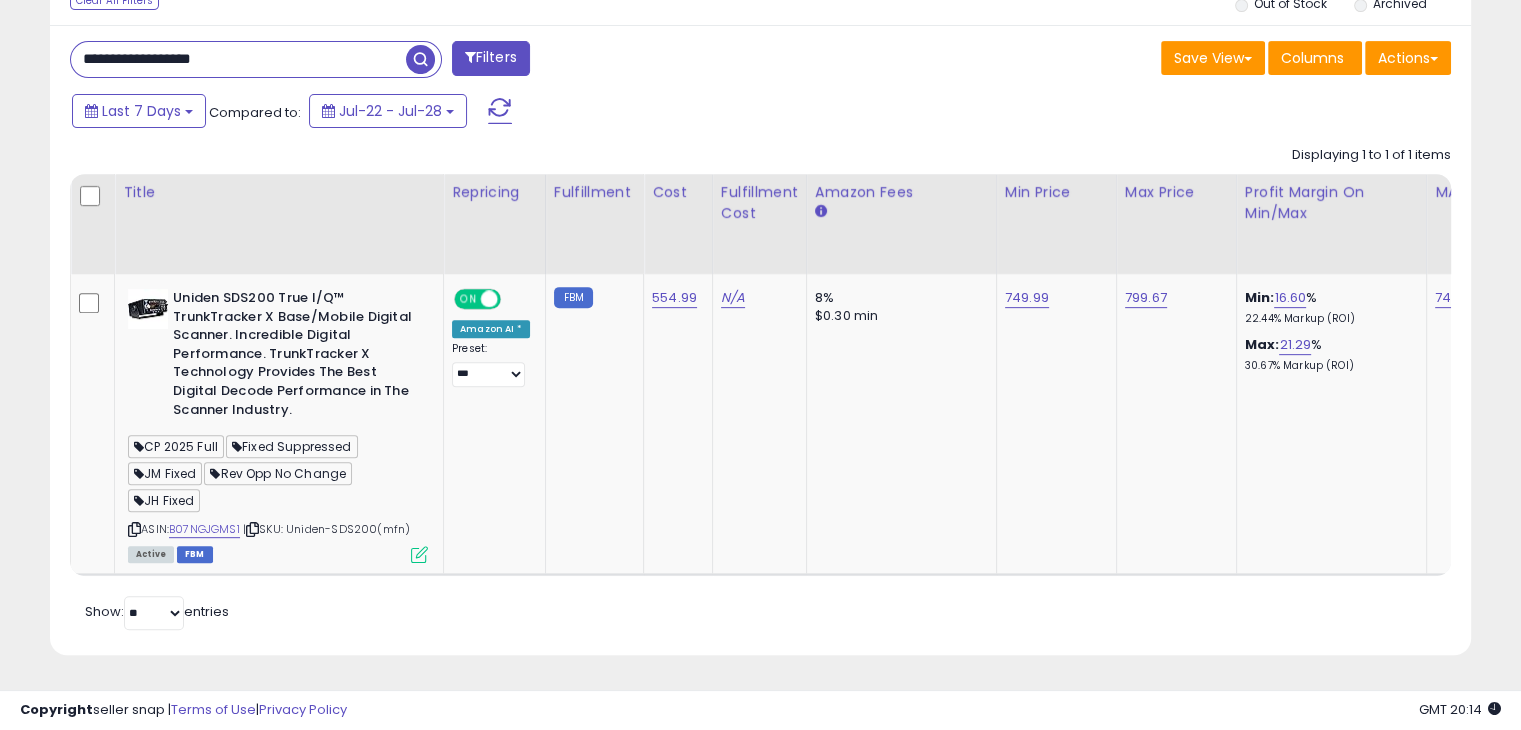 drag, startPoint x: 204, startPoint y: 45, endPoint x: 281, endPoint y: 50, distance: 77.16217 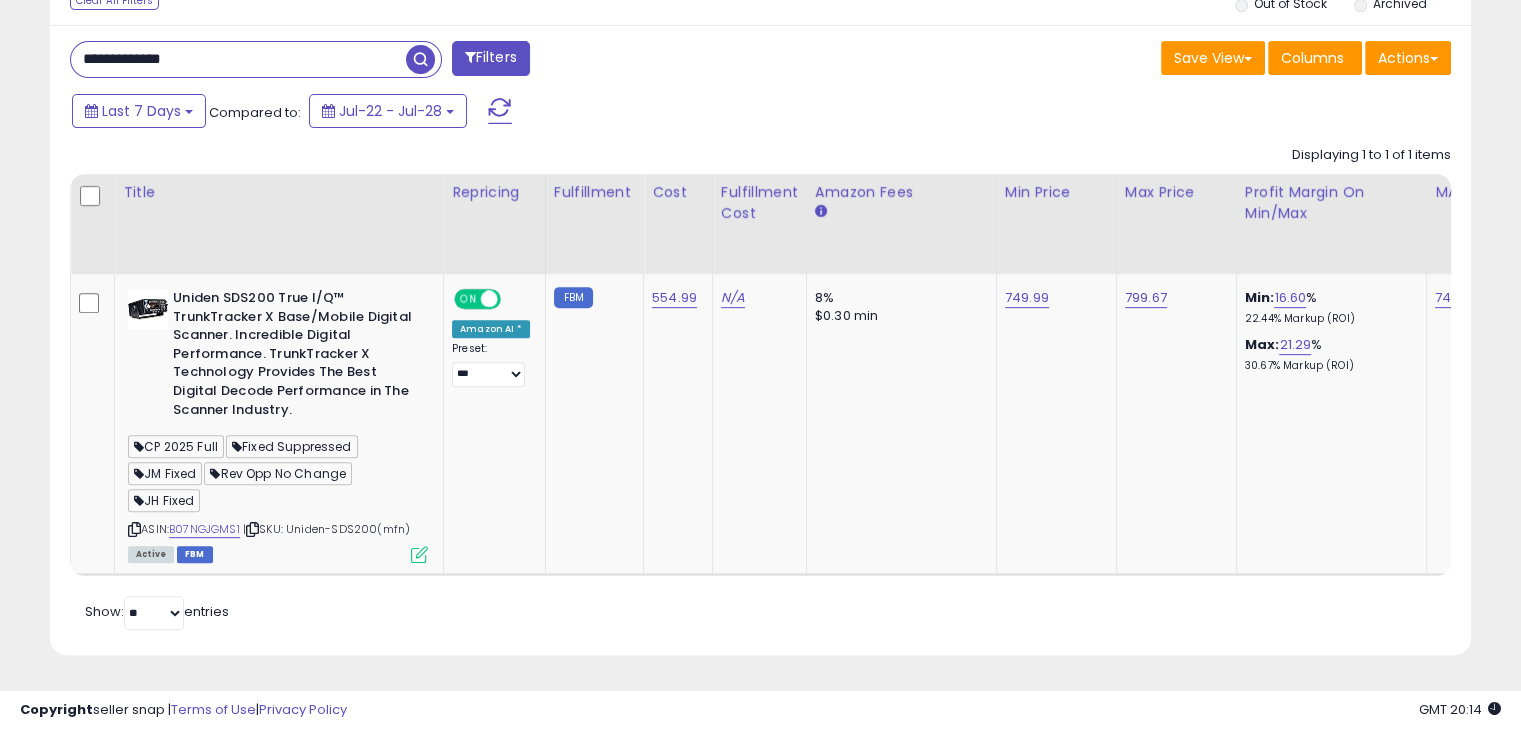 scroll, scrollTop: 999589, scrollLeft: 999168, axis: both 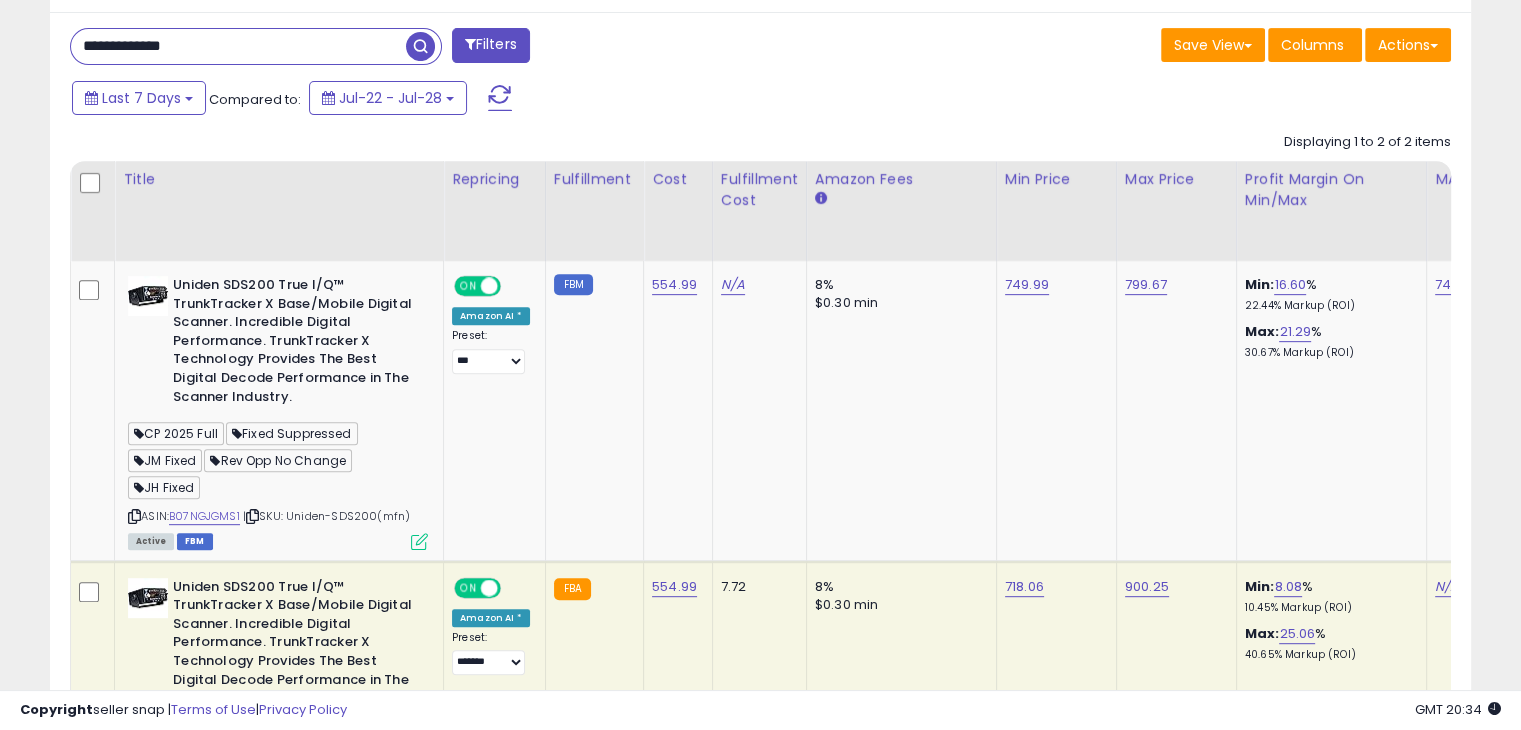 drag, startPoint x: 210, startPoint y: 48, endPoint x: 46, endPoint y: 46, distance: 164.01219 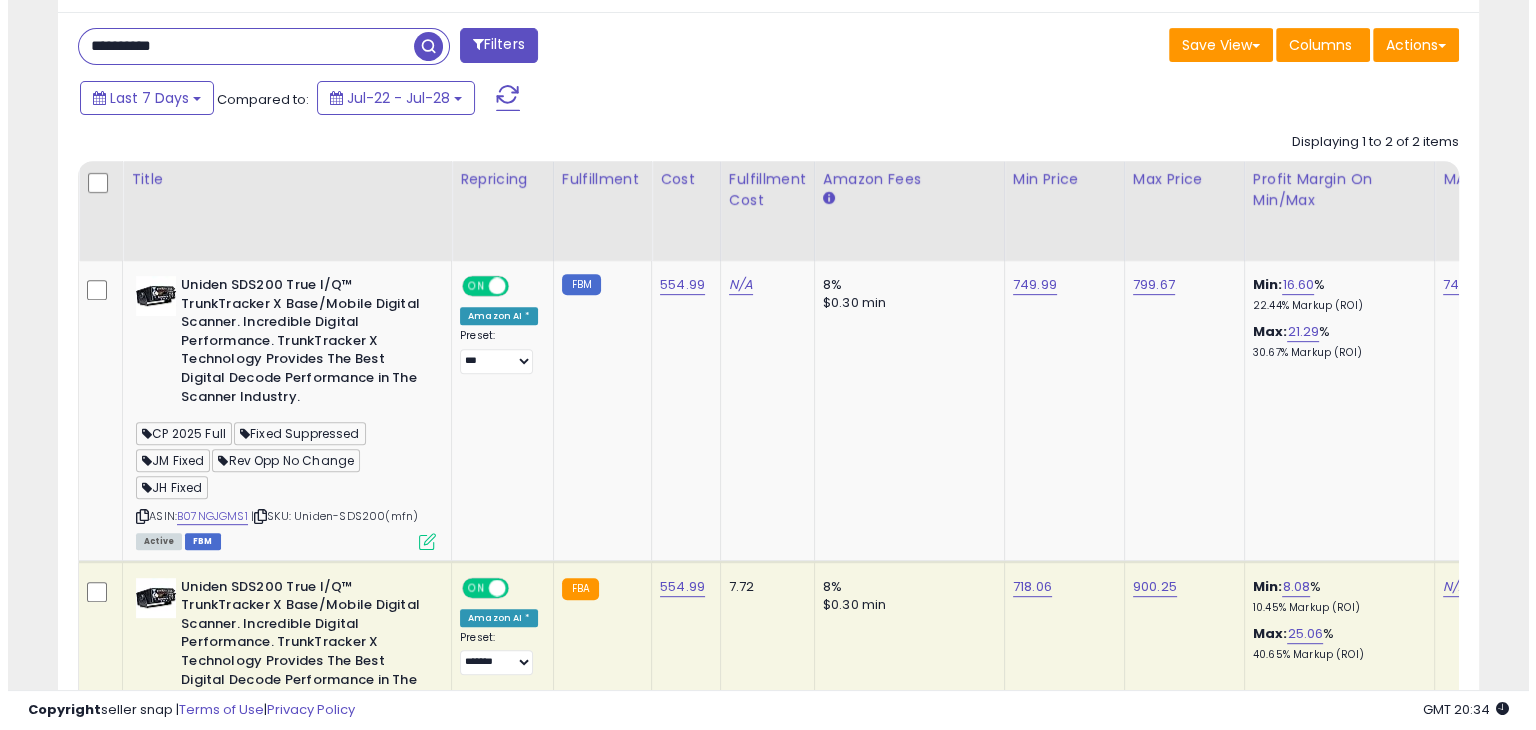 scroll, scrollTop: 510, scrollLeft: 0, axis: vertical 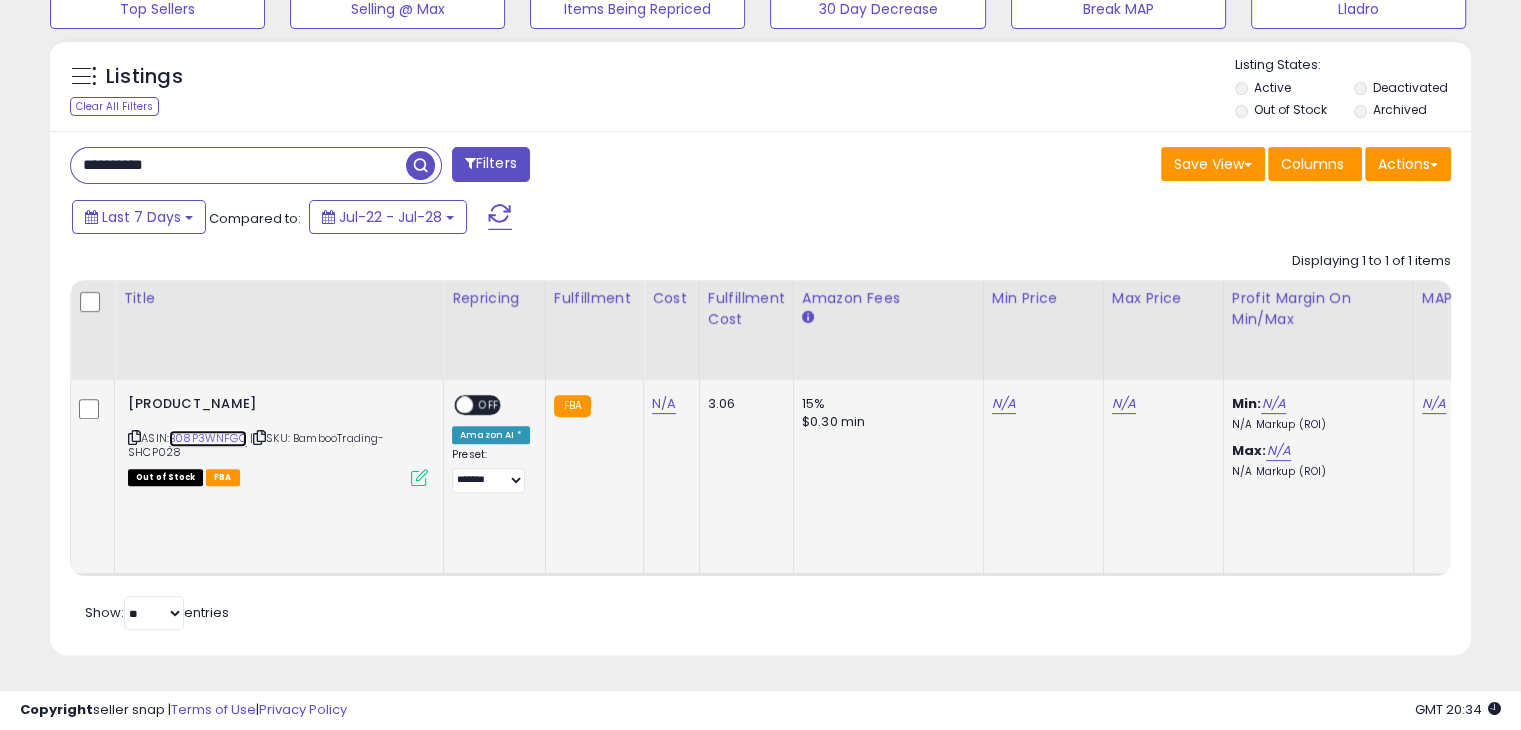 click on "B08P3WNFGC" at bounding box center (208, 438) 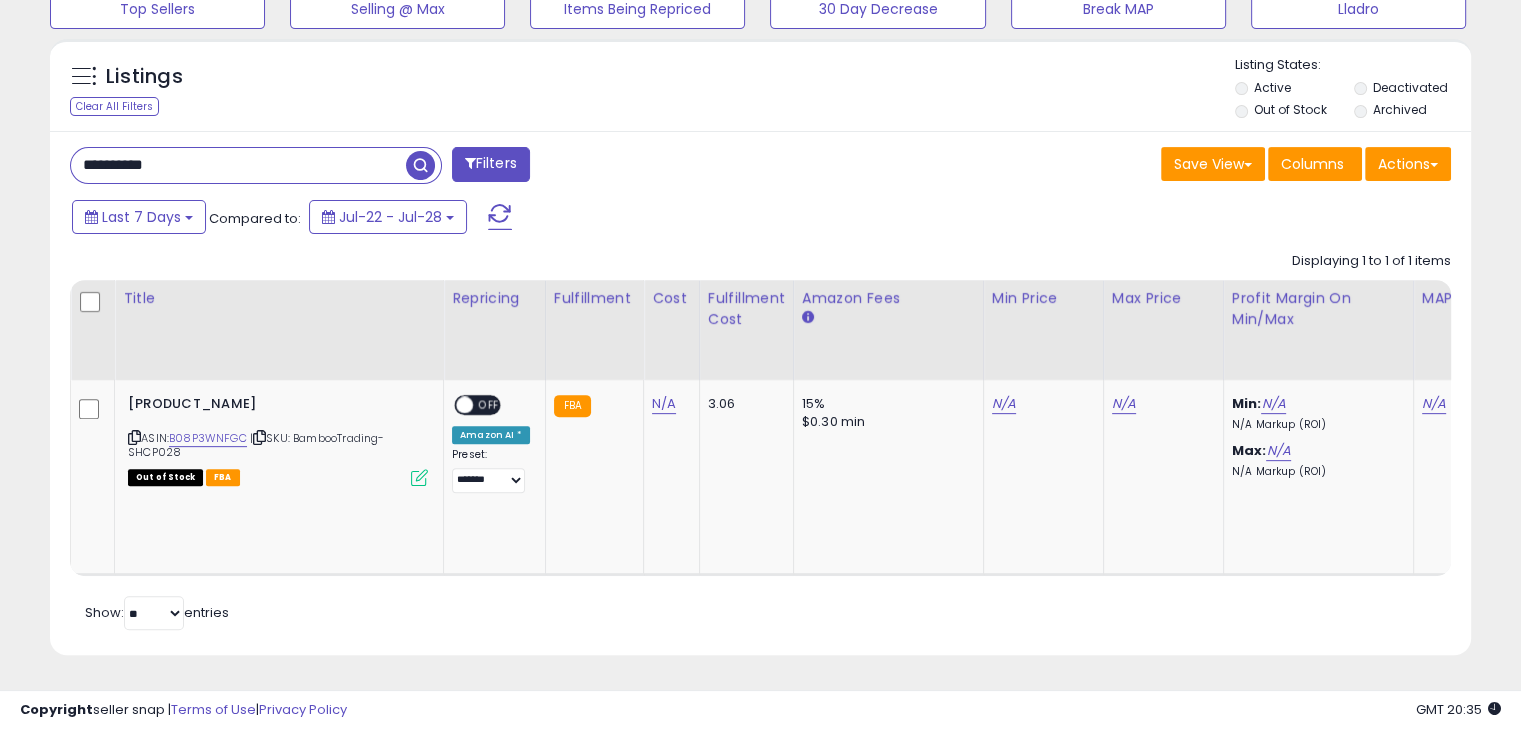 drag, startPoint x: 236, startPoint y: 151, endPoint x: 80, endPoint y: 147, distance: 156.05127 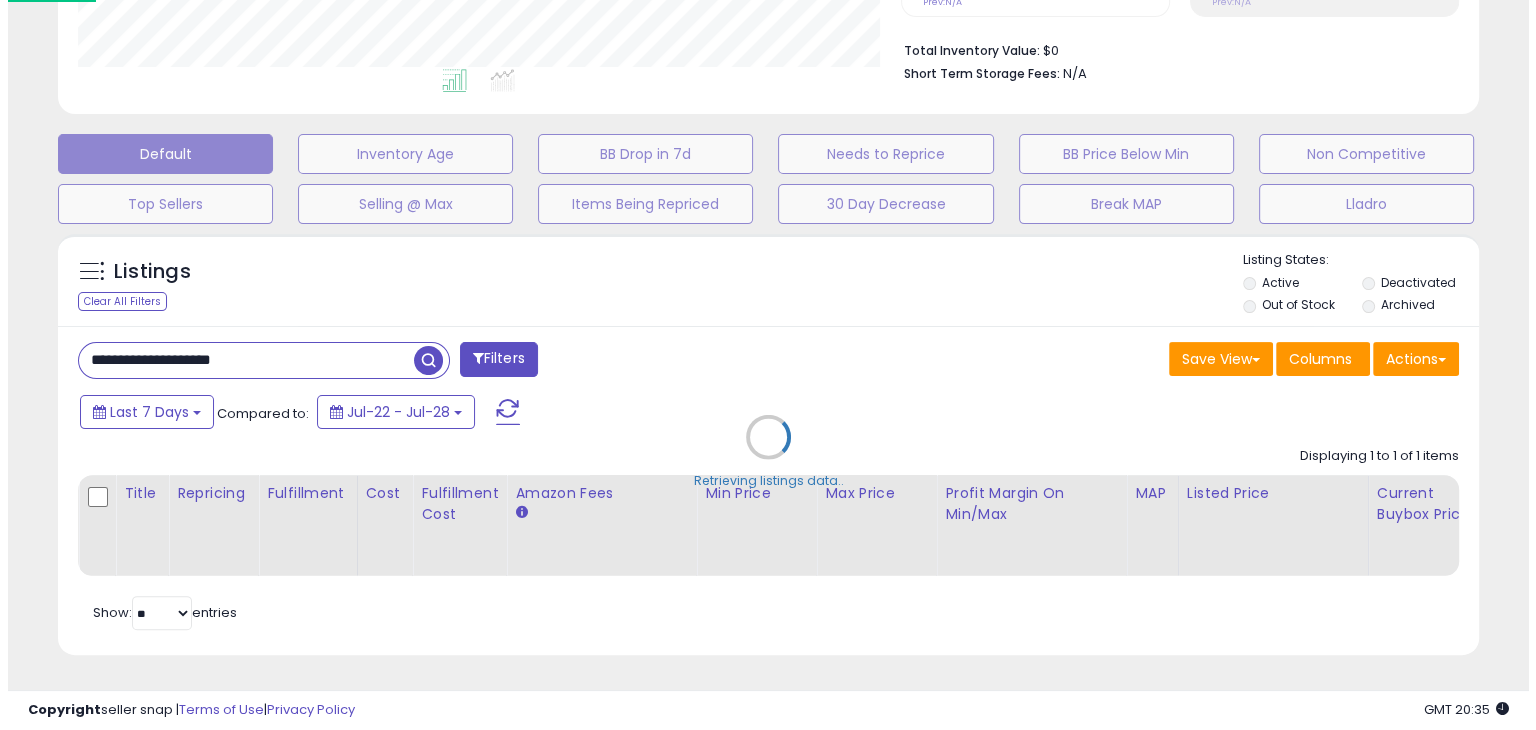 scroll, scrollTop: 510, scrollLeft: 0, axis: vertical 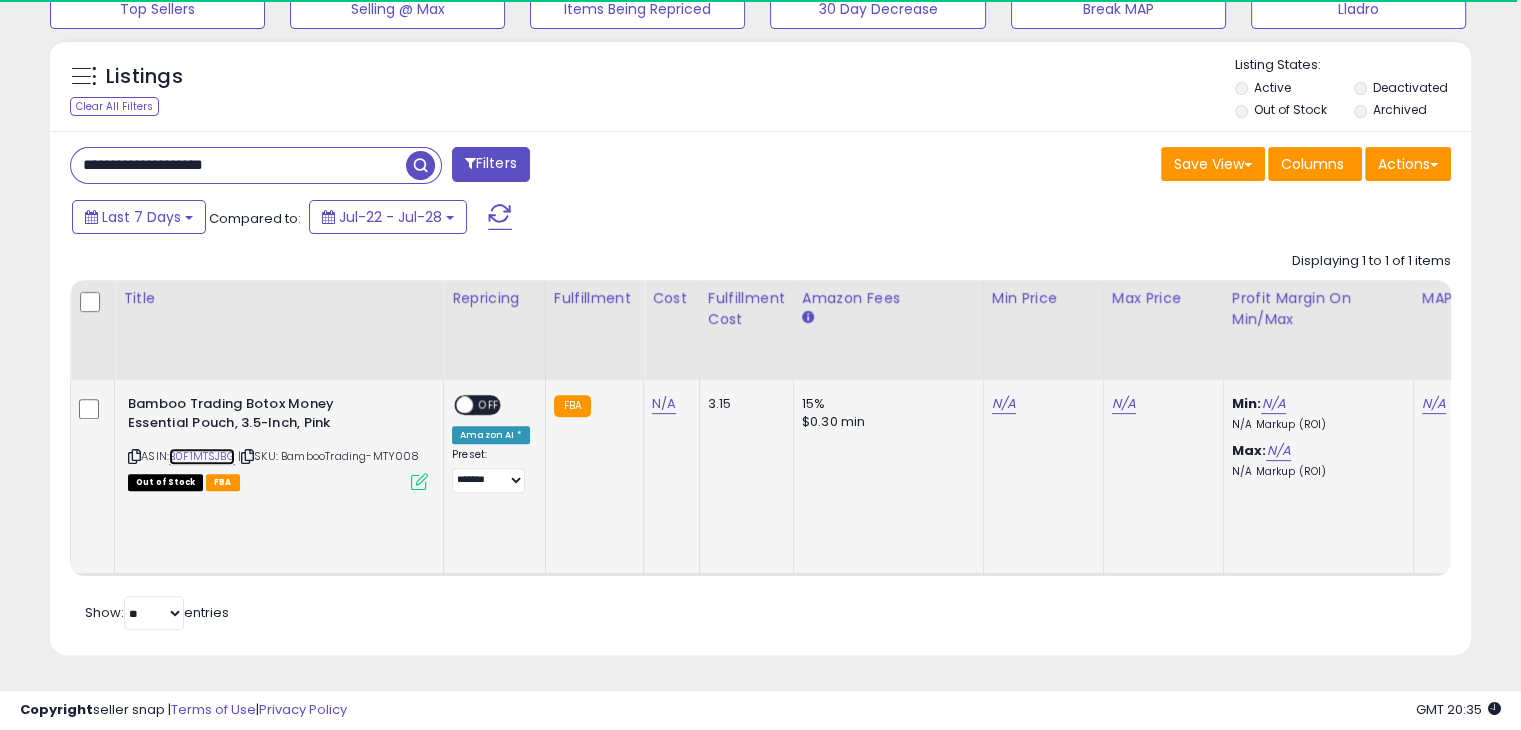 click on "B0F1MTSJBG" at bounding box center (202, 456) 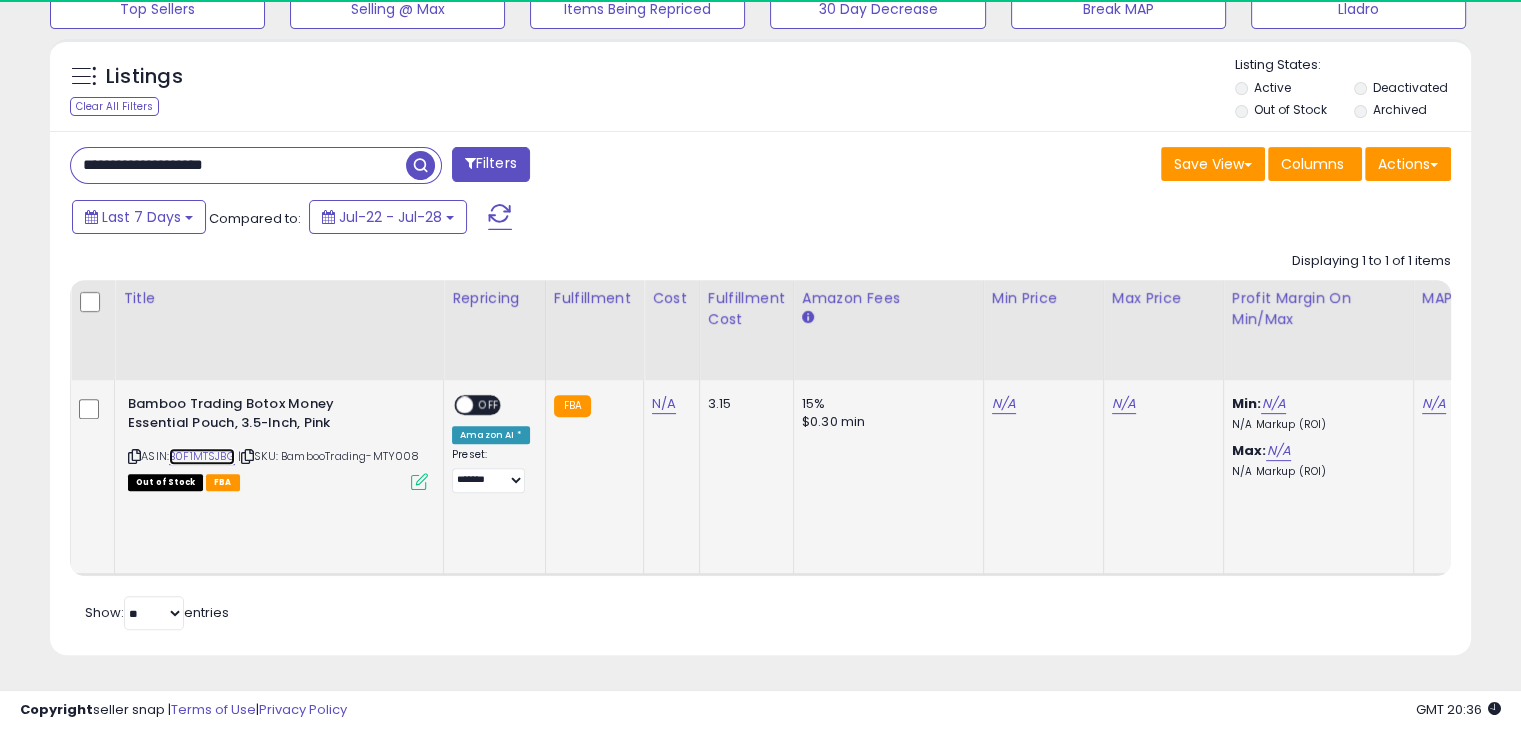 scroll, scrollTop: 999589, scrollLeft: 999176, axis: both 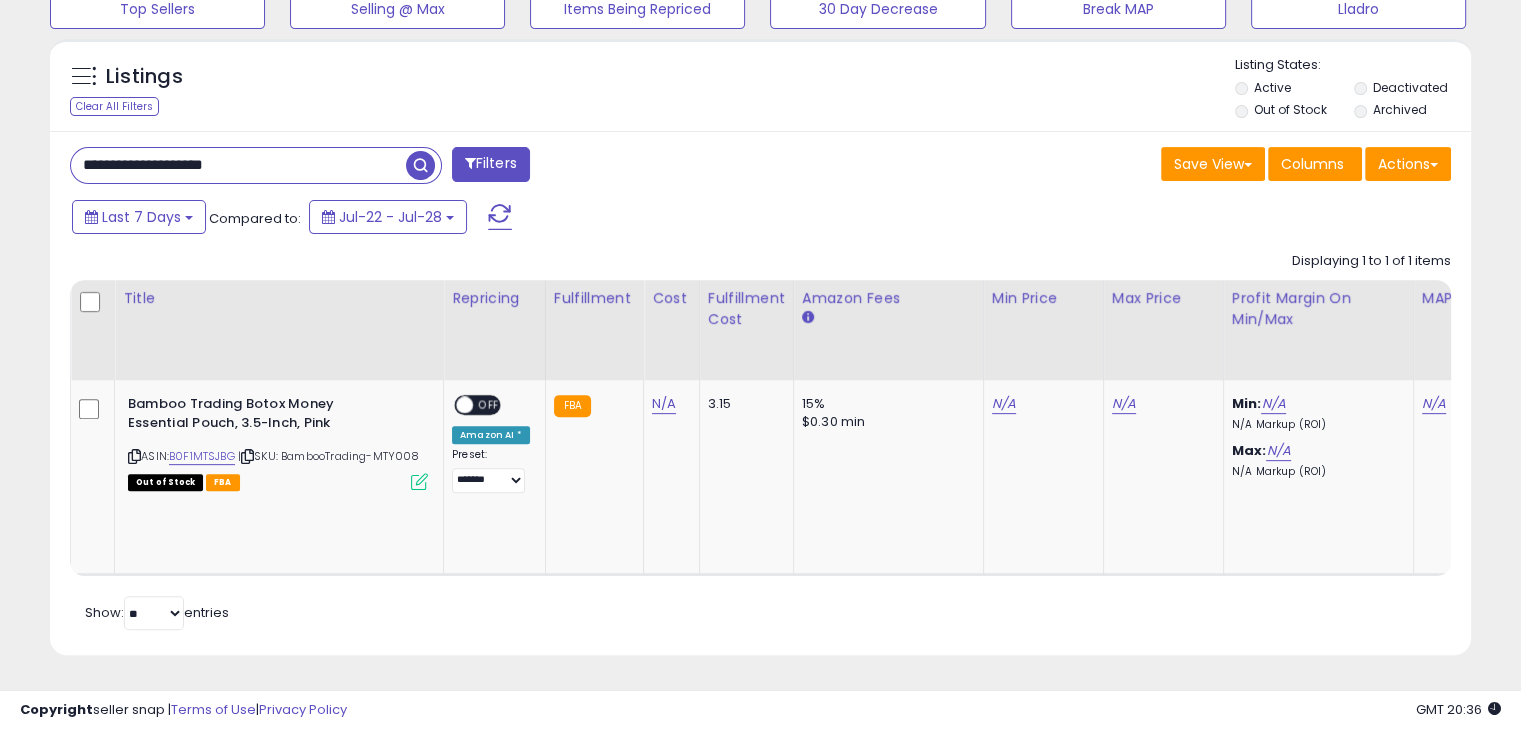 drag, startPoint x: 296, startPoint y: 157, endPoint x: 46, endPoint y: 141, distance: 250.51147 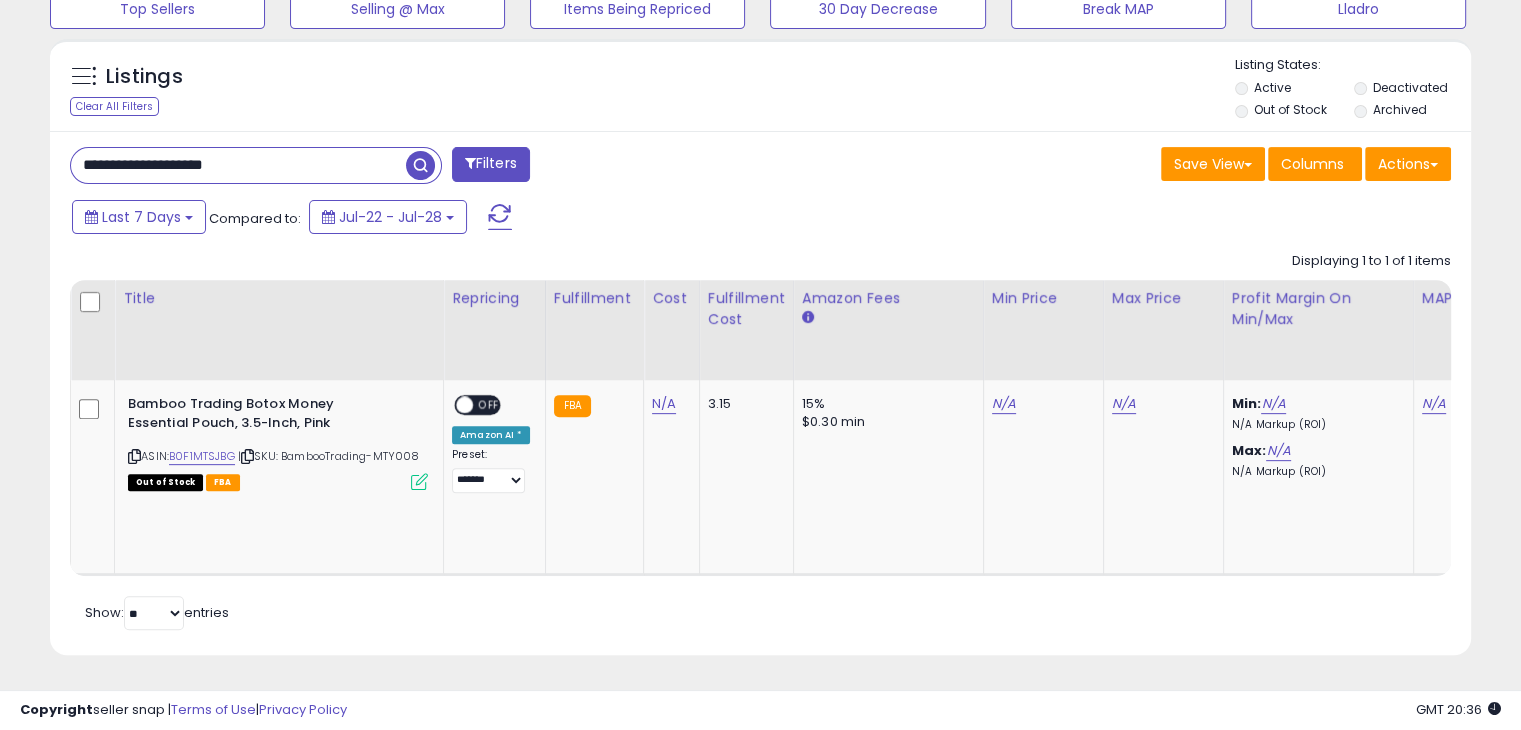 paste on "*" 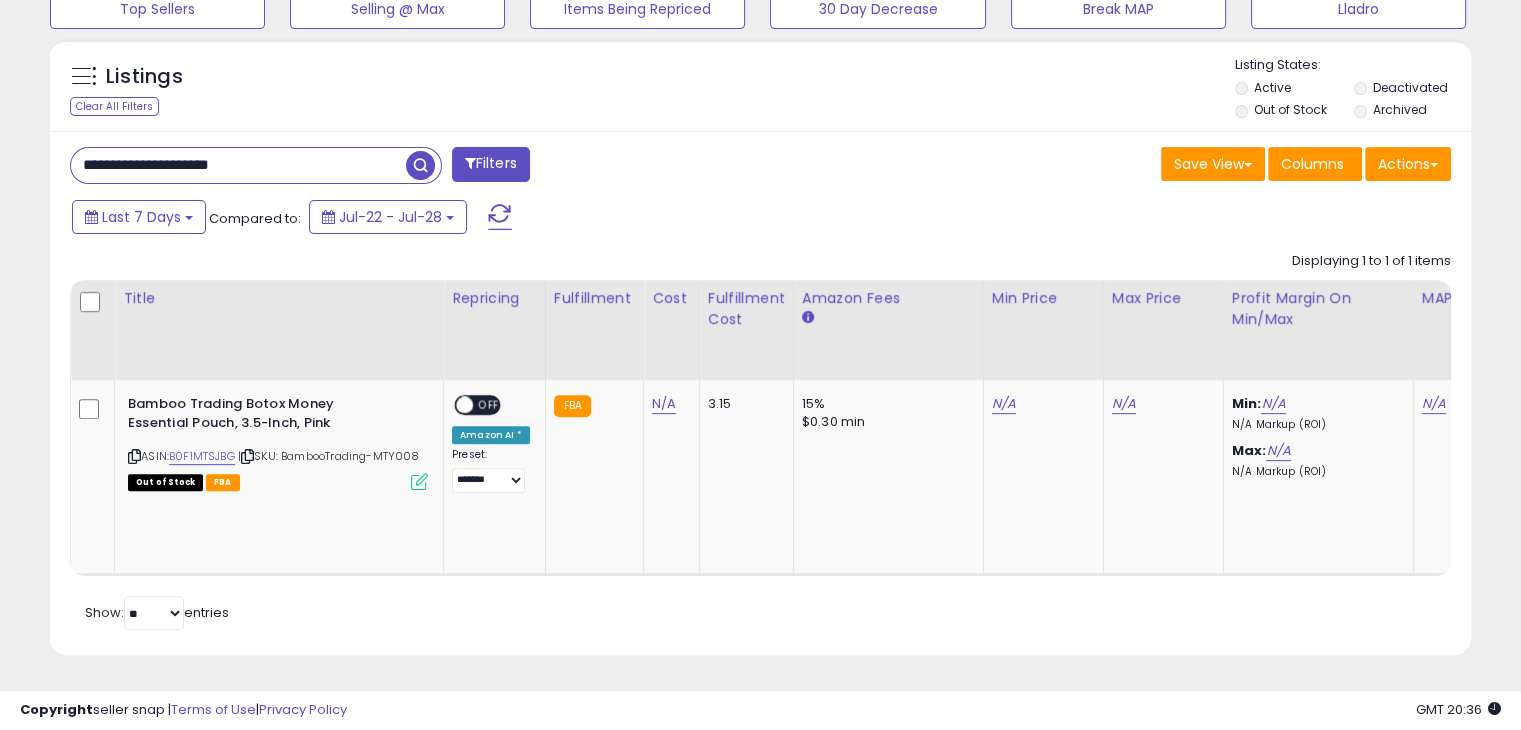 scroll, scrollTop: 999589, scrollLeft: 999168, axis: both 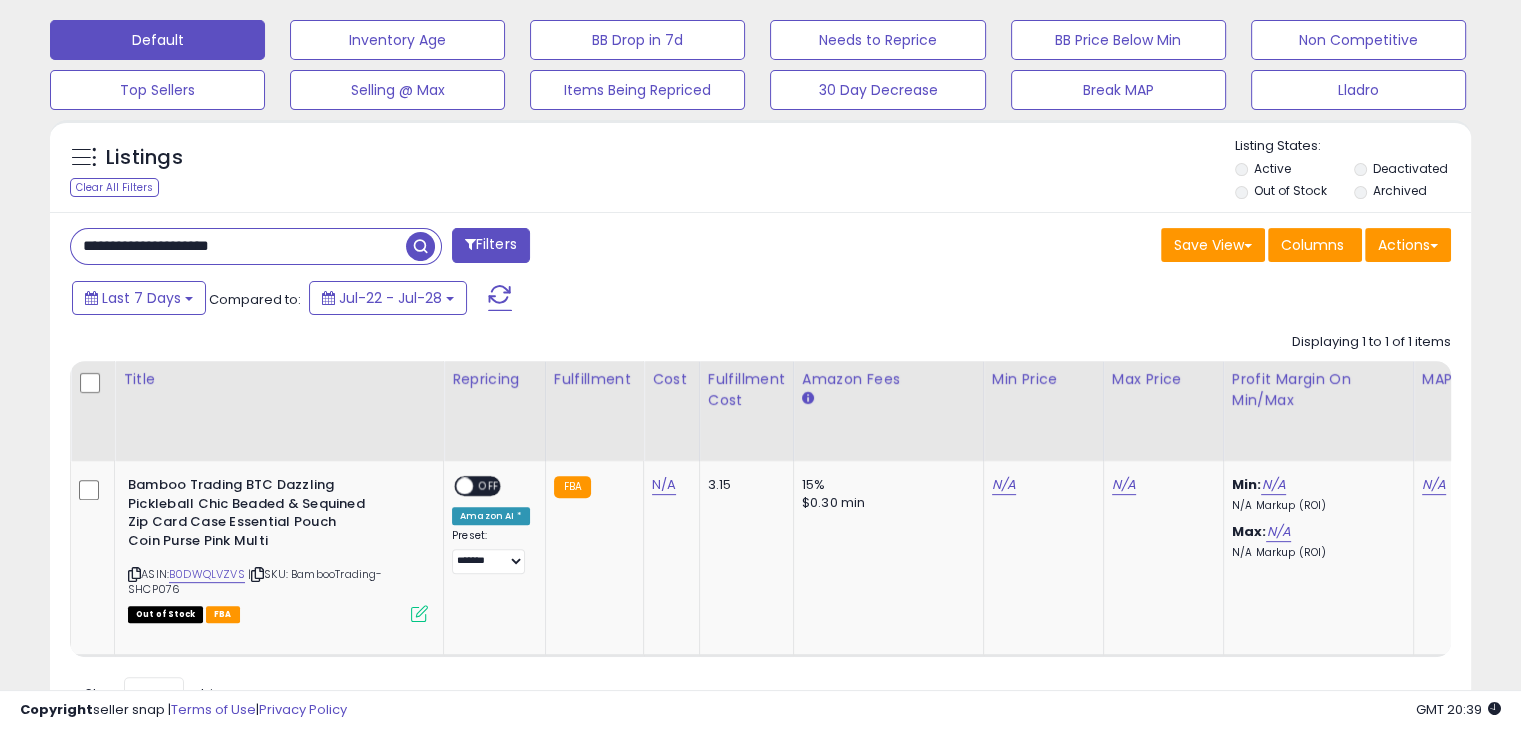 drag, startPoint x: 305, startPoint y: 251, endPoint x: 46, endPoint y: 253, distance: 259.00772 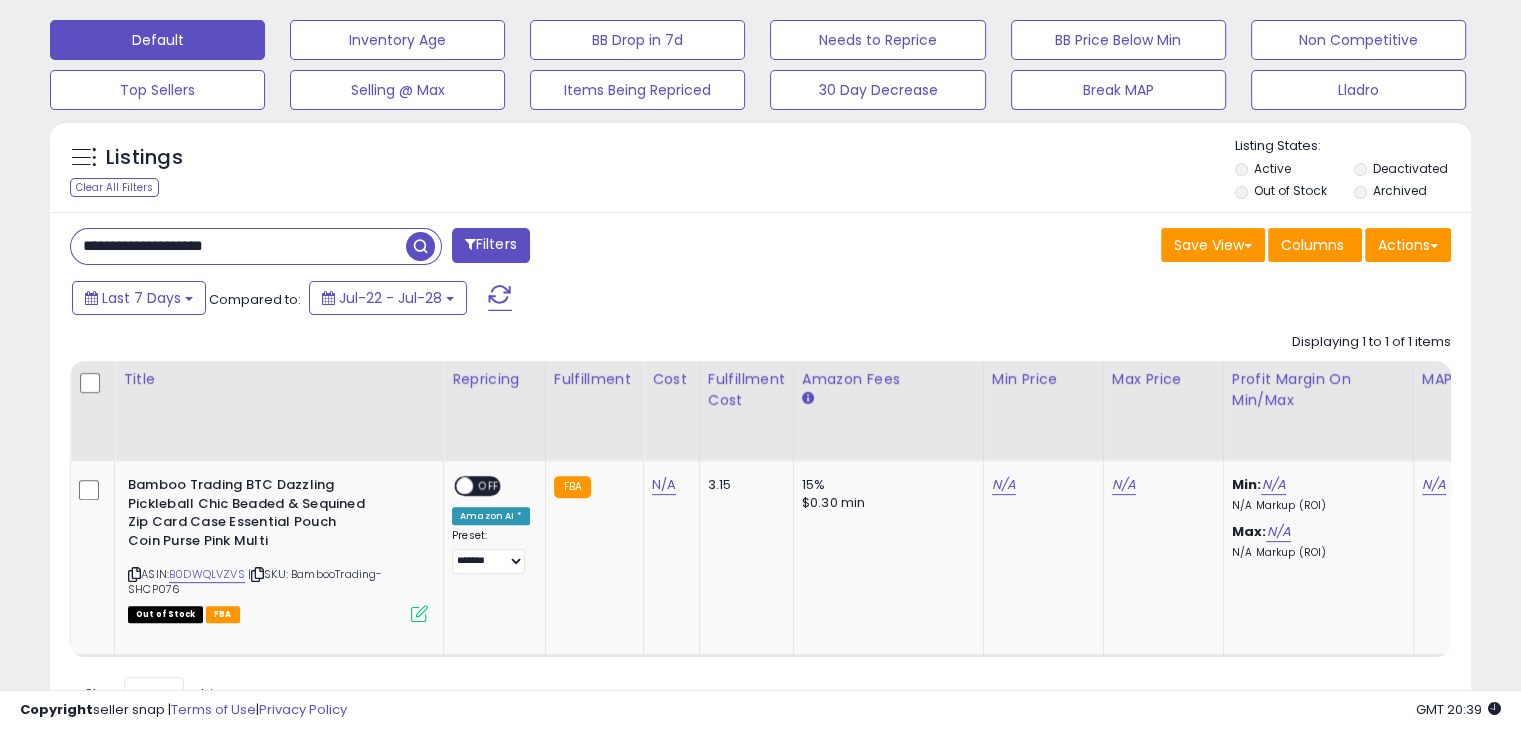 scroll, scrollTop: 999589, scrollLeft: 999168, axis: both 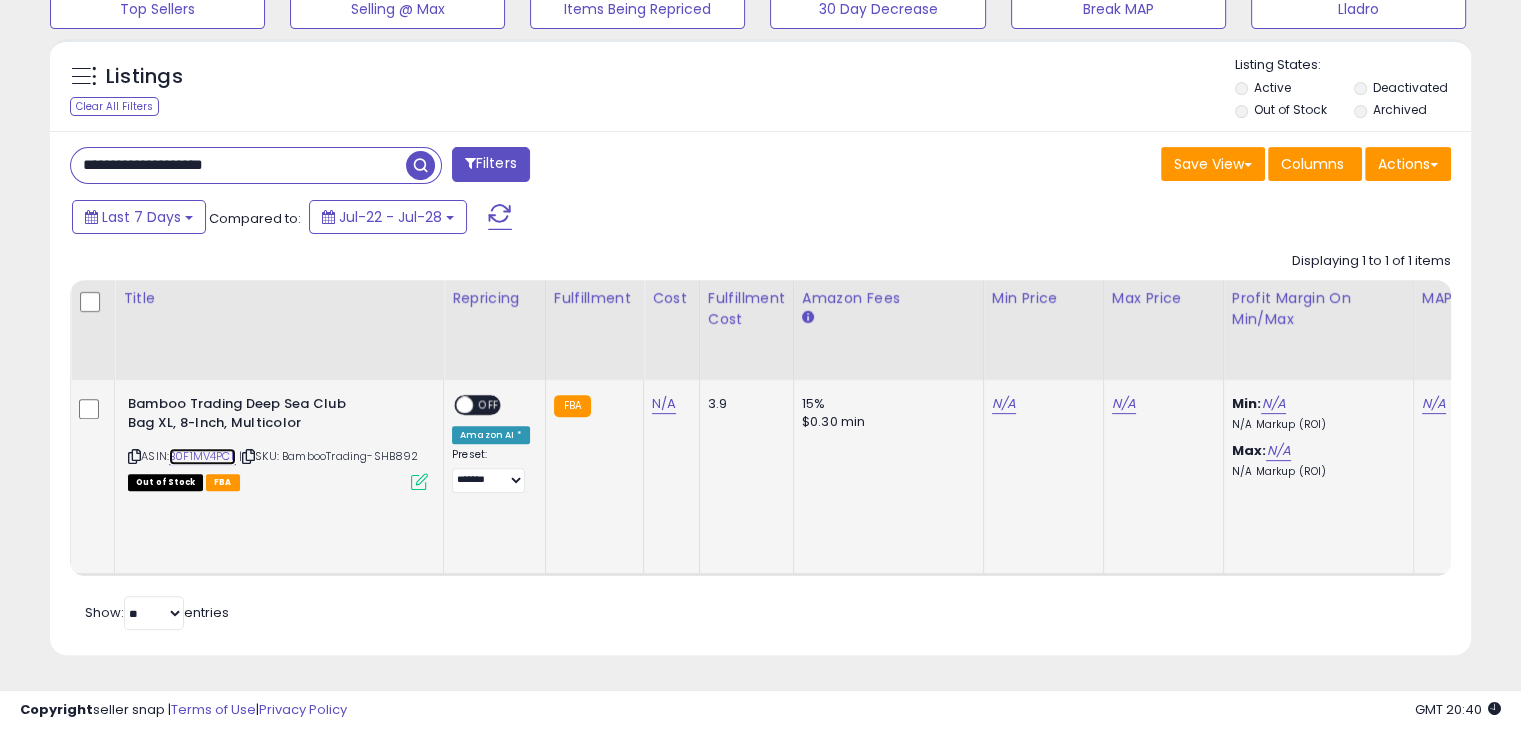 click on "B0F1MV4PCL" at bounding box center [202, 456] 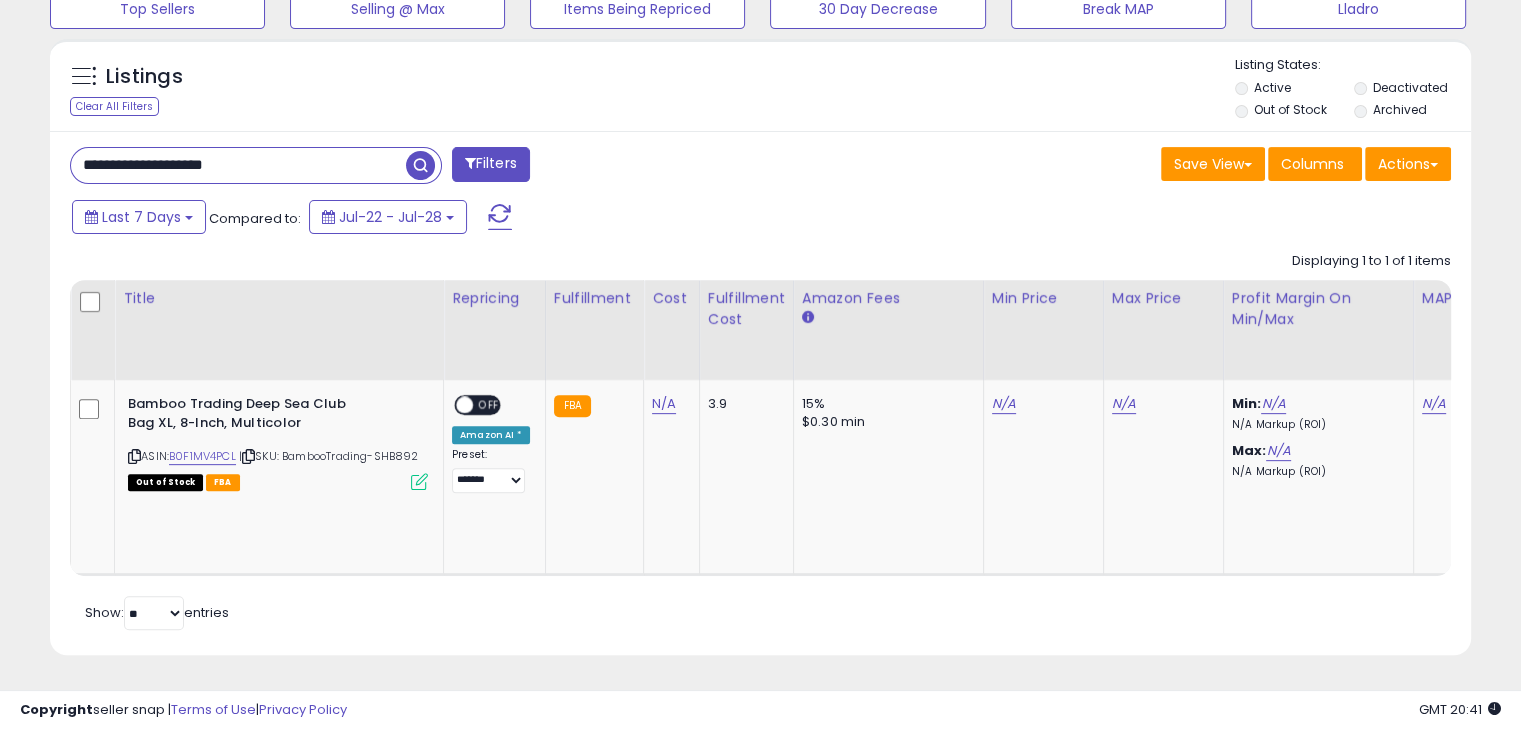 drag, startPoint x: 288, startPoint y: 146, endPoint x: 84, endPoint y: 140, distance: 204.08821 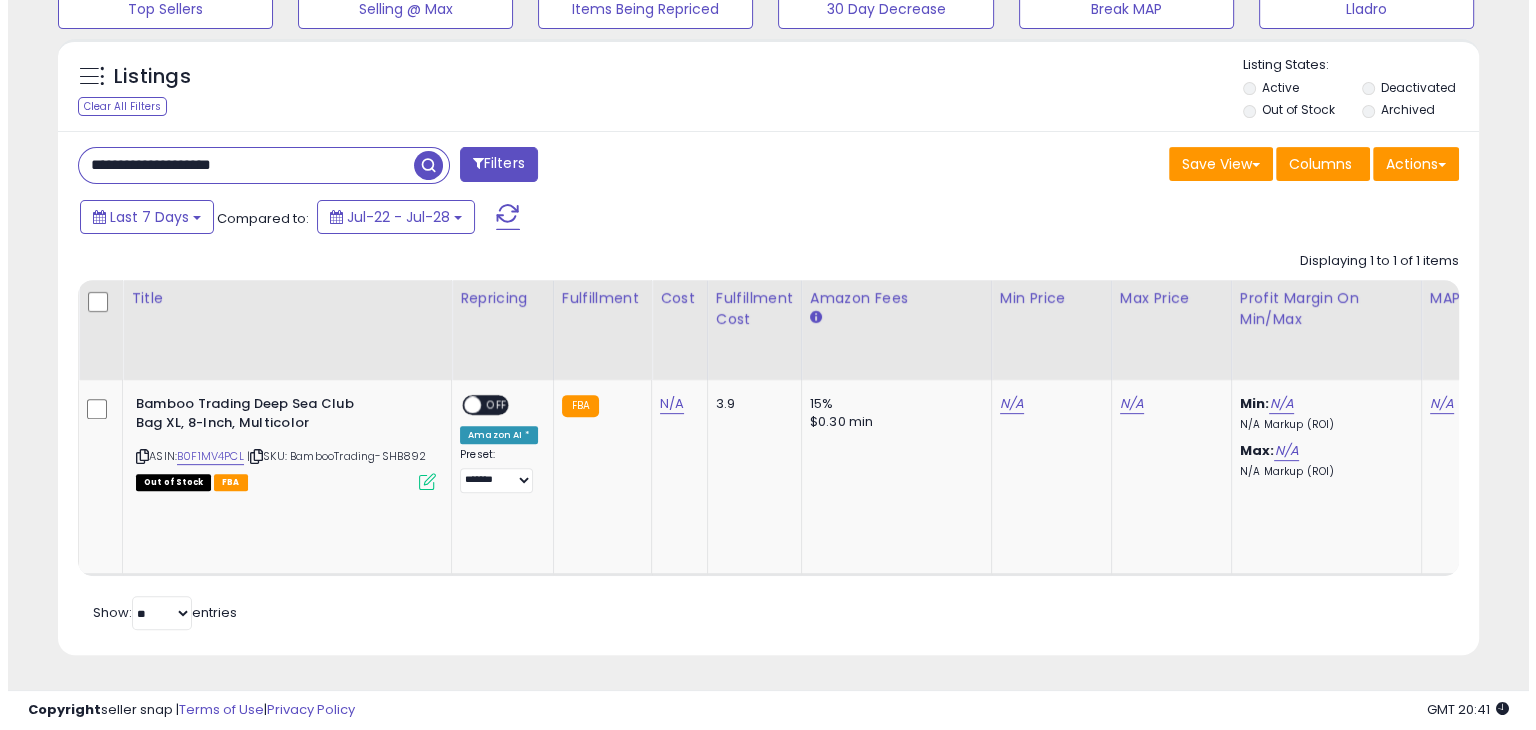 scroll, scrollTop: 510, scrollLeft: 0, axis: vertical 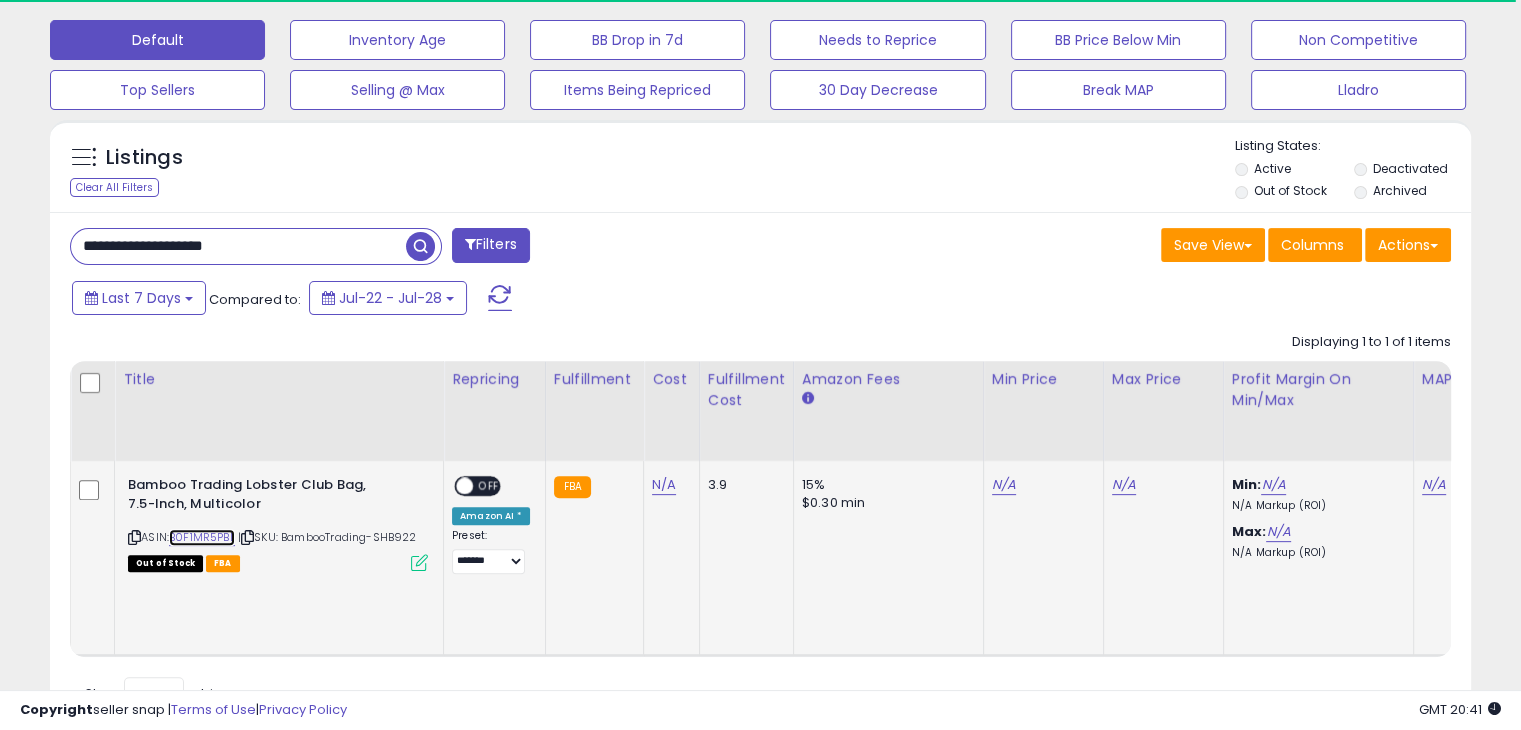click on "B0F1MR5PBL" at bounding box center [202, 537] 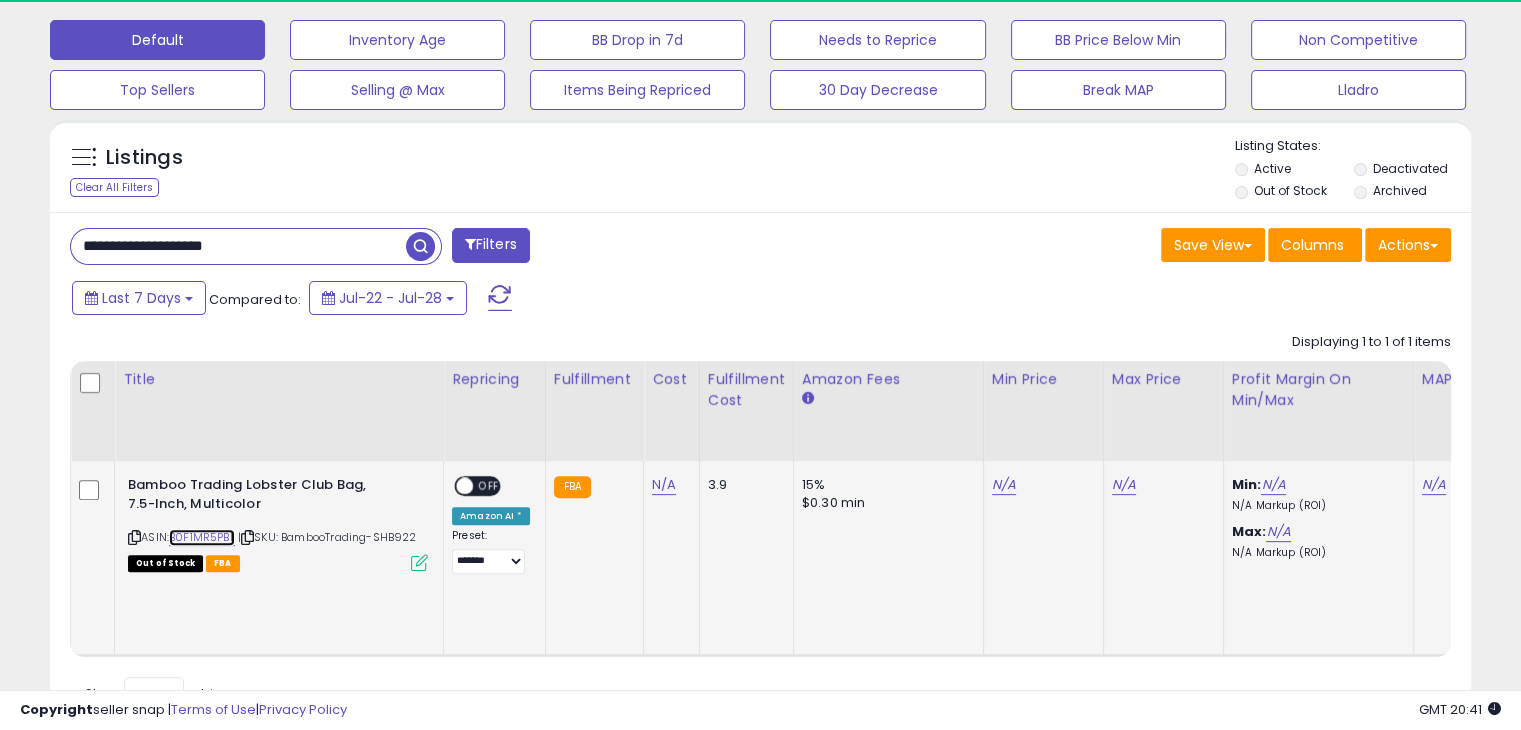 scroll, scrollTop: 999589, scrollLeft: 999176, axis: both 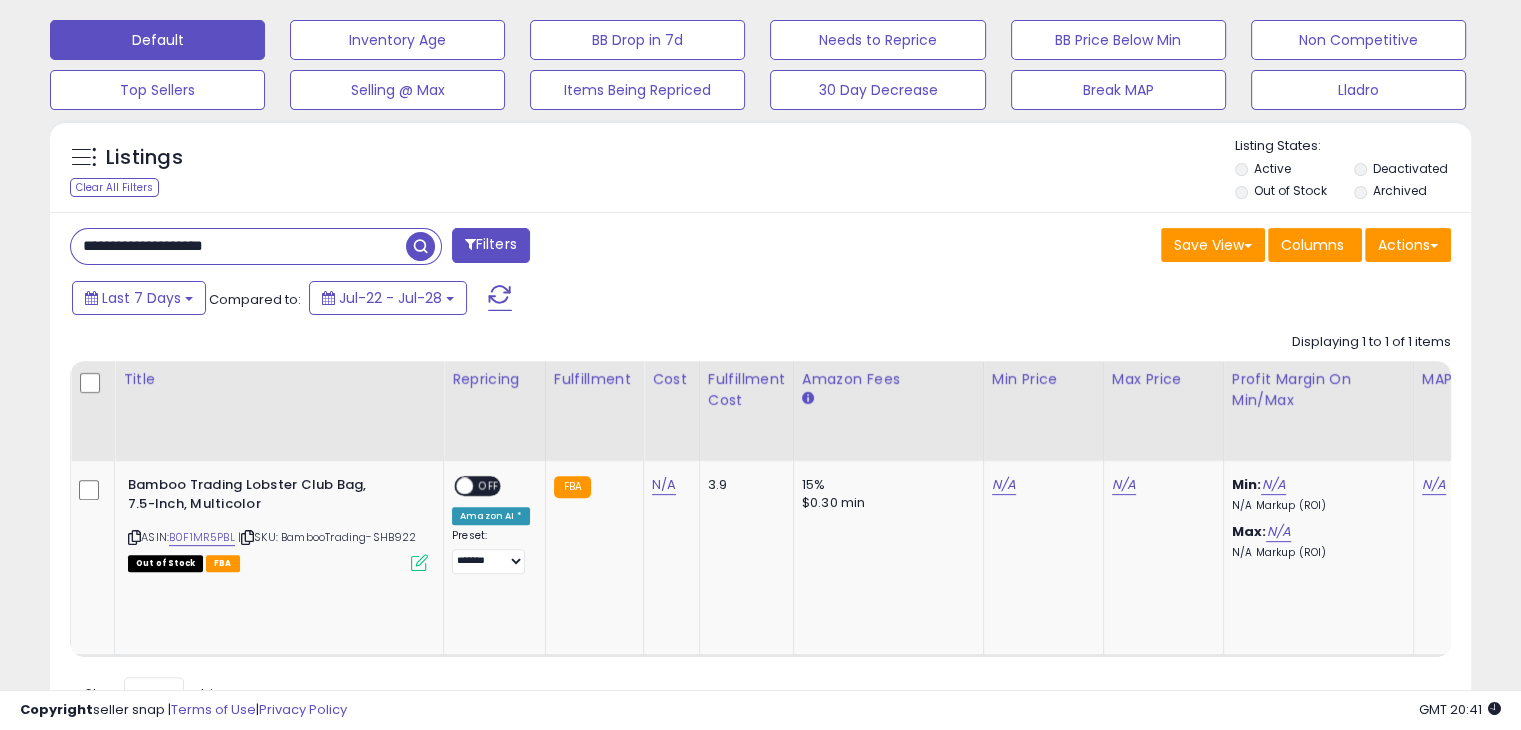 drag, startPoint x: 299, startPoint y: 246, endPoint x: 72, endPoint y: 249, distance: 227.01982 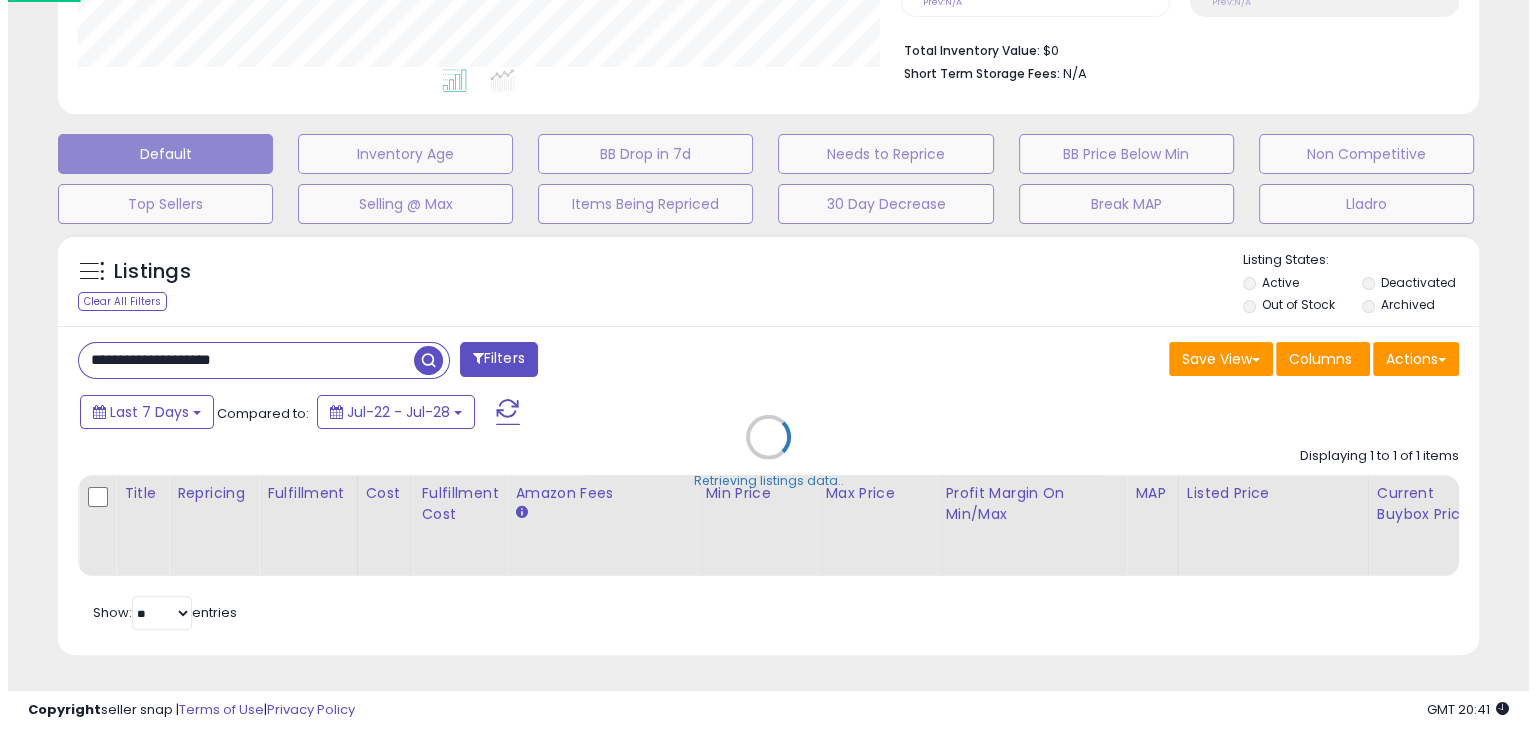 scroll, scrollTop: 510, scrollLeft: 0, axis: vertical 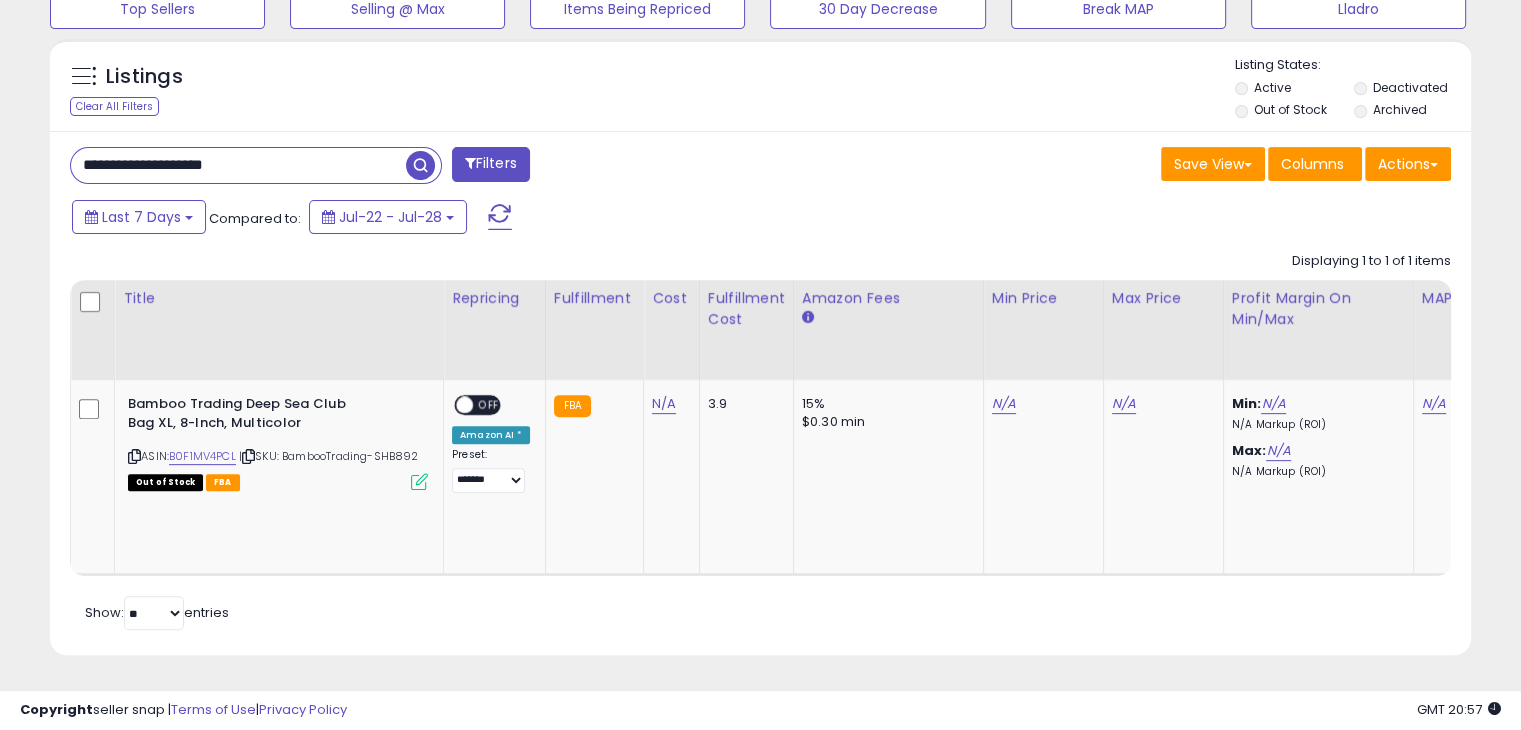 drag, startPoint x: 290, startPoint y: 145, endPoint x: 49, endPoint y: 149, distance: 241.03319 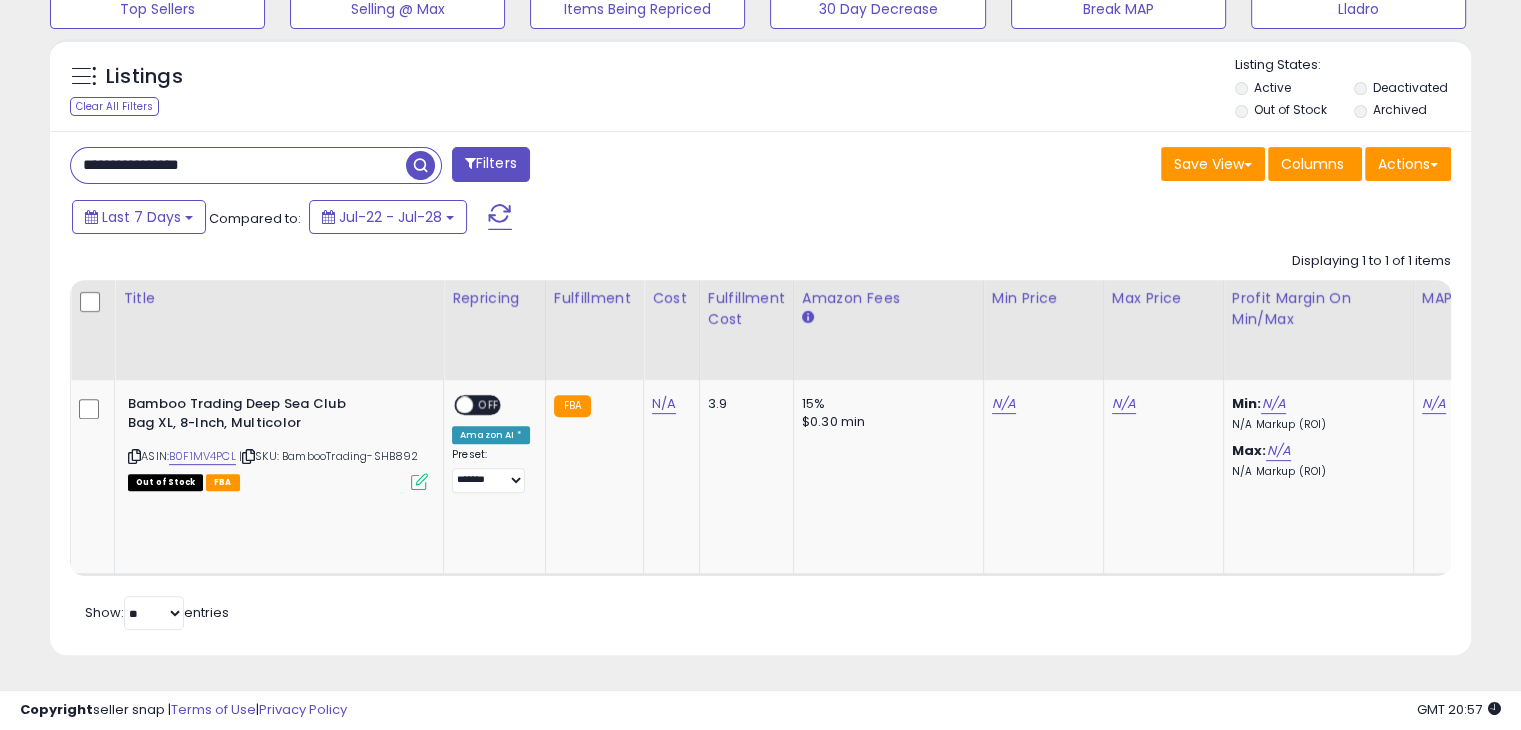 type on "**********" 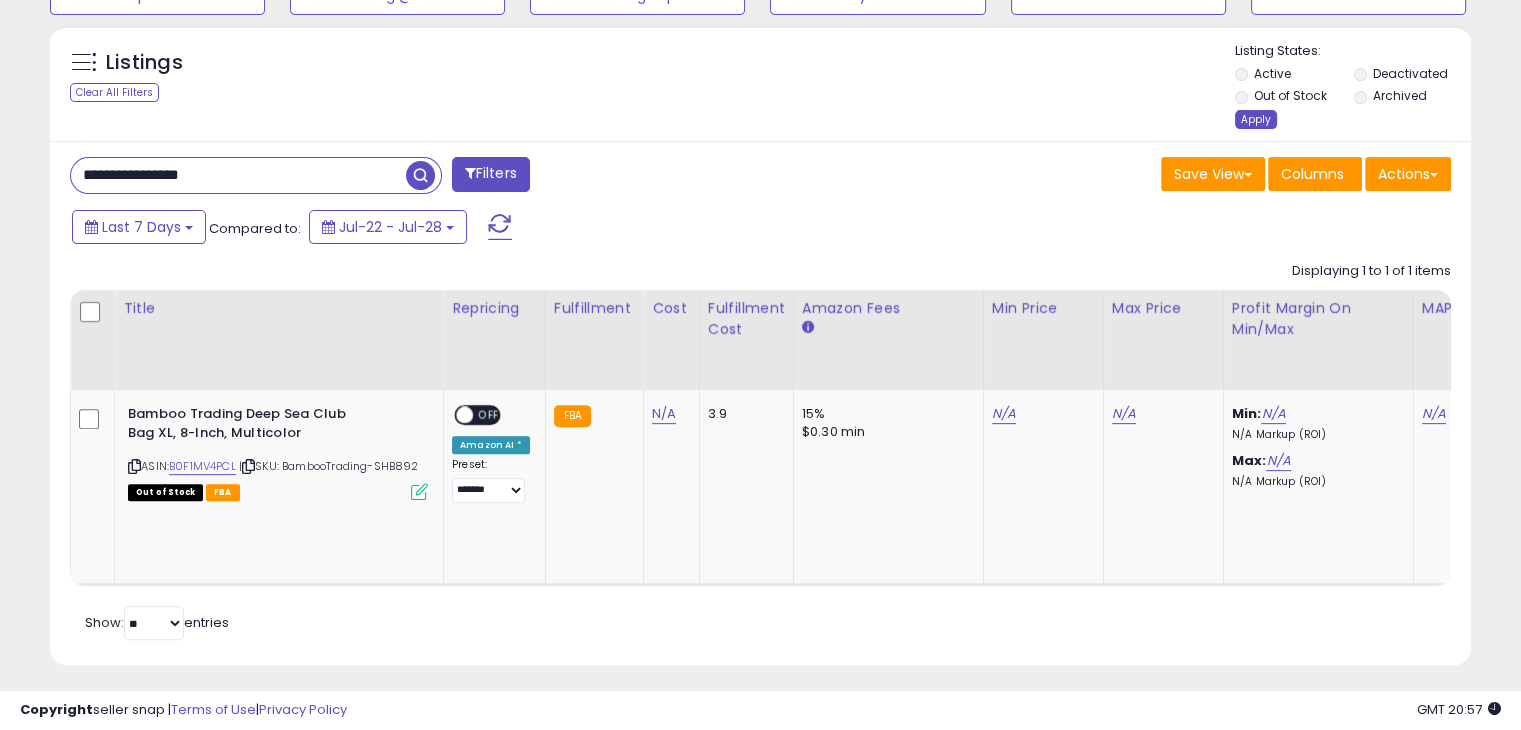 click on "Apply" at bounding box center [1256, 119] 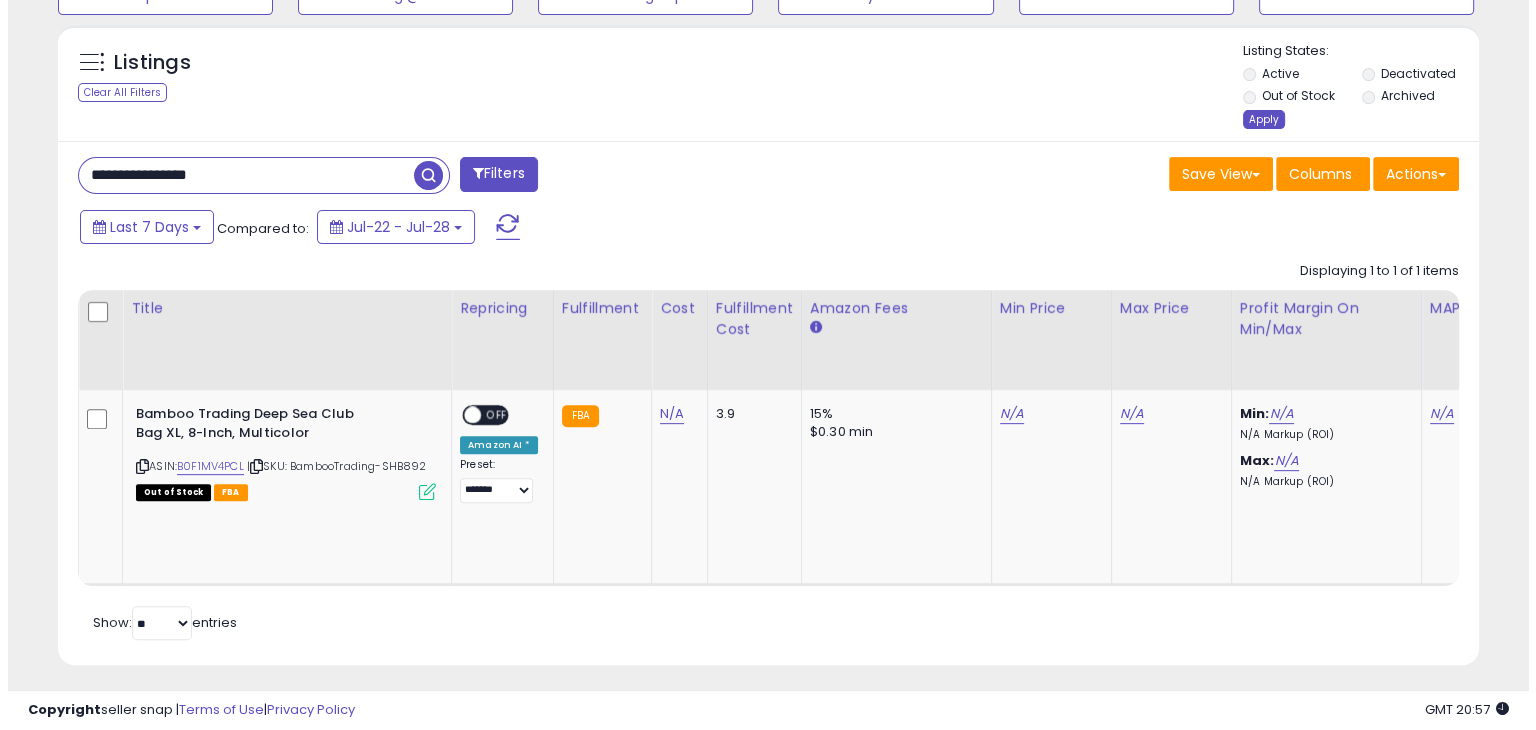 scroll, scrollTop: 510, scrollLeft: 0, axis: vertical 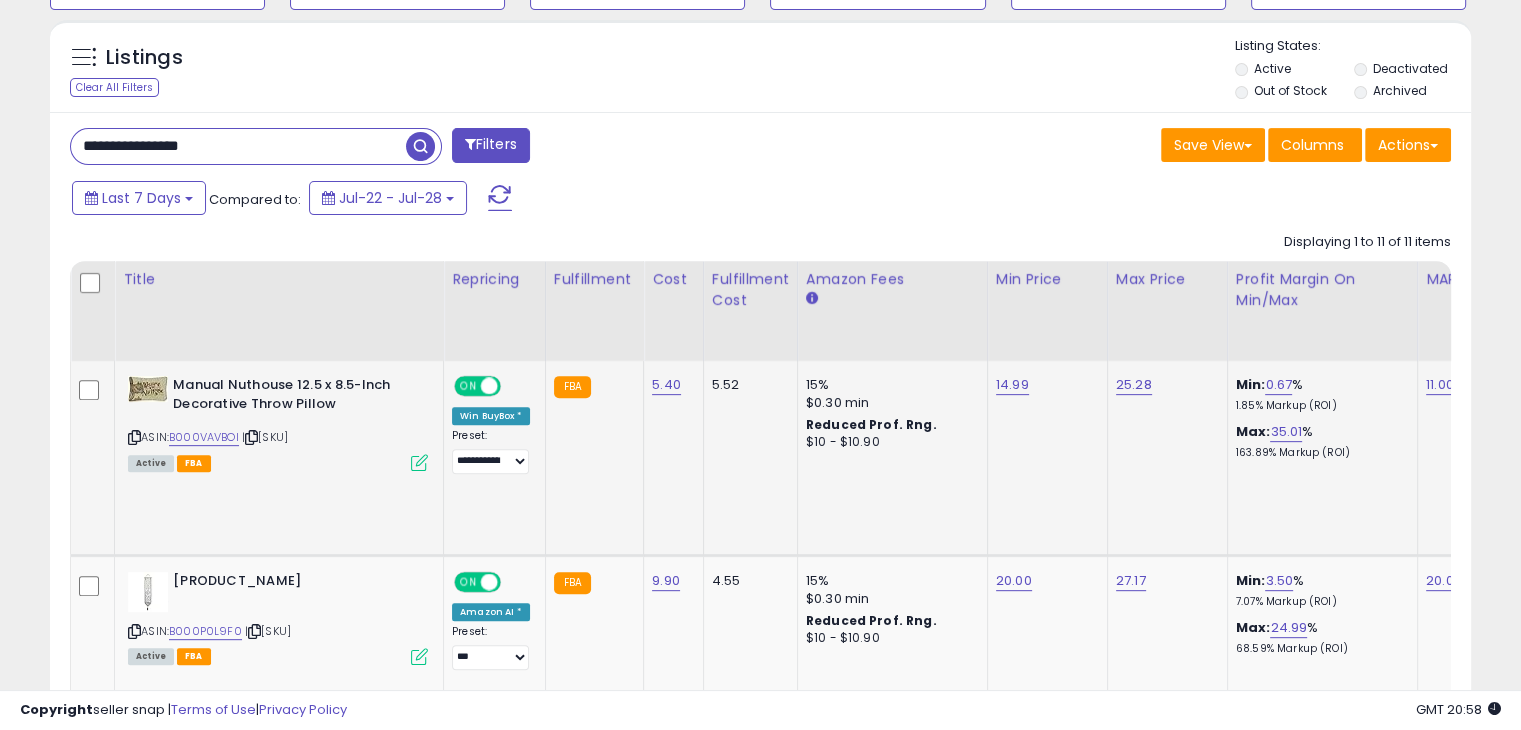 drag, startPoint x: 296, startPoint y: 437, endPoint x: 327, endPoint y: 449, distance: 33.24154 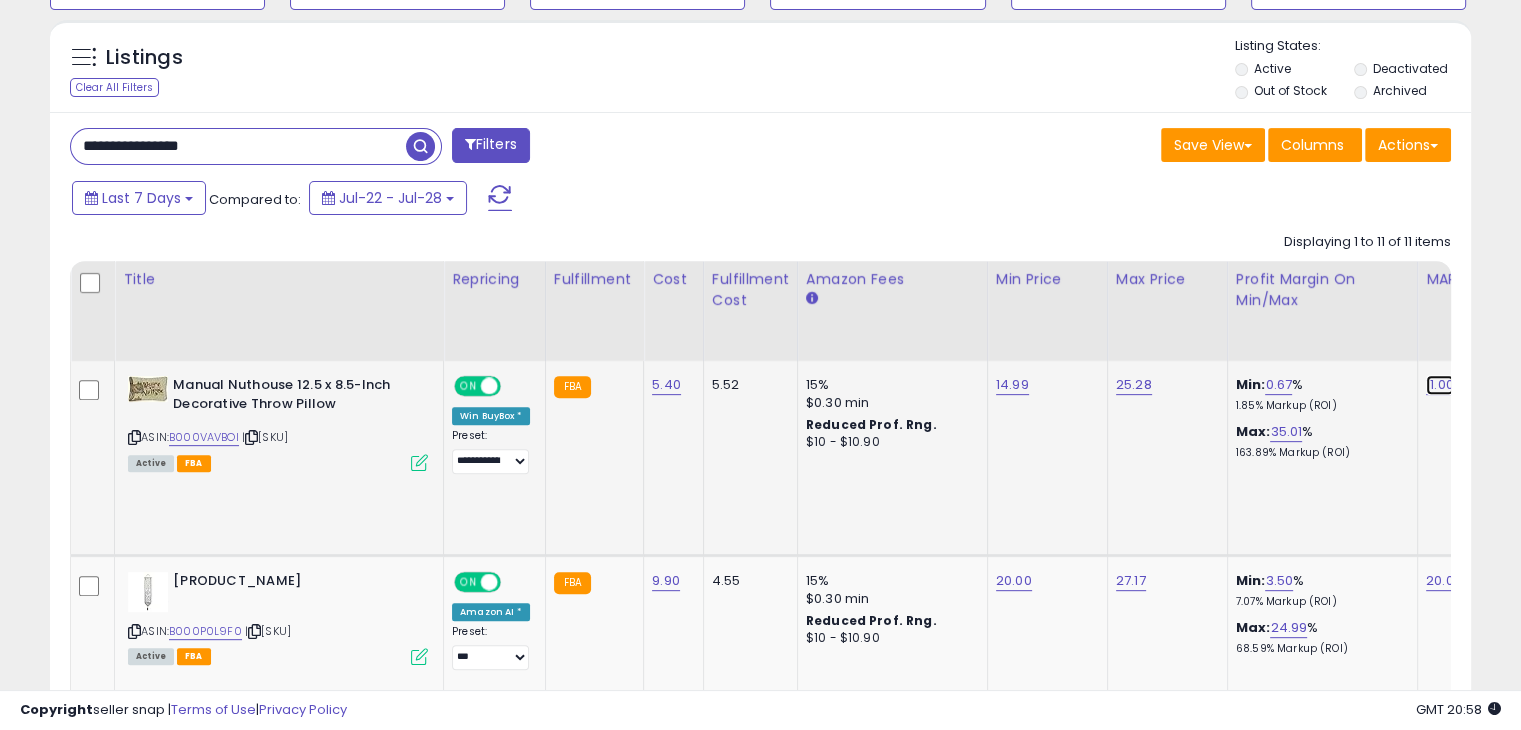 click on "11.00" at bounding box center (1440, 385) 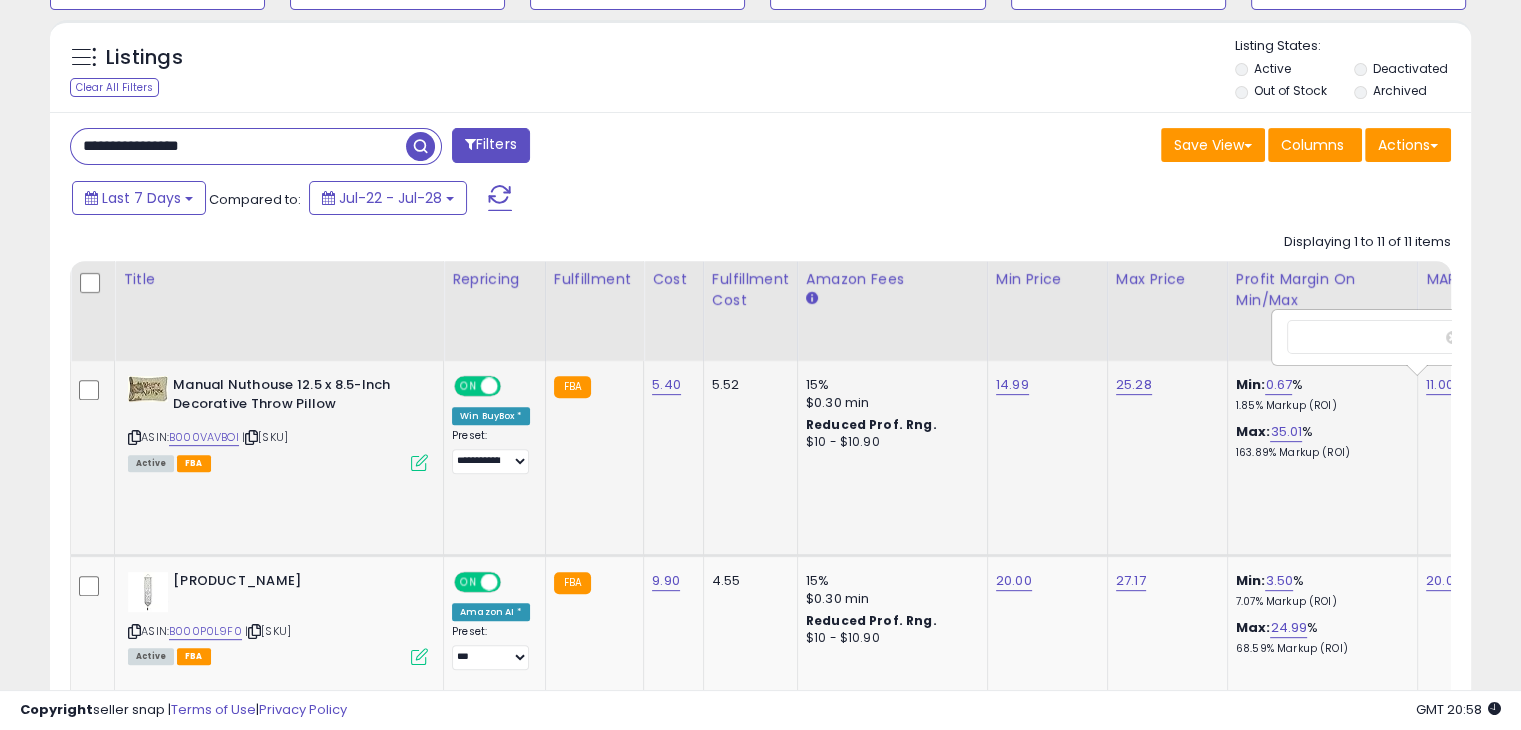 scroll, scrollTop: 0, scrollLeft: 182, axis: horizontal 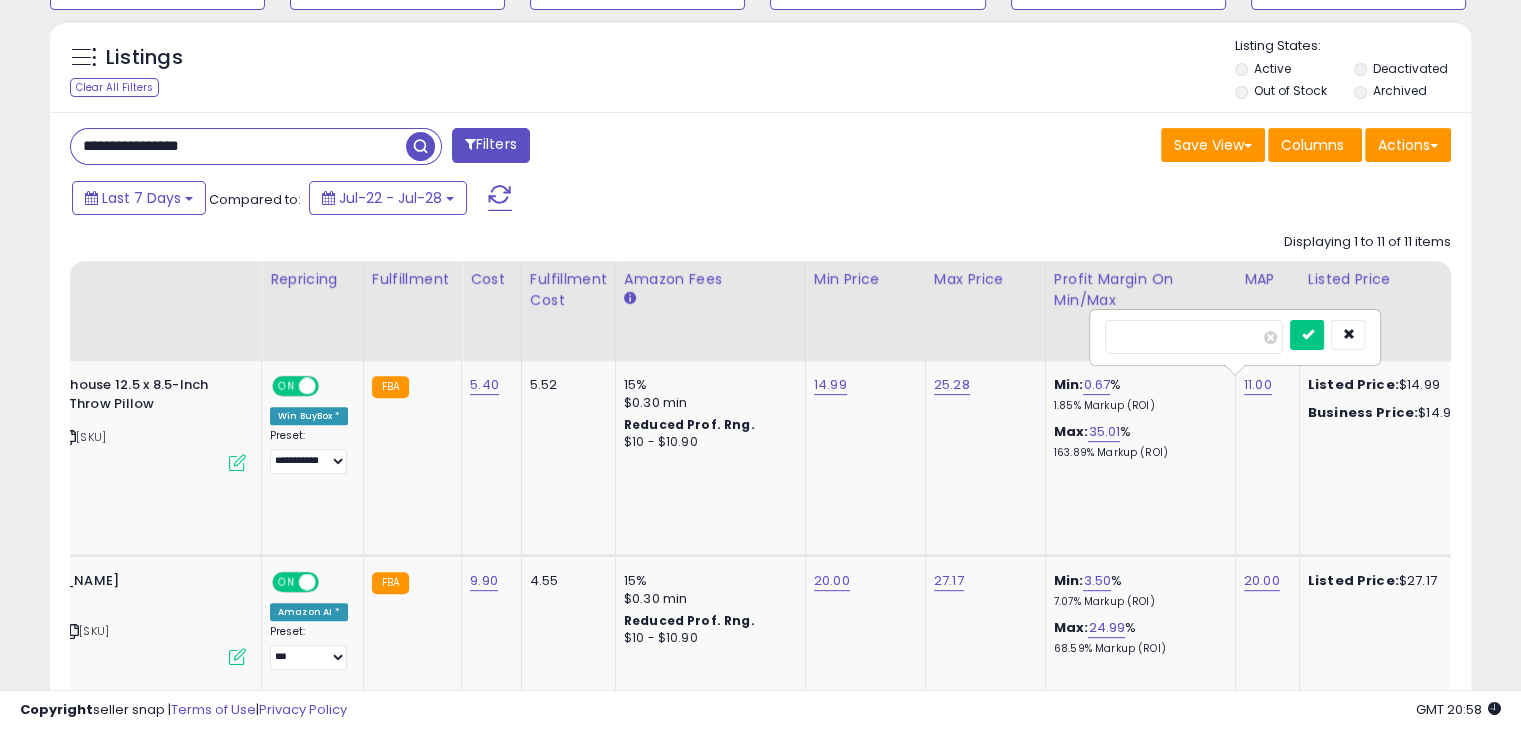 drag, startPoint x: 1176, startPoint y: 341, endPoint x: 1064, endPoint y: 340, distance: 112.00446 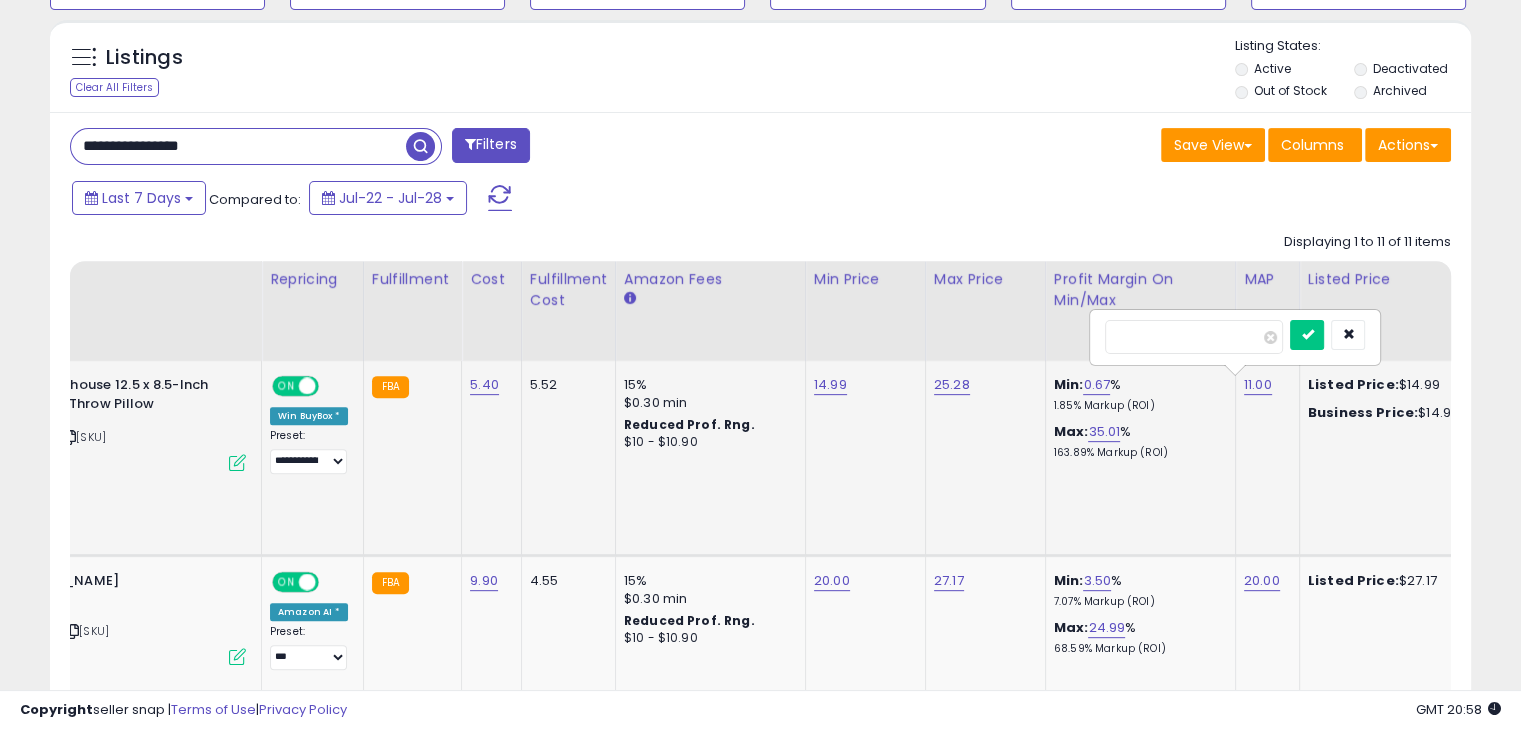 type on "*****" 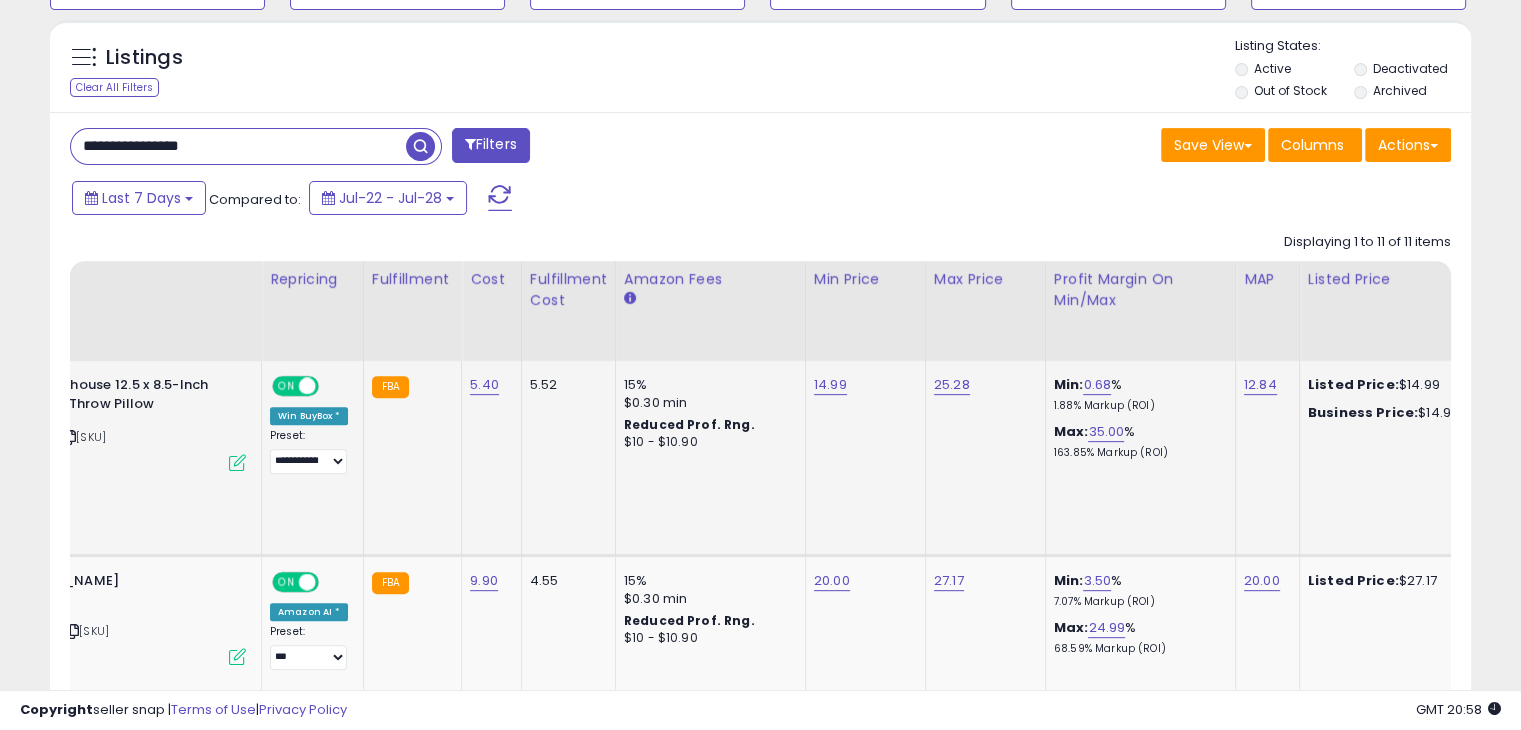 scroll, scrollTop: 0, scrollLeft: 0, axis: both 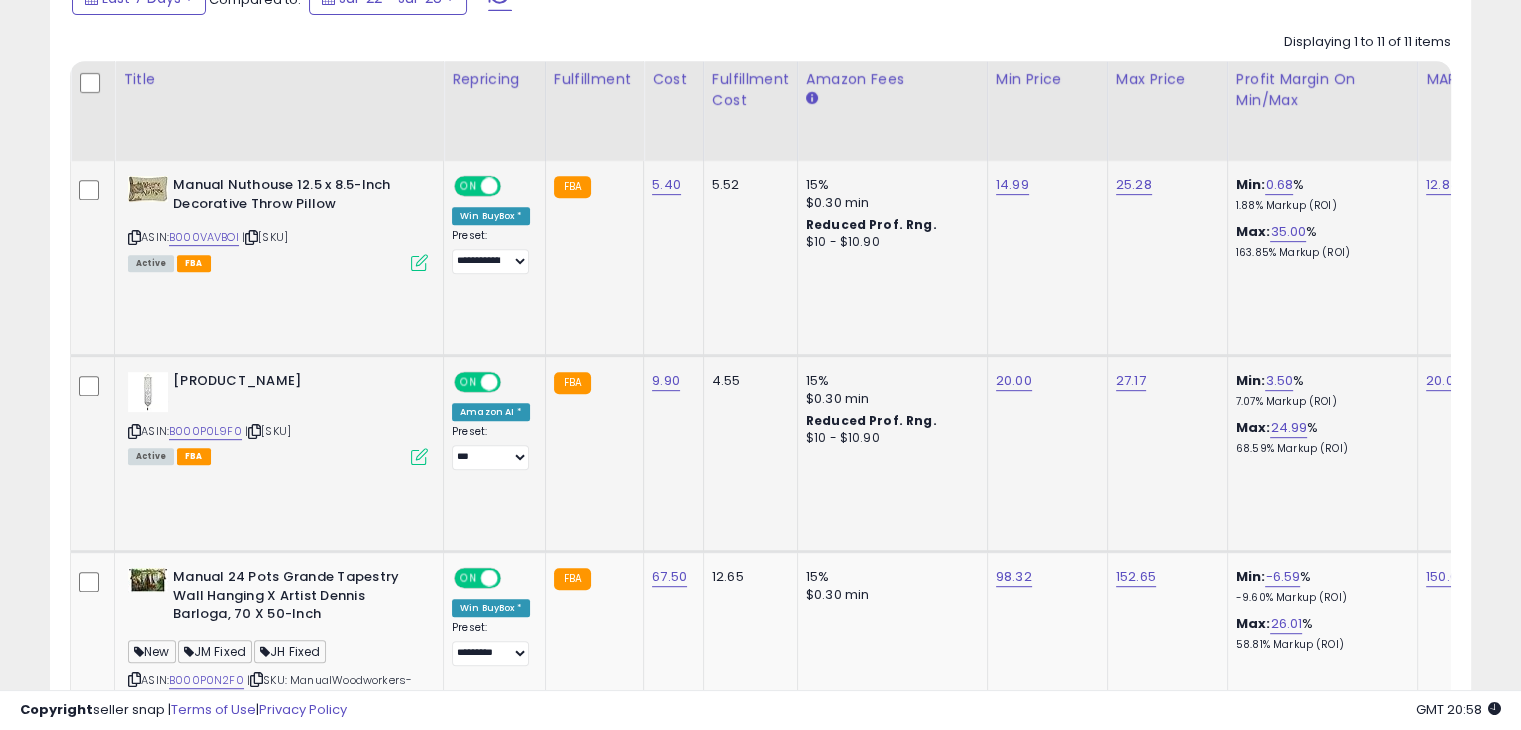 drag, startPoint x: 292, startPoint y: 433, endPoint x: 306, endPoint y: 449, distance: 21.260292 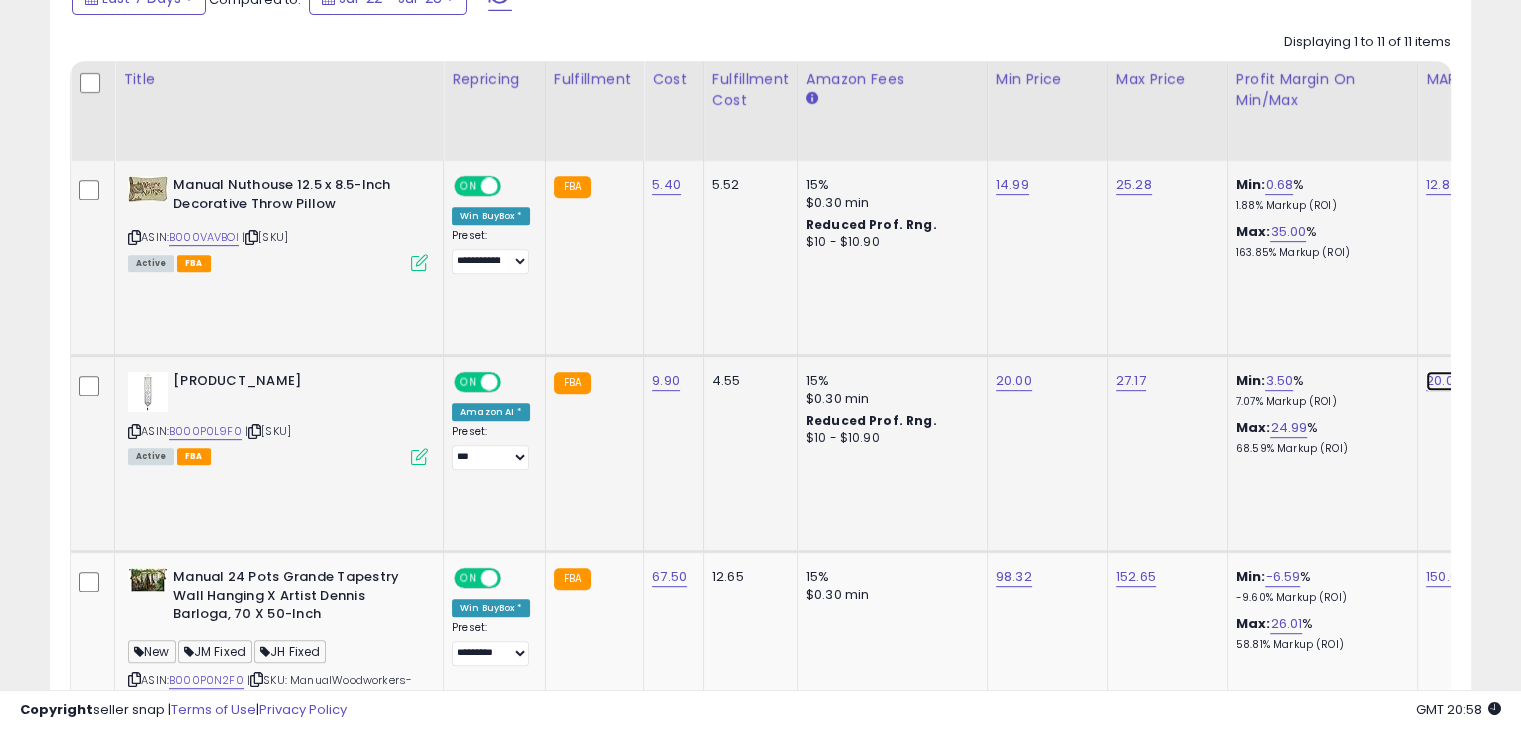 click on "20.00" at bounding box center (1442, 185) 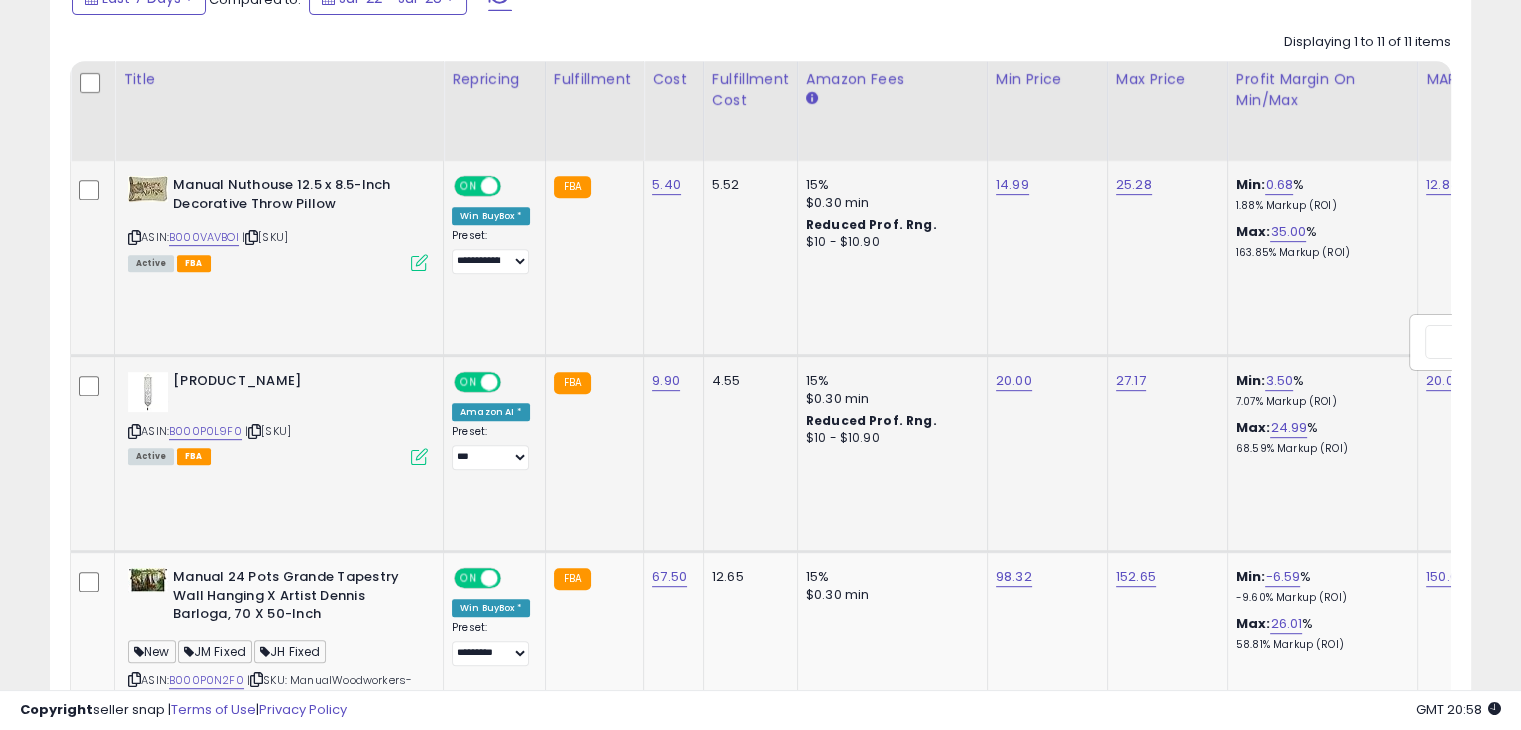scroll, scrollTop: 0, scrollLeft: 186, axis: horizontal 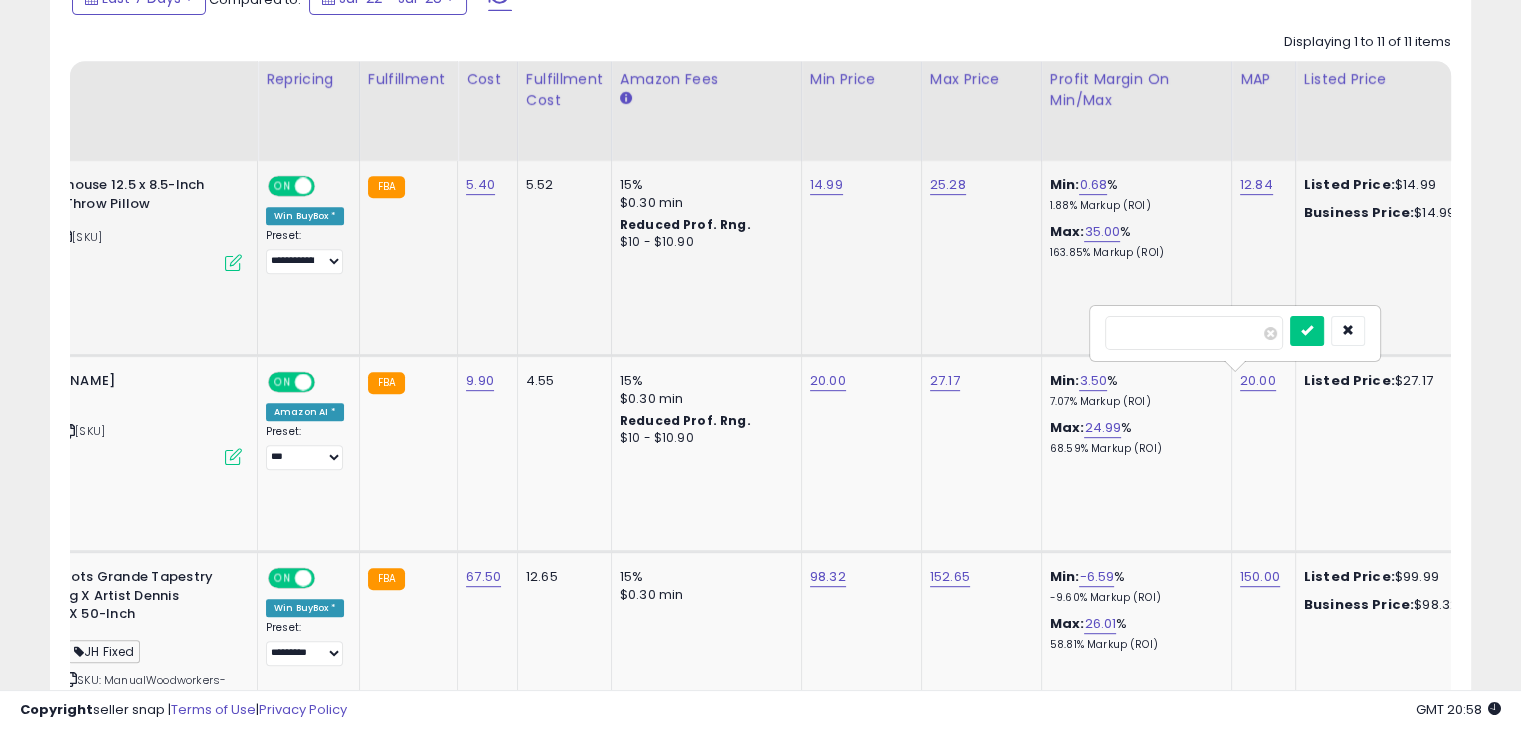 drag, startPoint x: 1200, startPoint y: 331, endPoint x: 1073, endPoint y: 315, distance: 128.0039 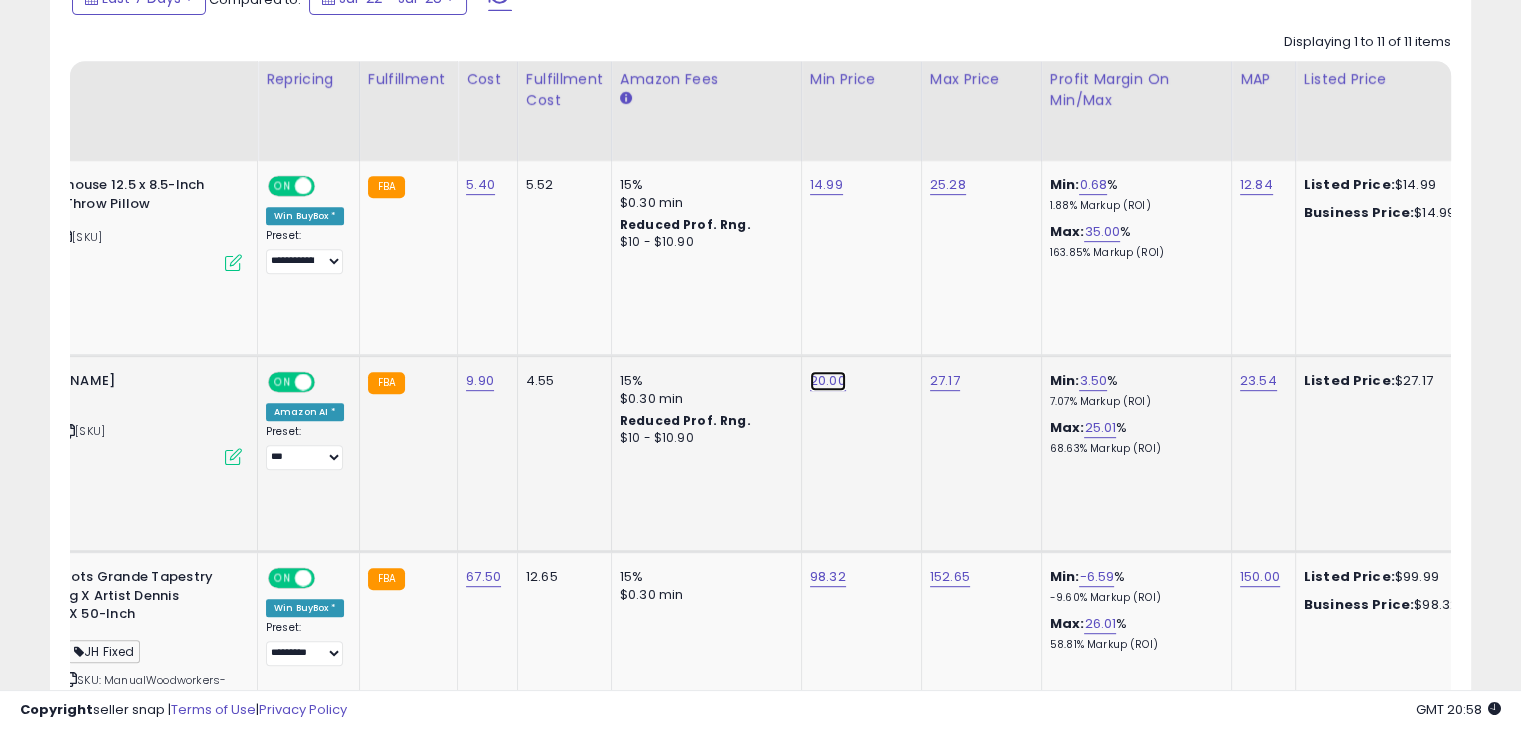 click on "20.00" at bounding box center [826, 185] 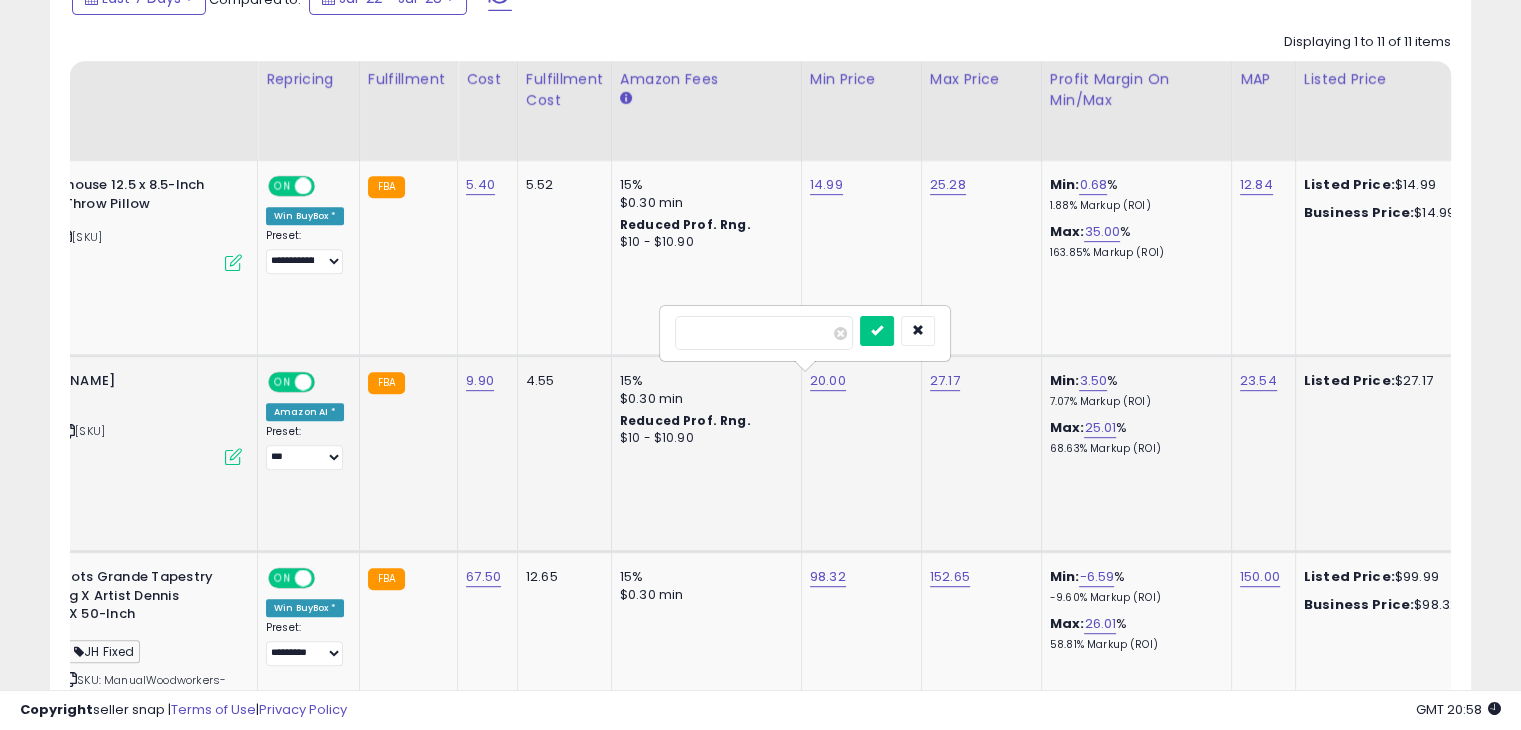 drag, startPoint x: 700, startPoint y: 329, endPoint x: 664, endPoint y: 325, distance: 36.221542 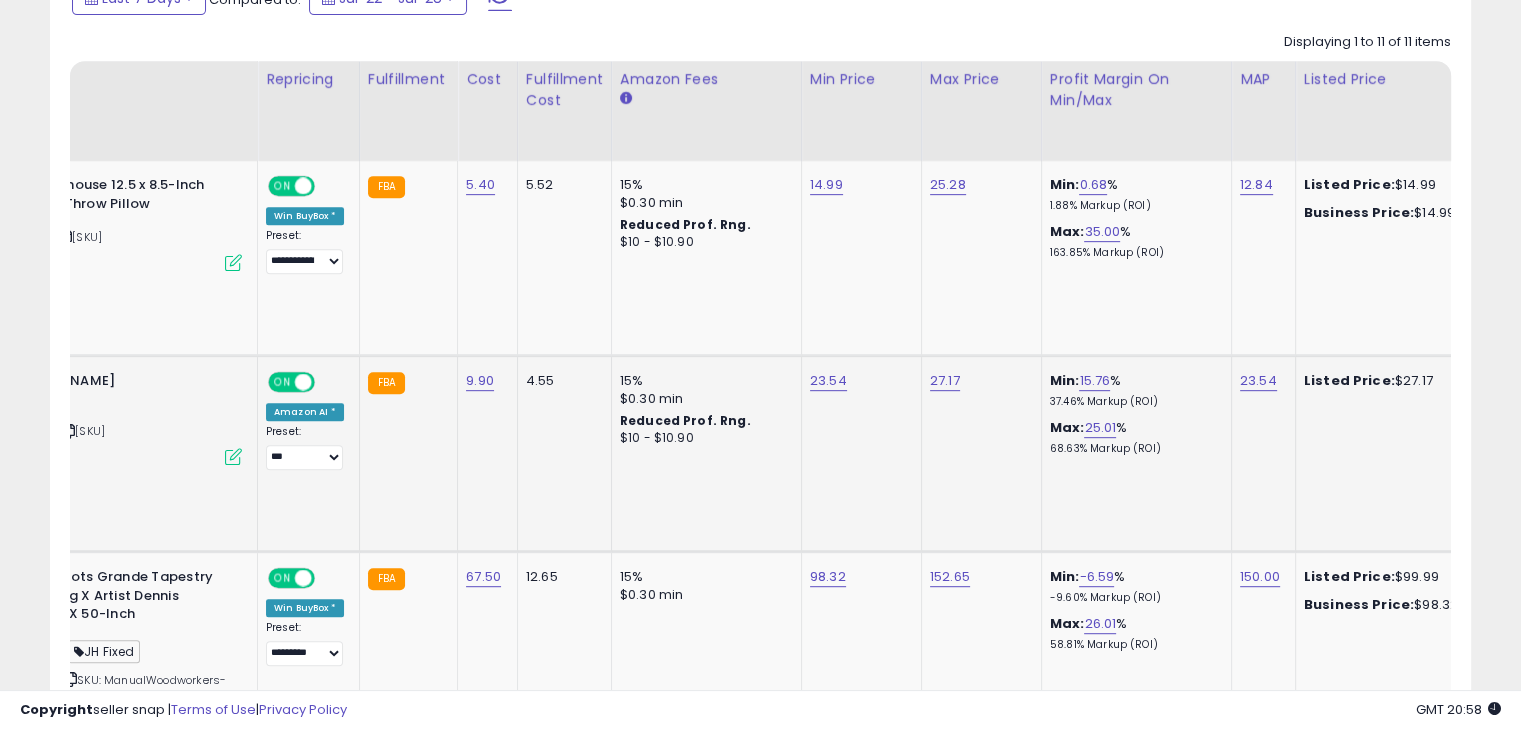 scroll, scrollTop: 0, scrollLeft: 124, axis: horizontal 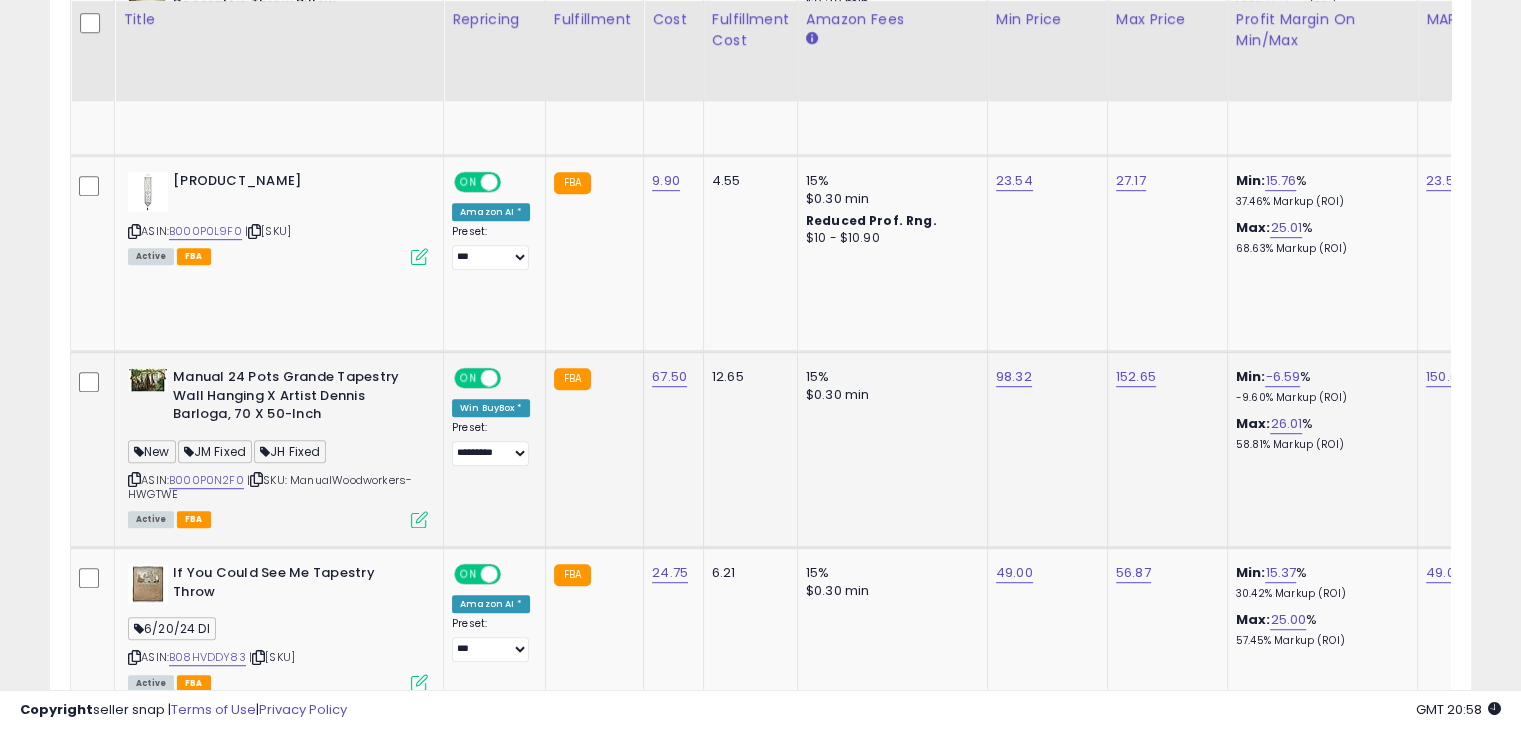 drag, startPoint x: 294, startPoint y: 477, endPoint x: 311, endPoint y: 486, distance: 19.235384 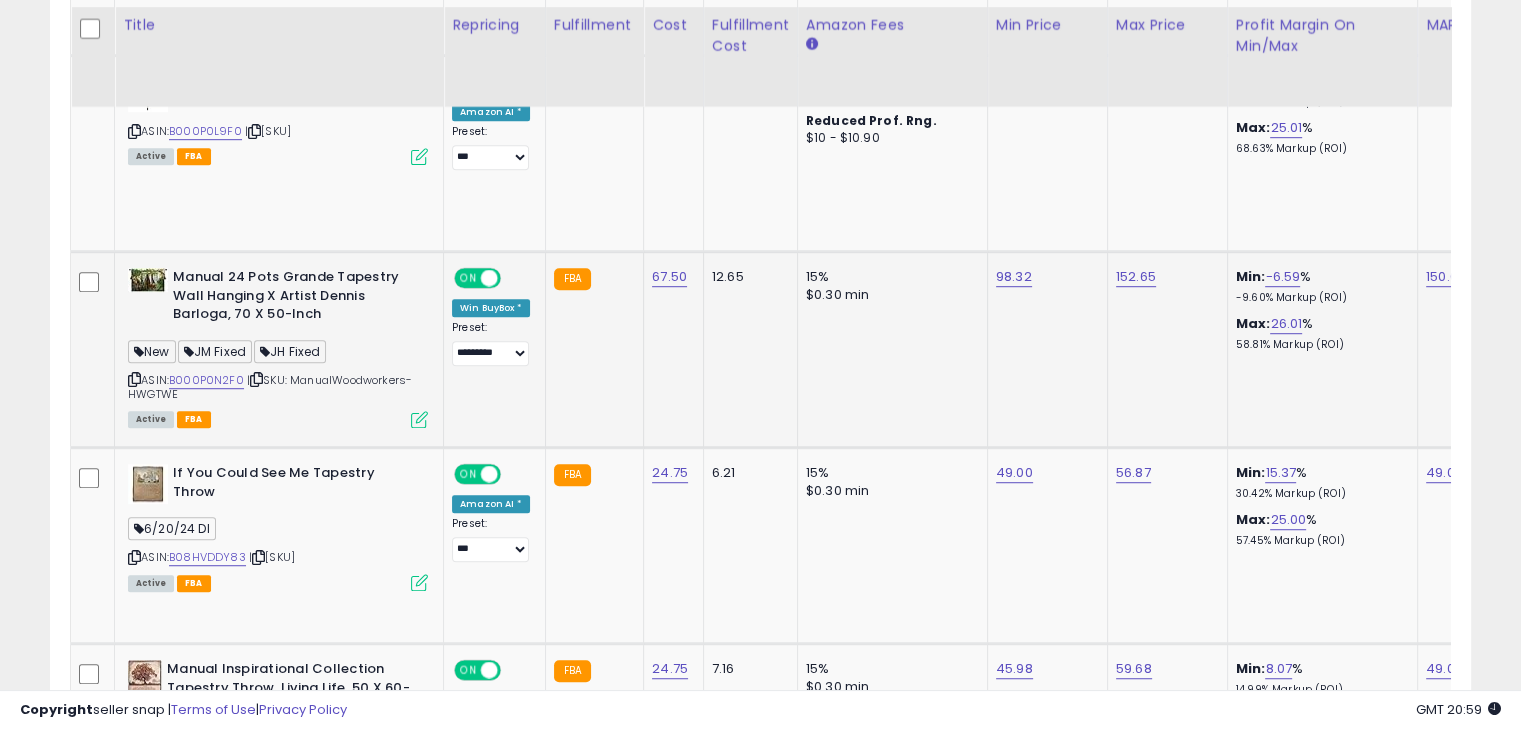 scroll, scrollTop: 1310, scrollLeft: 0, axis: vertical 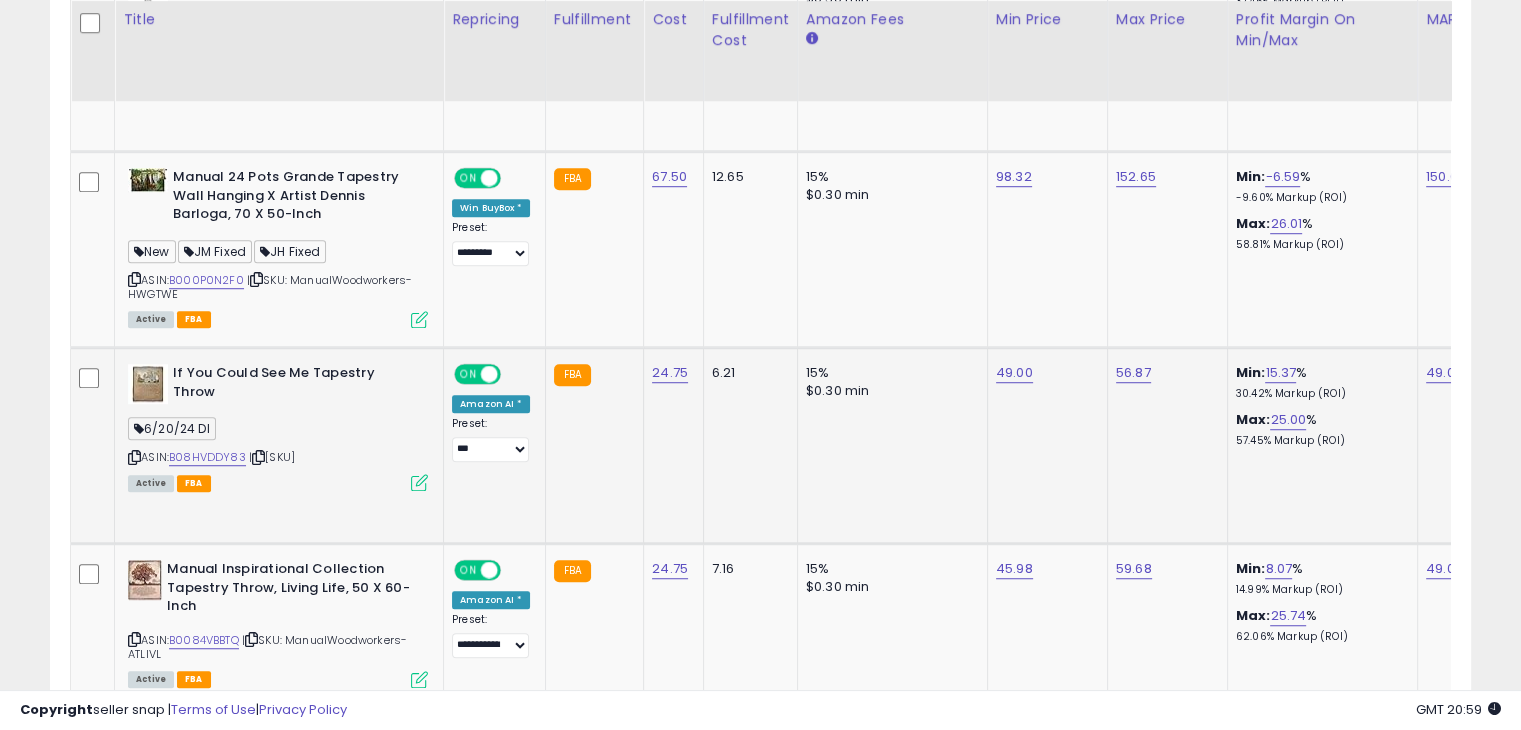 drag, startPoint x: 296, startPoint y: 448, endPoint x: 316, endPoint y: 462, distance: 24.41311 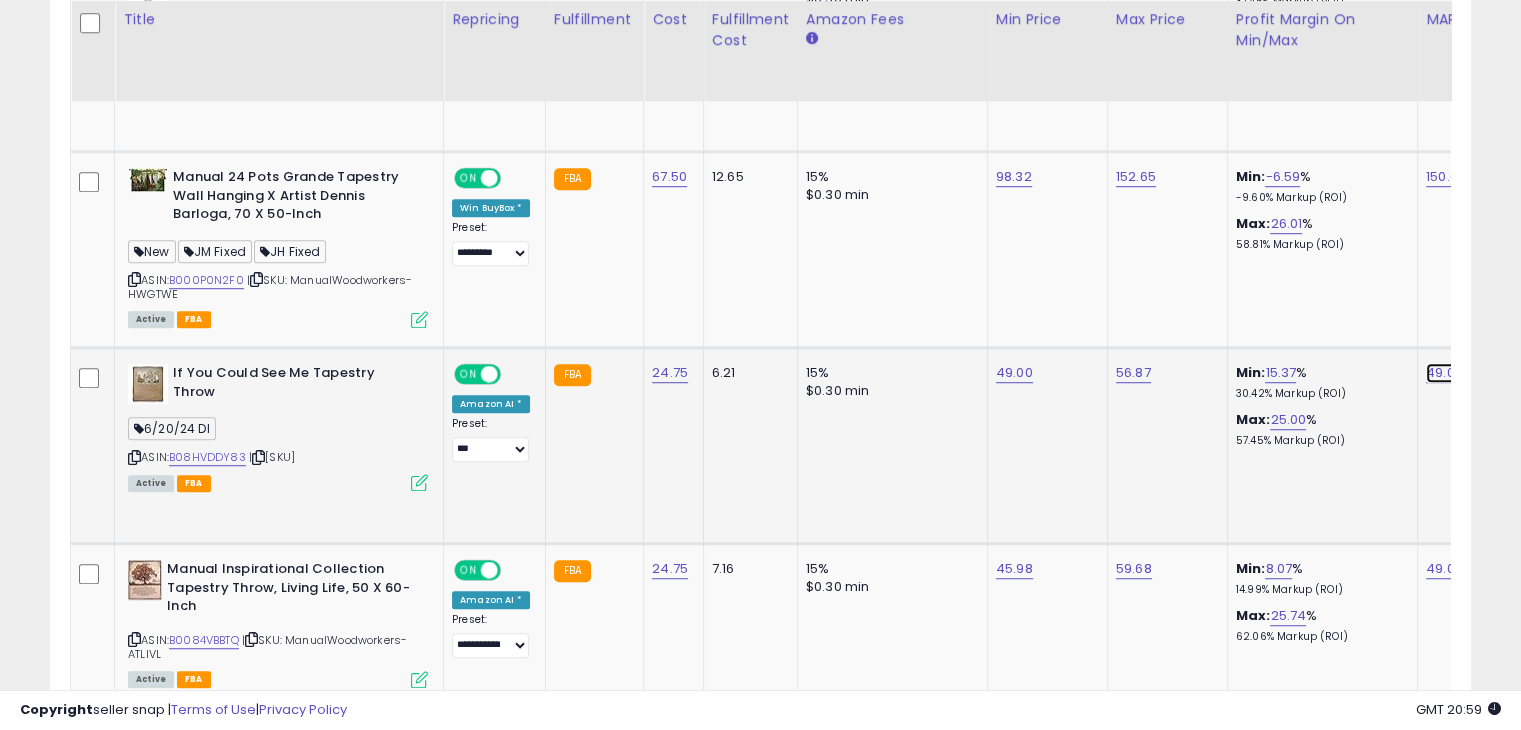 click on "49.00" at bounding box center [1442, -215] 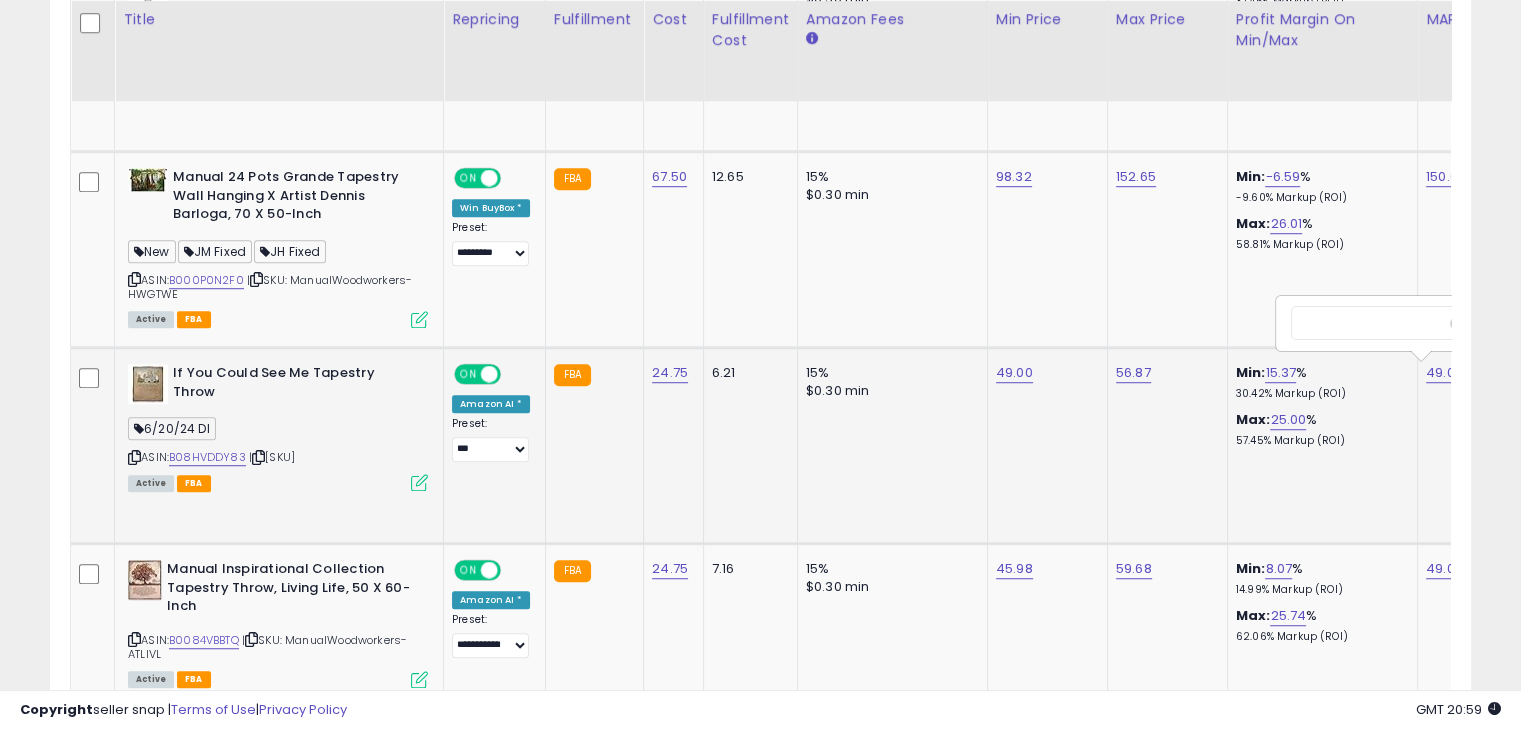 scroll, scrollTop: 0, scrollLeft: 186, axis: horizontal 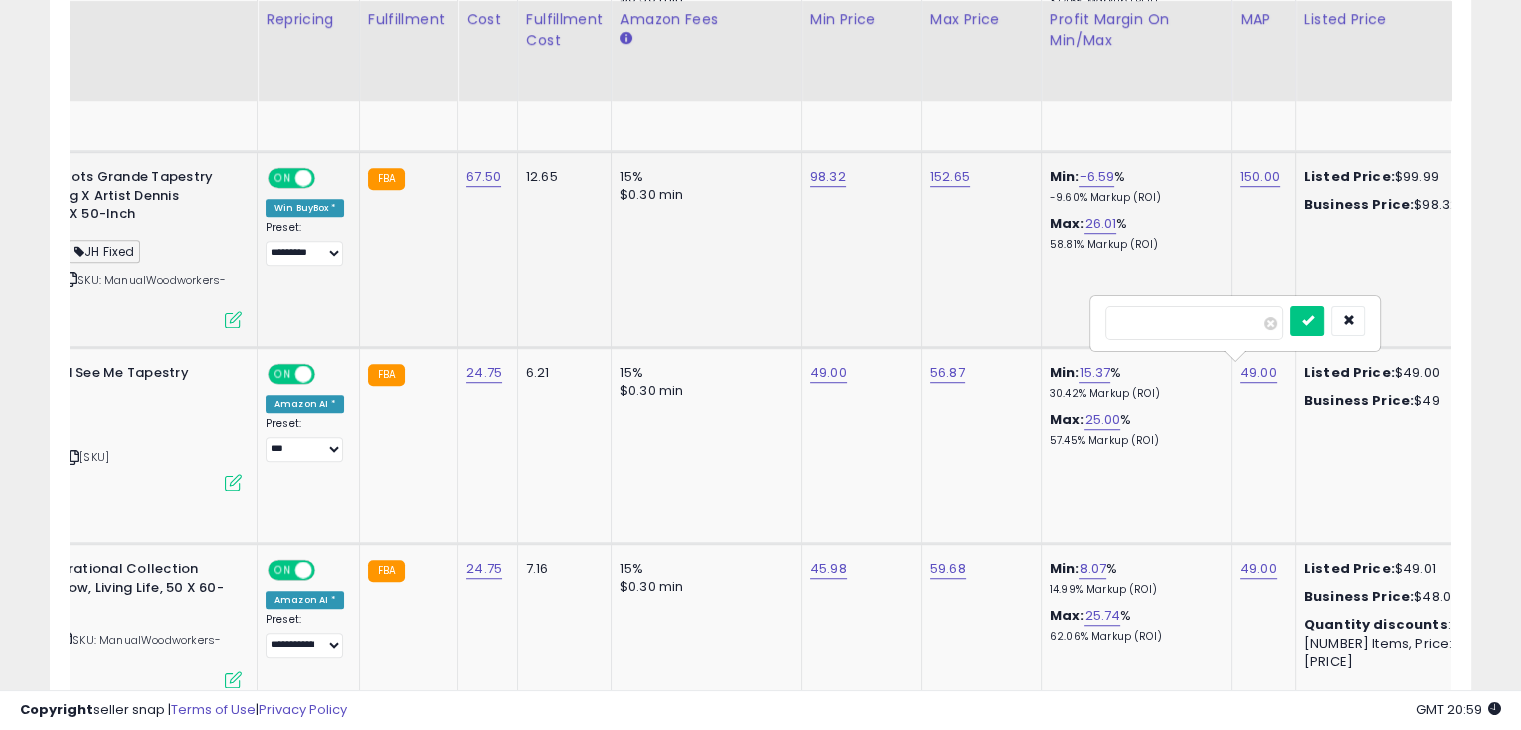 drag, startPoint x: 1239, startPoint y: 325, endPoint x: 1073, endPoint y: 321, distance: 166.04819 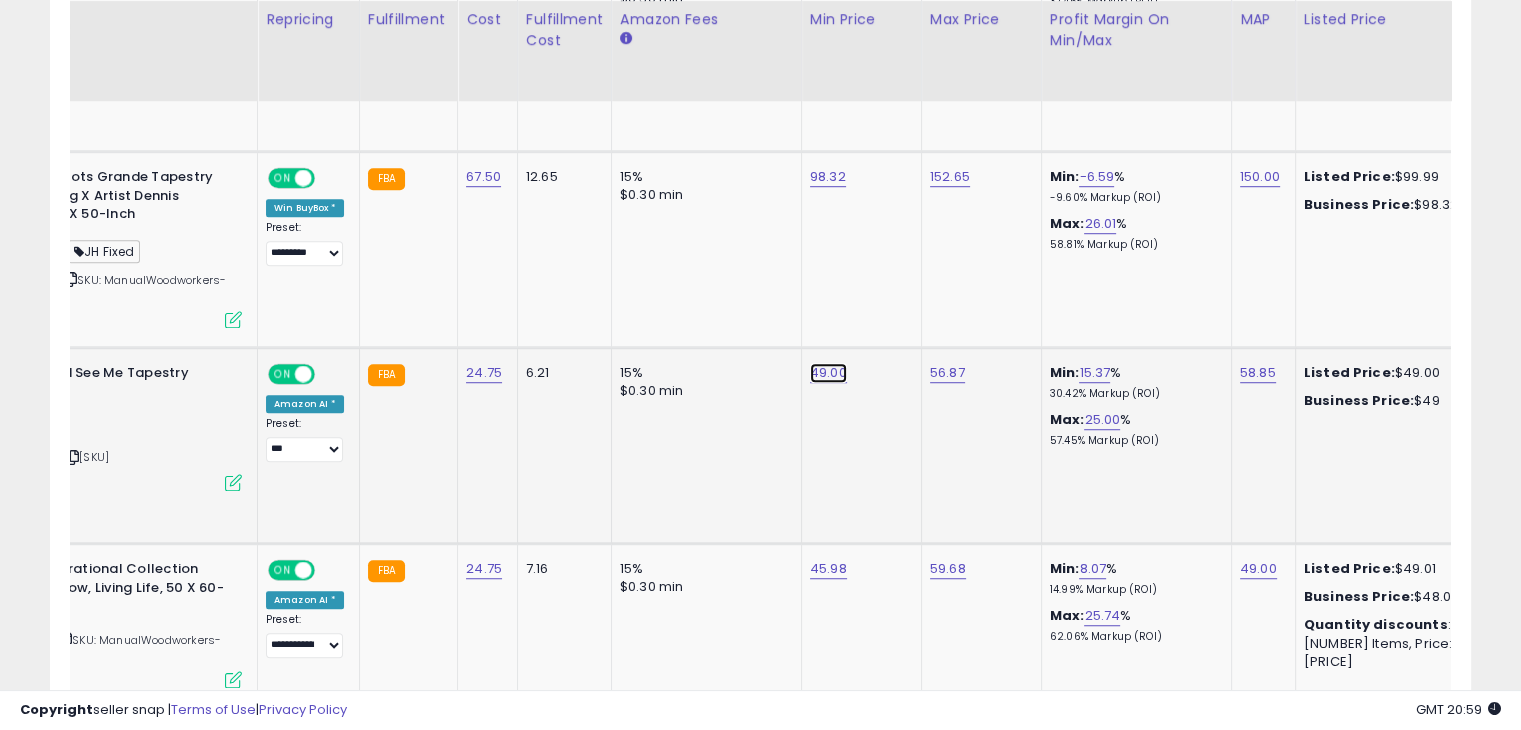 click on "49.00" at bounding box center [826, -215] 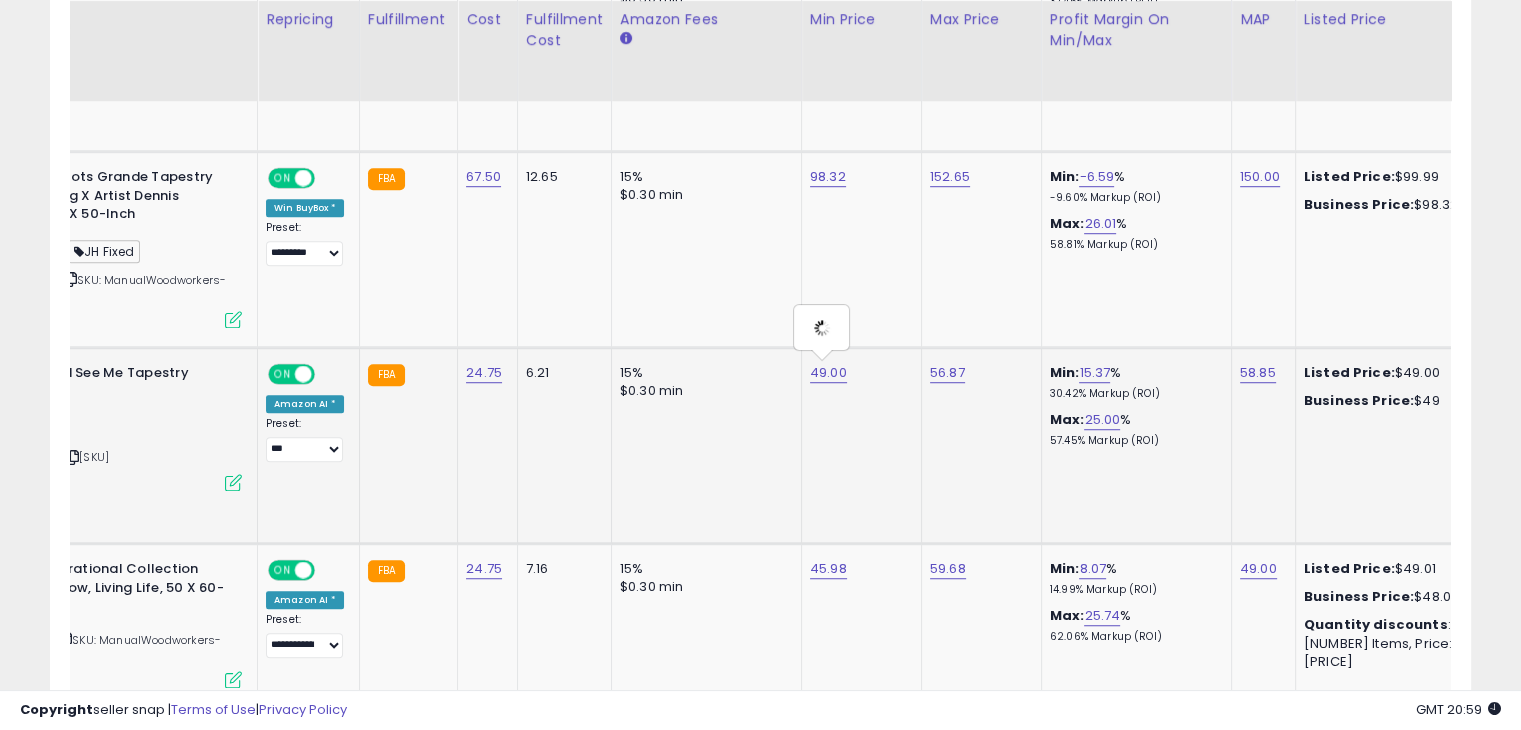 type on "*****" 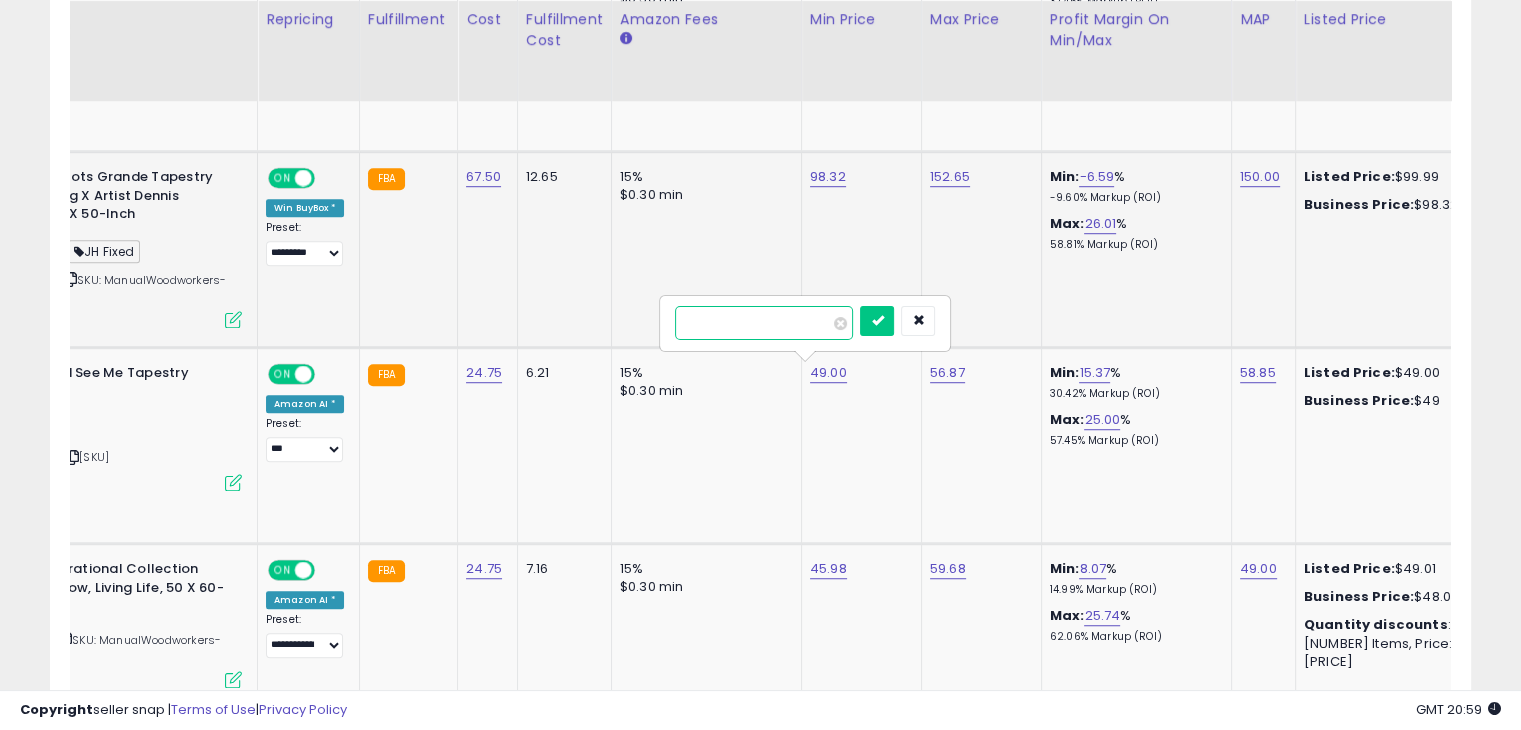 drag, startPoint x: 747, startPoint y: 321, endPoint x: 634, endPoint y: 318, distance: 113.03982 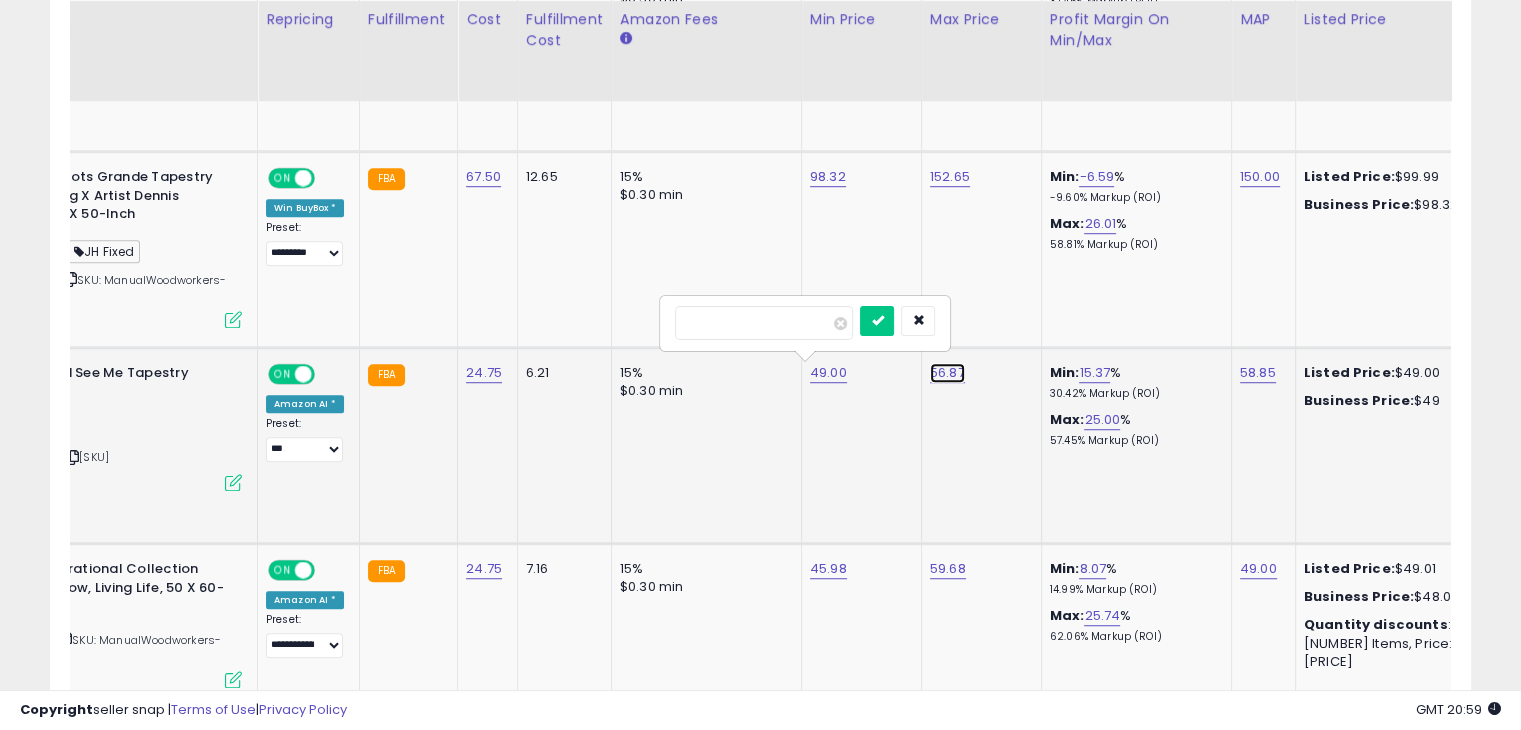 click on "56.87" at bounding box center [948, -215] 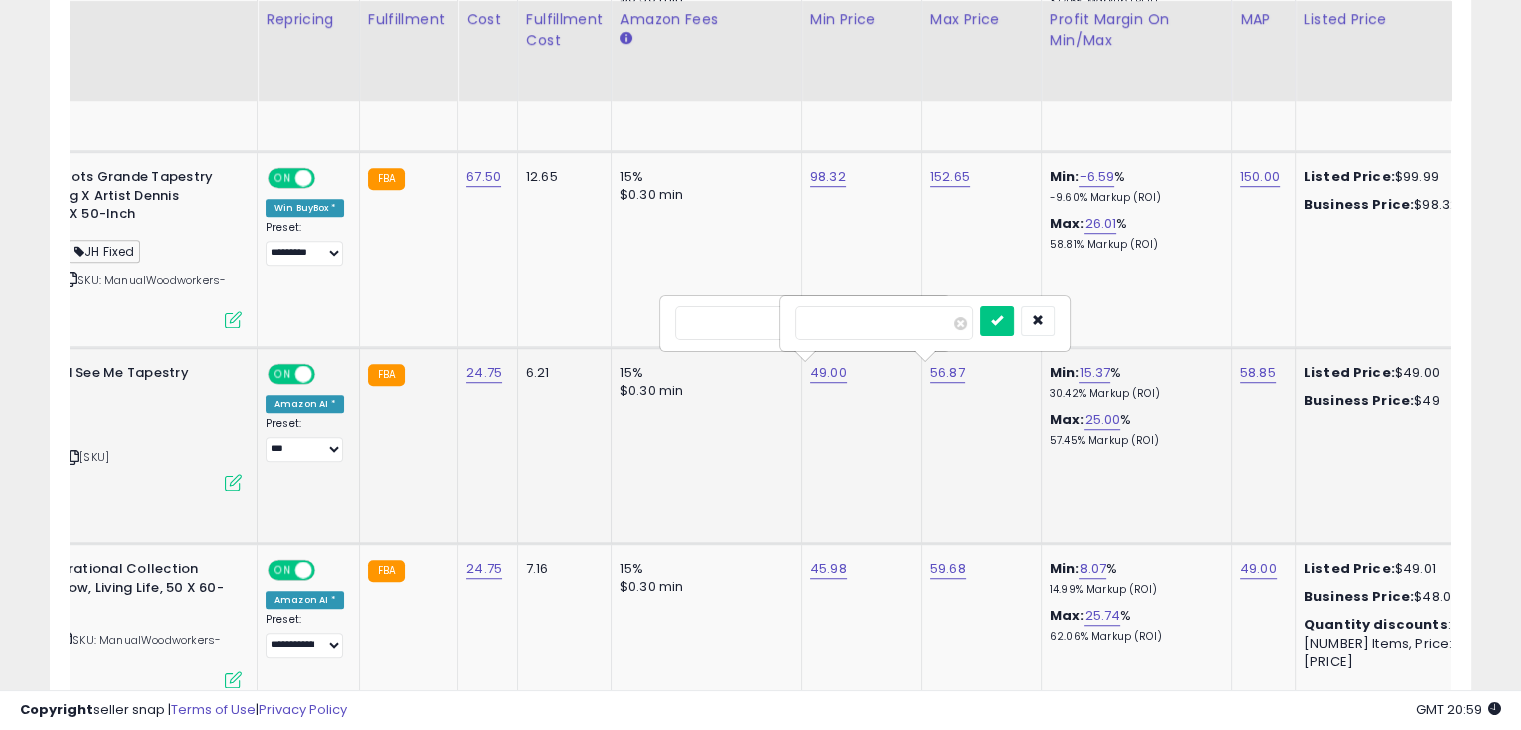 click on "*****" at bounding box center [884, 323] 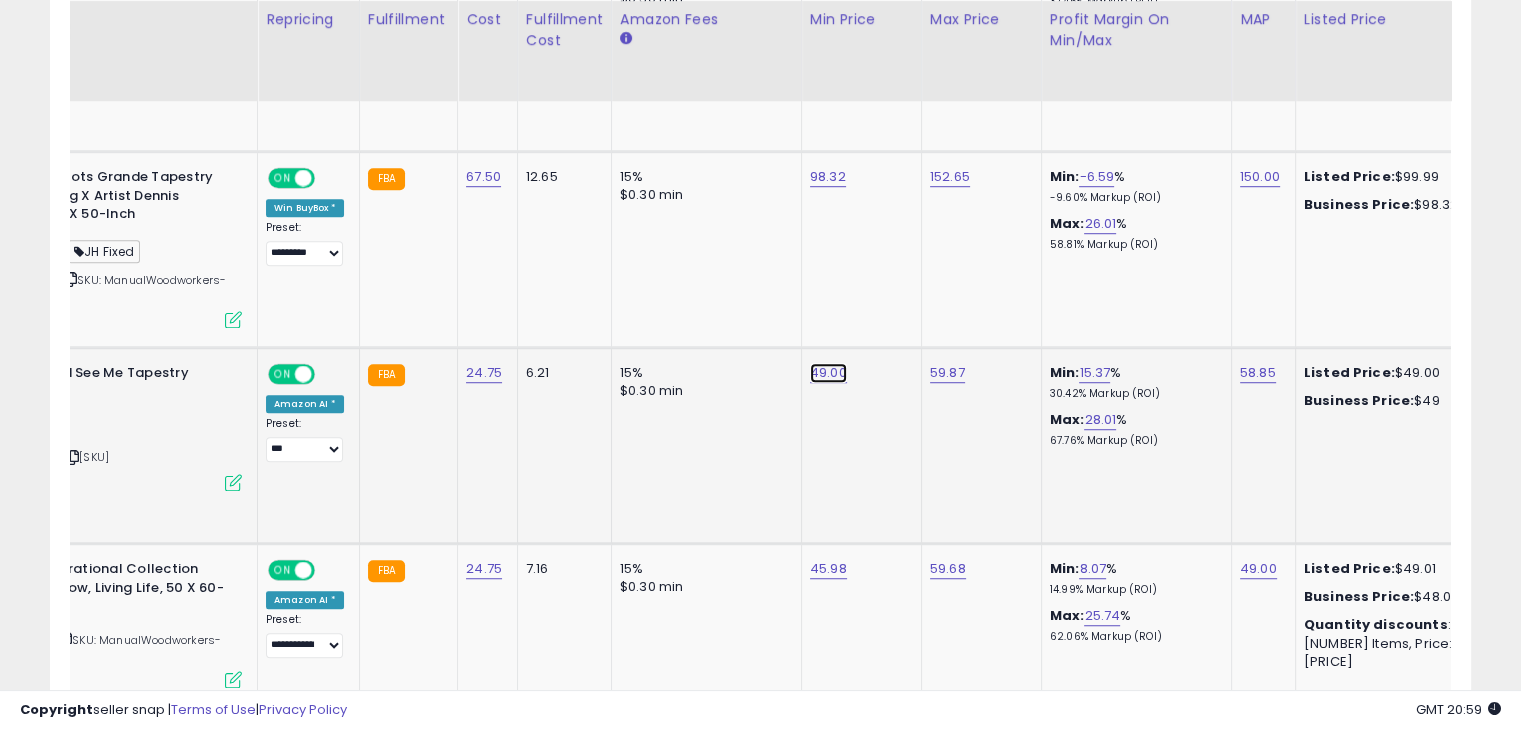 click on "49.00" at bounding box center (826, -215) 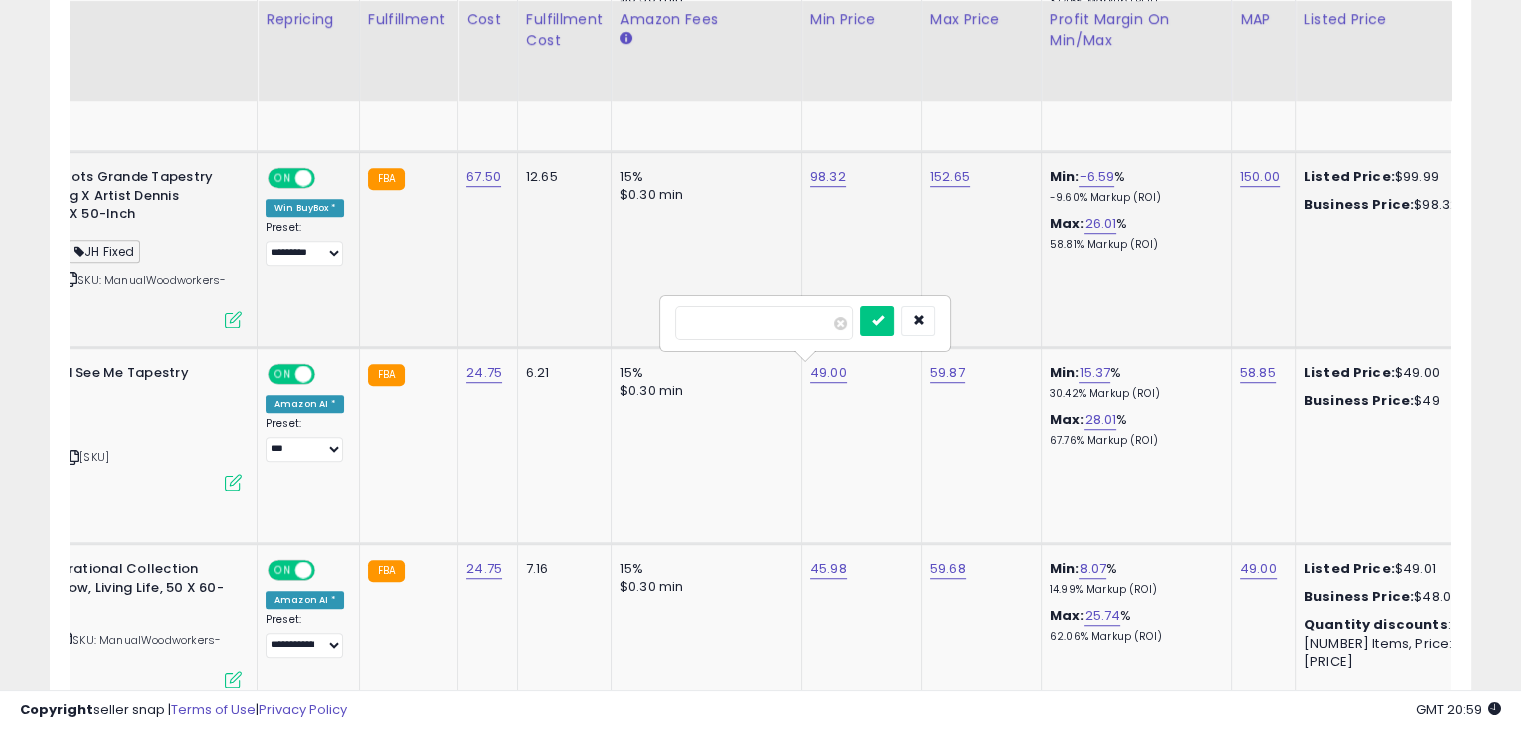 drag, startPoint x: 748, startPoint y: 312, endPoint x: 641, endPoint y: 315, distance: 107.042046 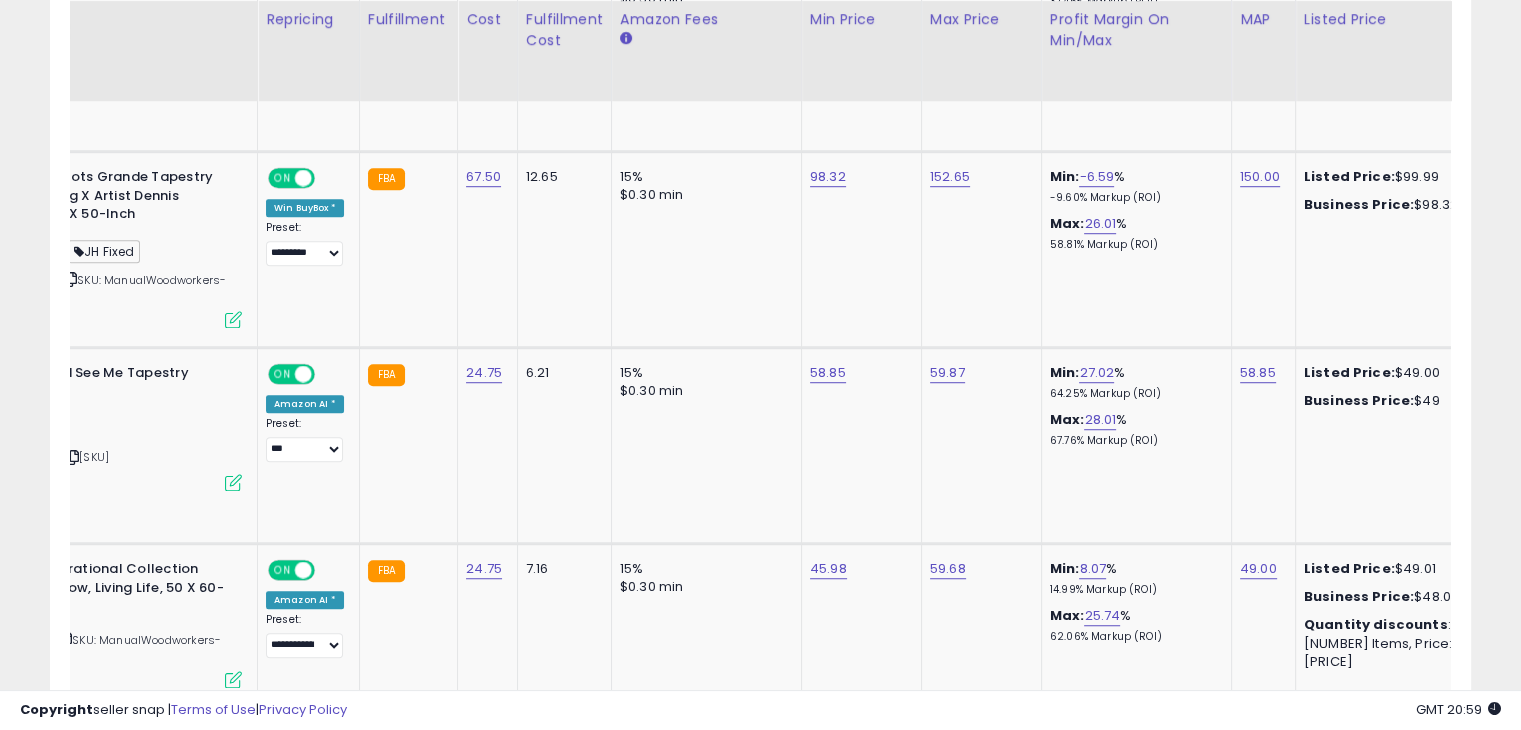 scroll, scrollTop: 0, scrollLeft: 0, axis: both 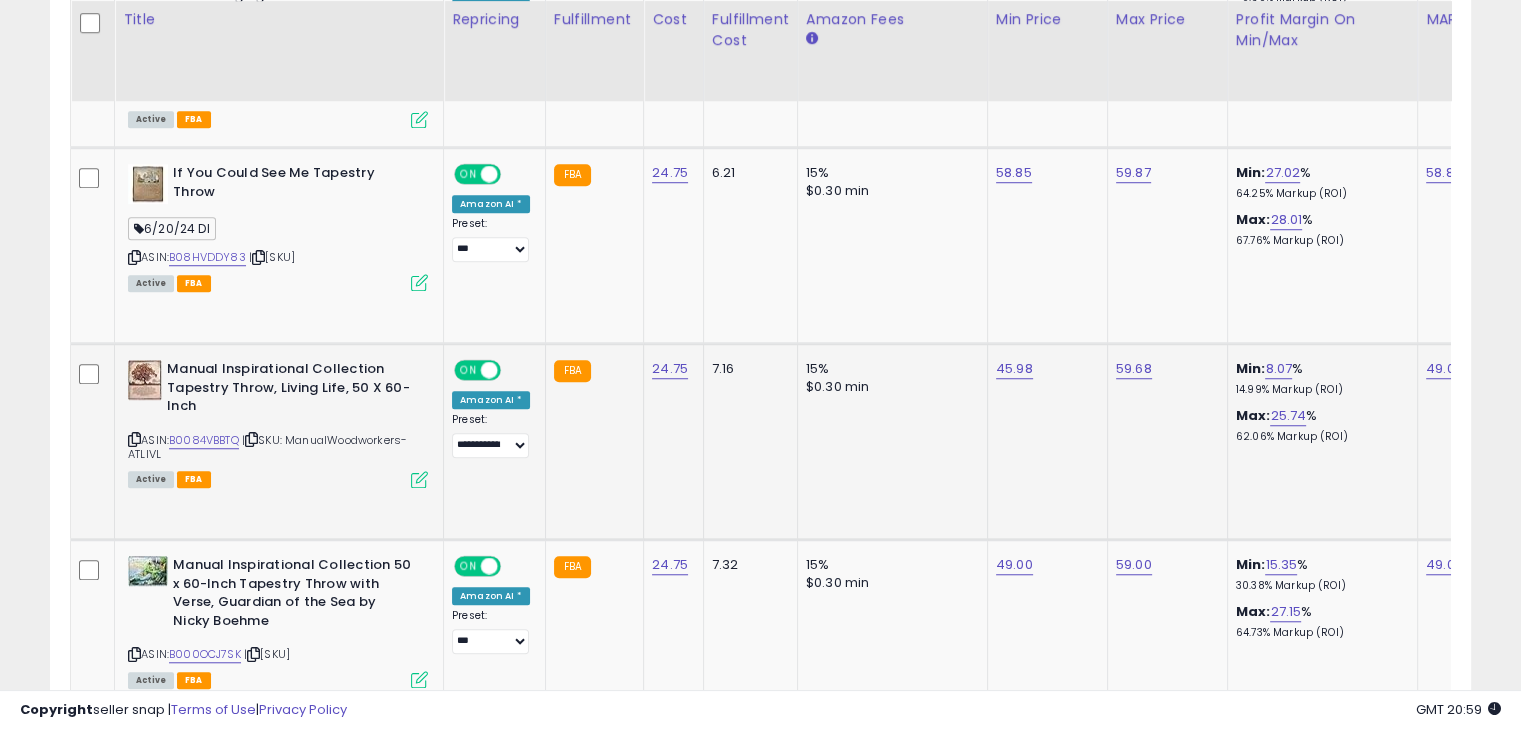 drag, startPoint x: 297, startPoint y: 440, endPoint x: 306, endPoint y: 449, distance: 12.727922 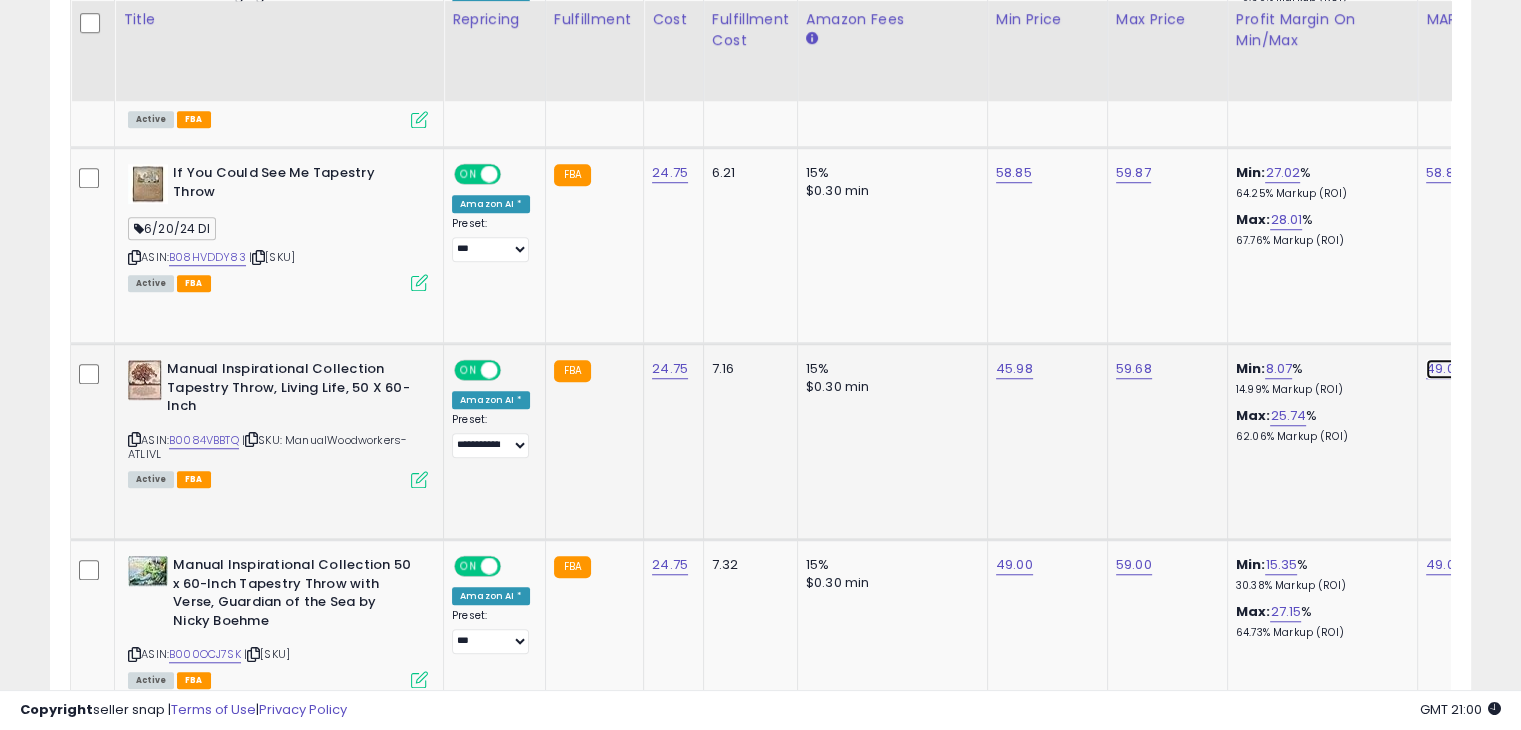 click on "49.00" at bounding box center [1442, -415] 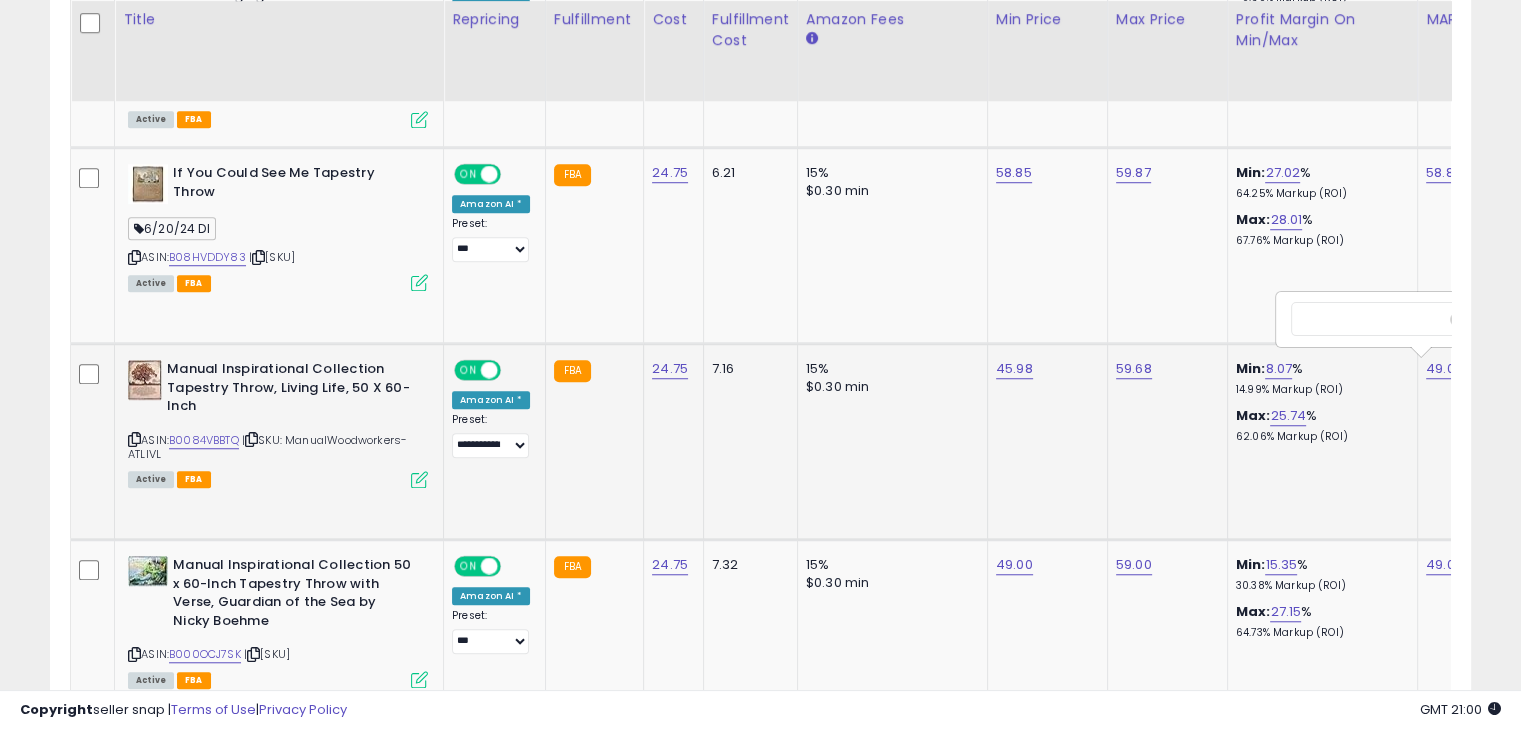 scroll, scrollTop: 0, scrollLeft: 186, axis: horizontal 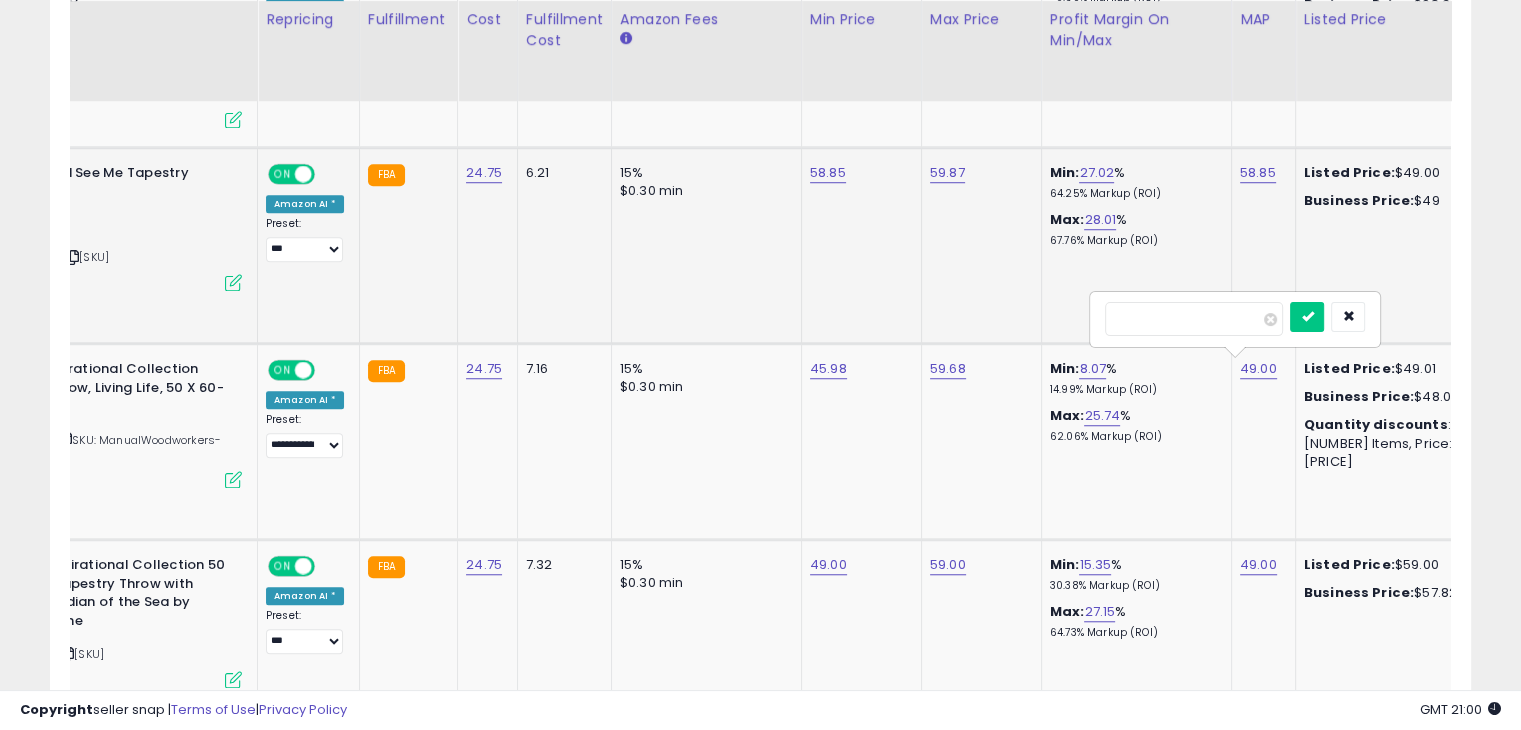 drag, startPoint x: 1188, startPoint y: 320, endPoint x: 1074, endPoint y: 313, distance: 114.21471 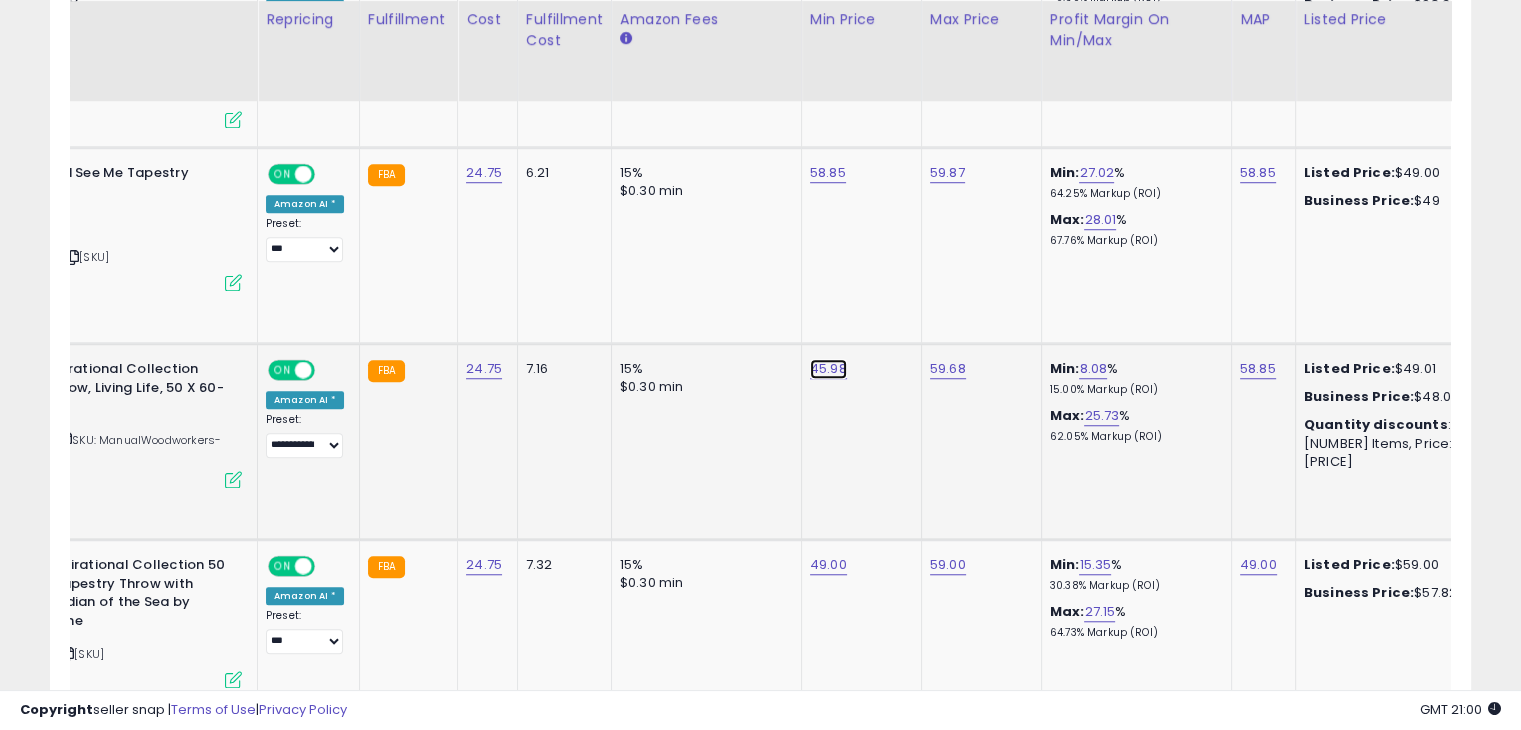 click on "45.98" at bounding box center (826, -415) 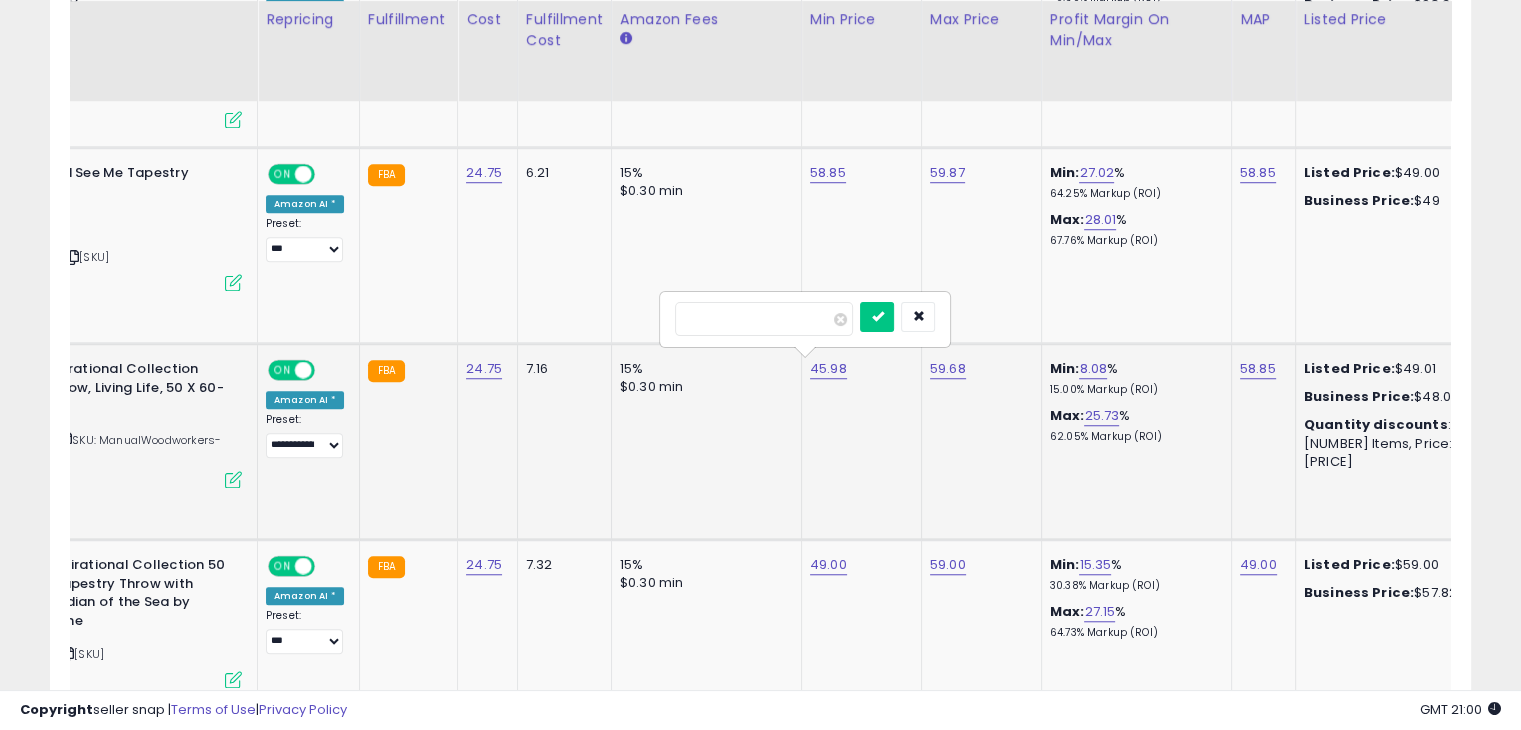 drag, startPoint x: 765, startPoint y: 323, endPoint x: 668, endPoint y: 310, distance: 97.867256 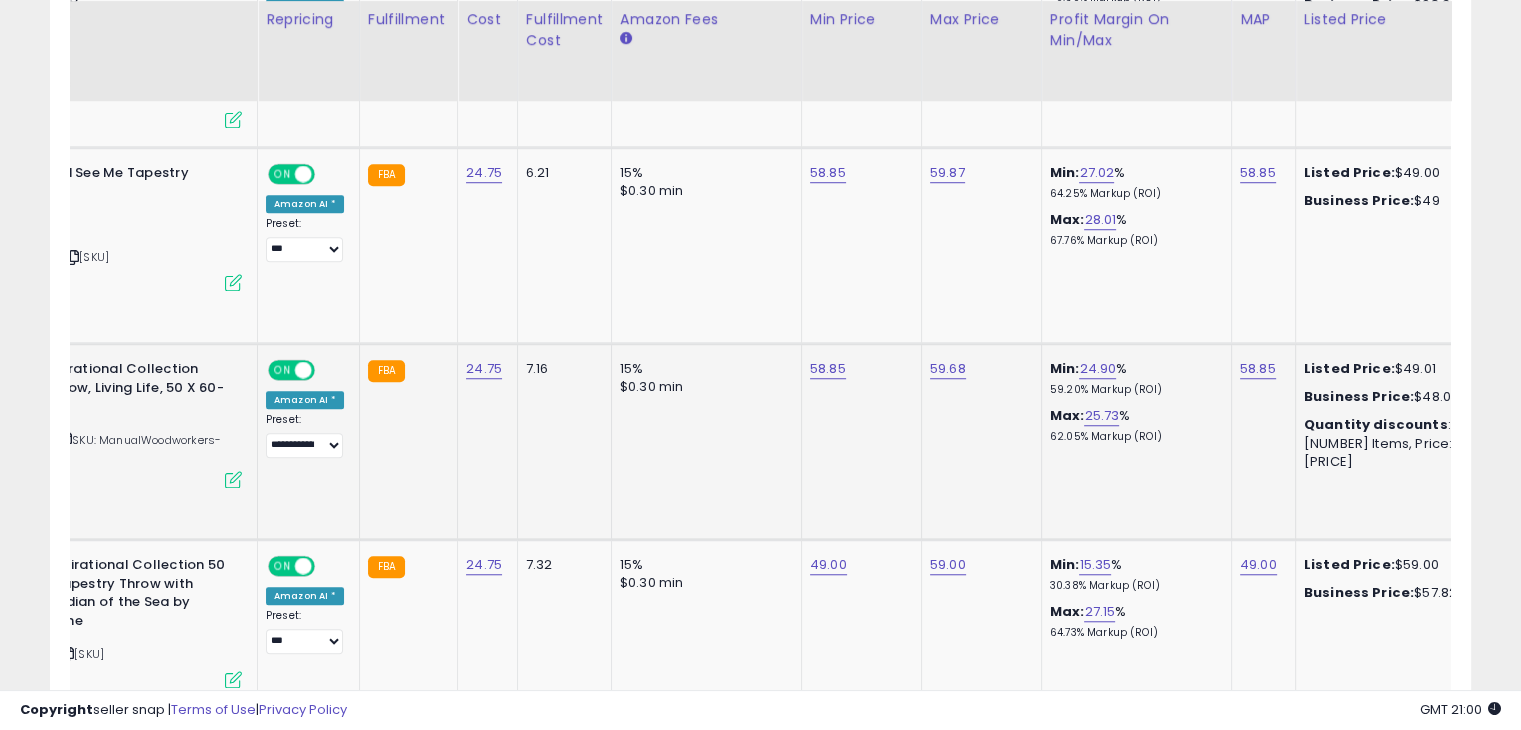 scroll, scrollTop: 0, scrollLeft: 0, axis: both 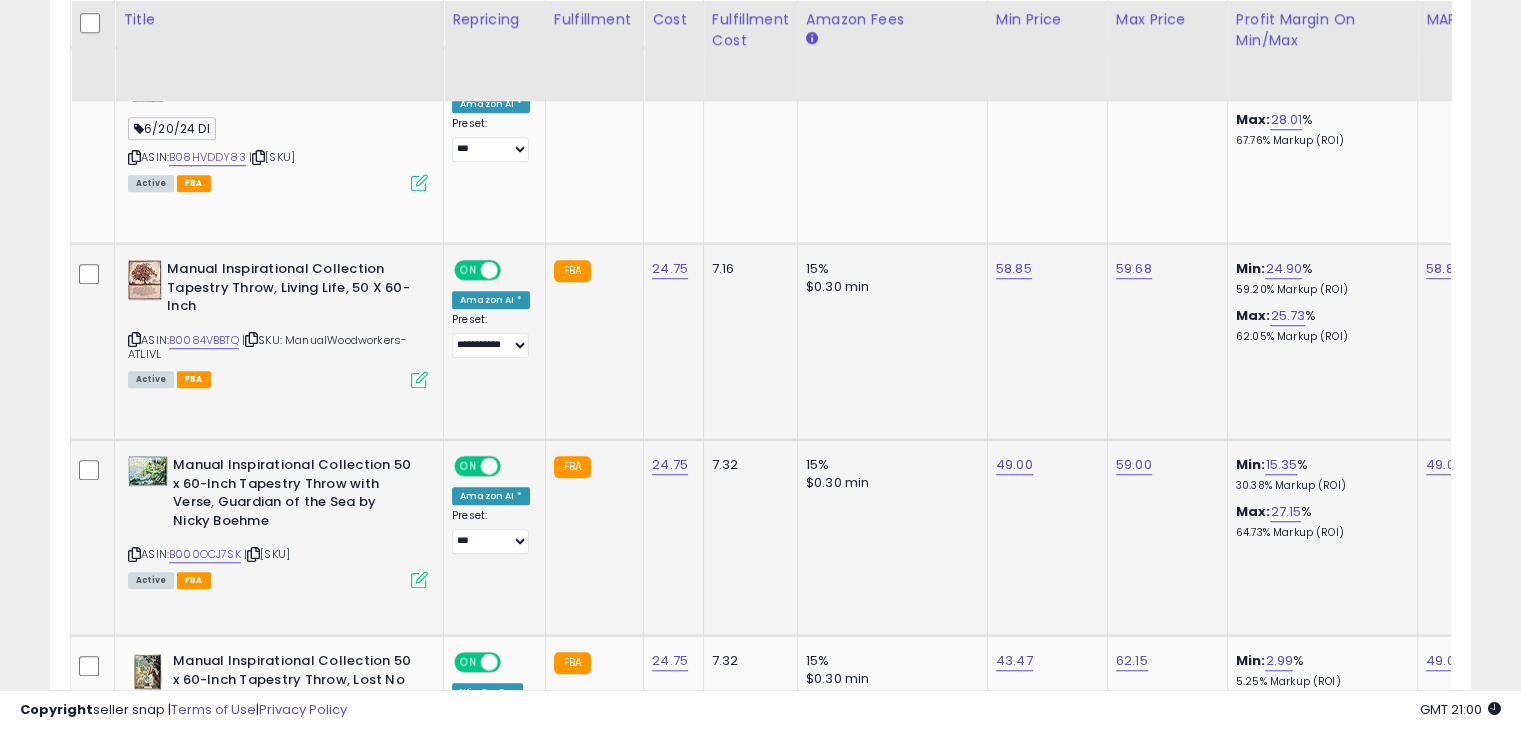 drag, startPoint x: 296, startPoint y: 549, endPoint x: 328, endPoint y: 566, distance: 36.23534 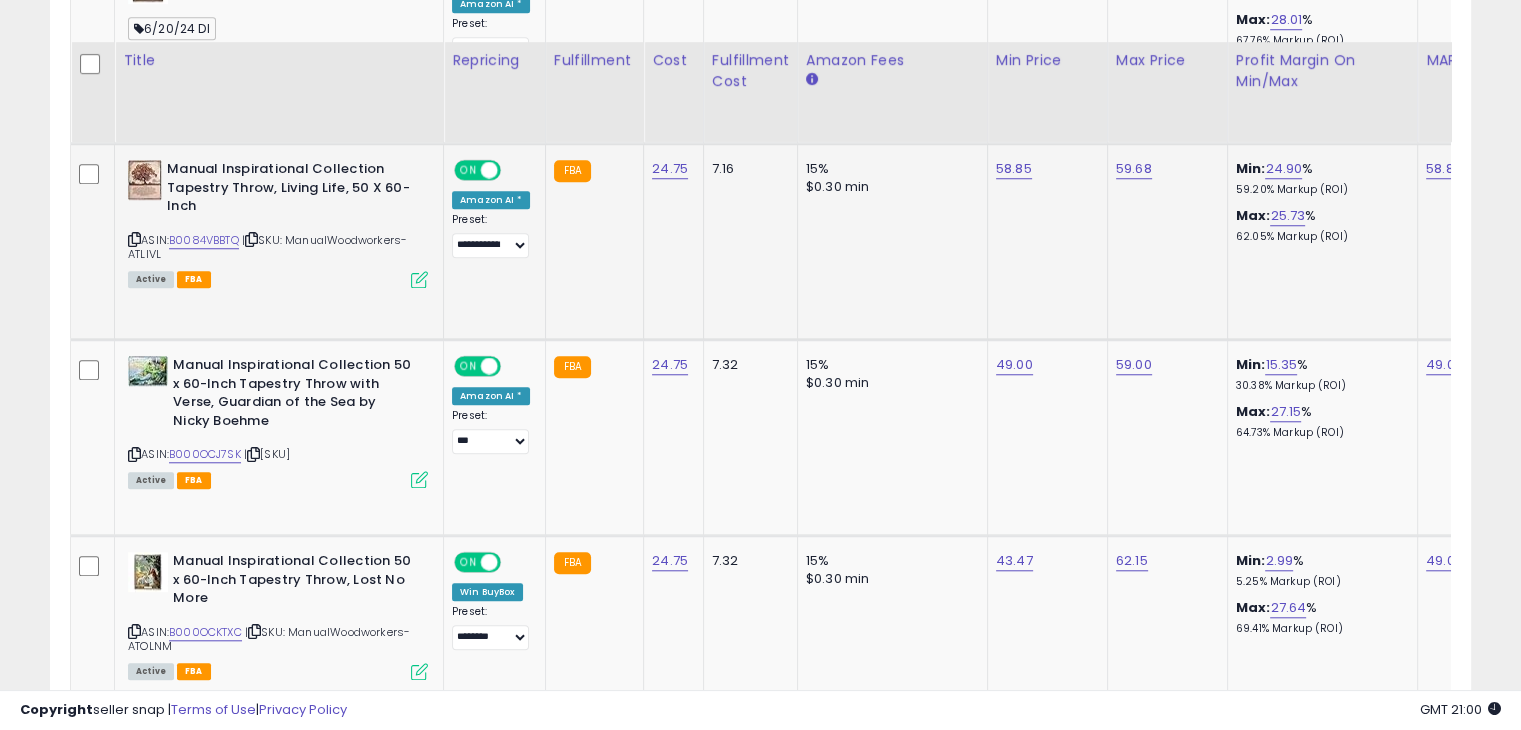 scroll, scrollTop: 1910, scrollLeft: 0, axis: vertical 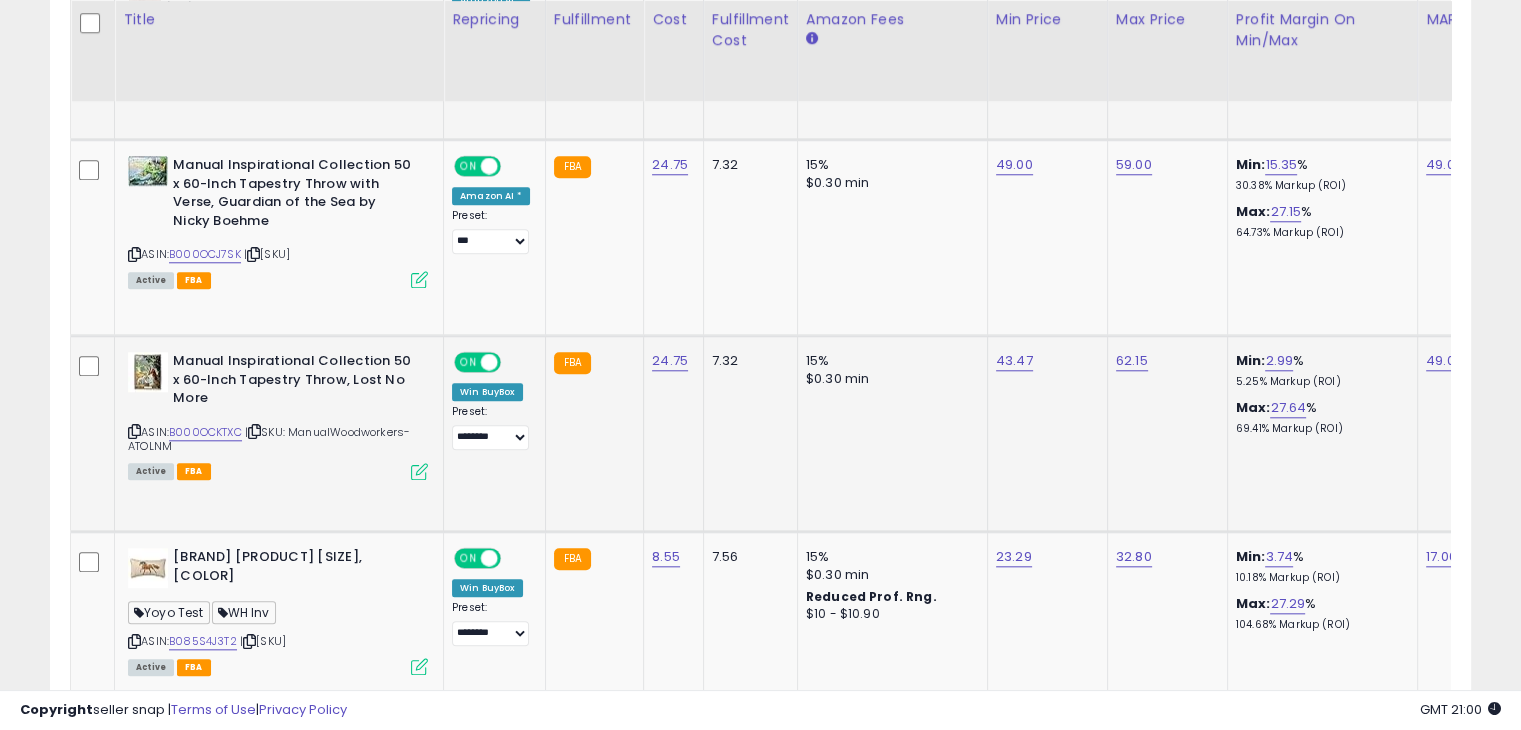 drag, startPoint x: 300, startPoint y: 424, endPoint x: 309, endPoint y: 437, distance: 15.811388 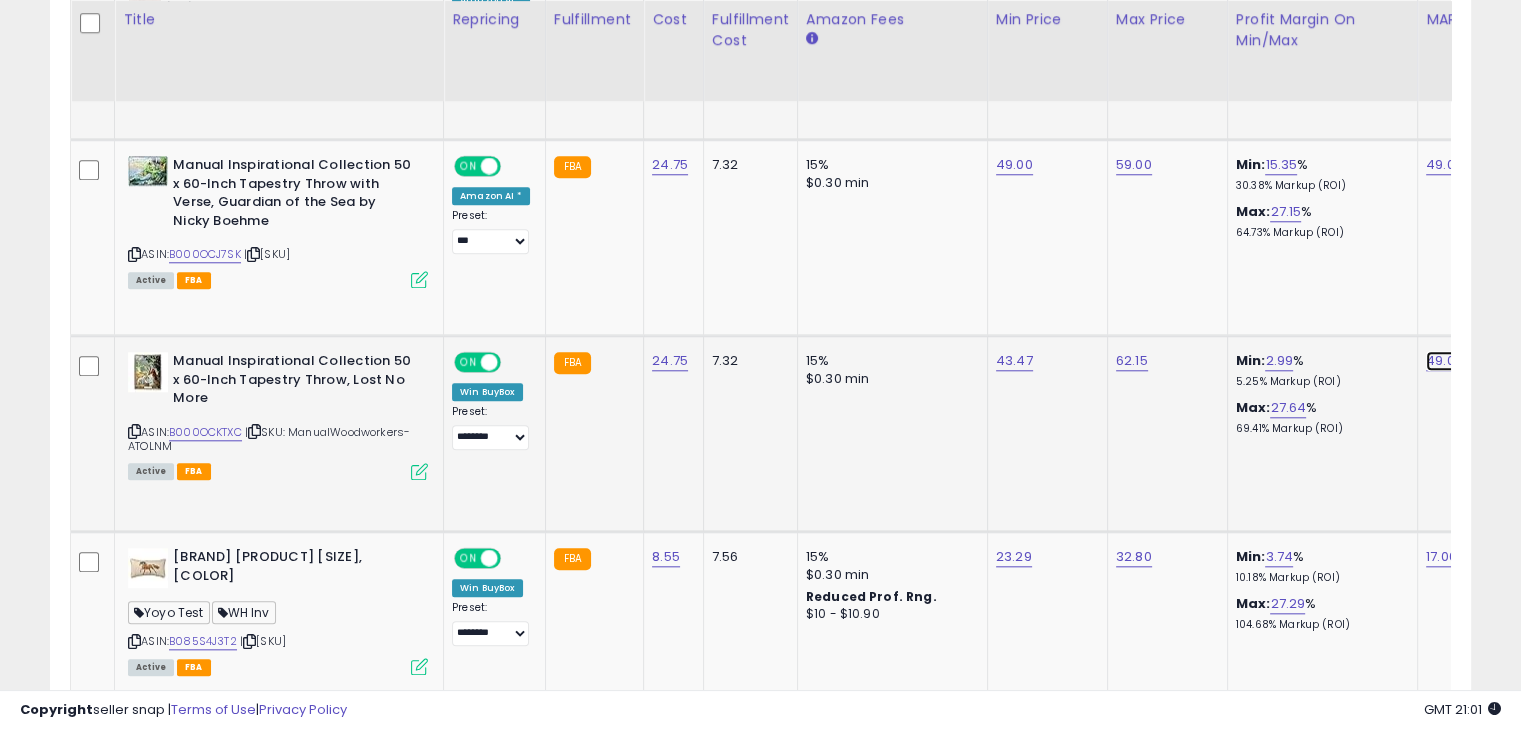 click on "49.00" at bounding box center (1442, -815) 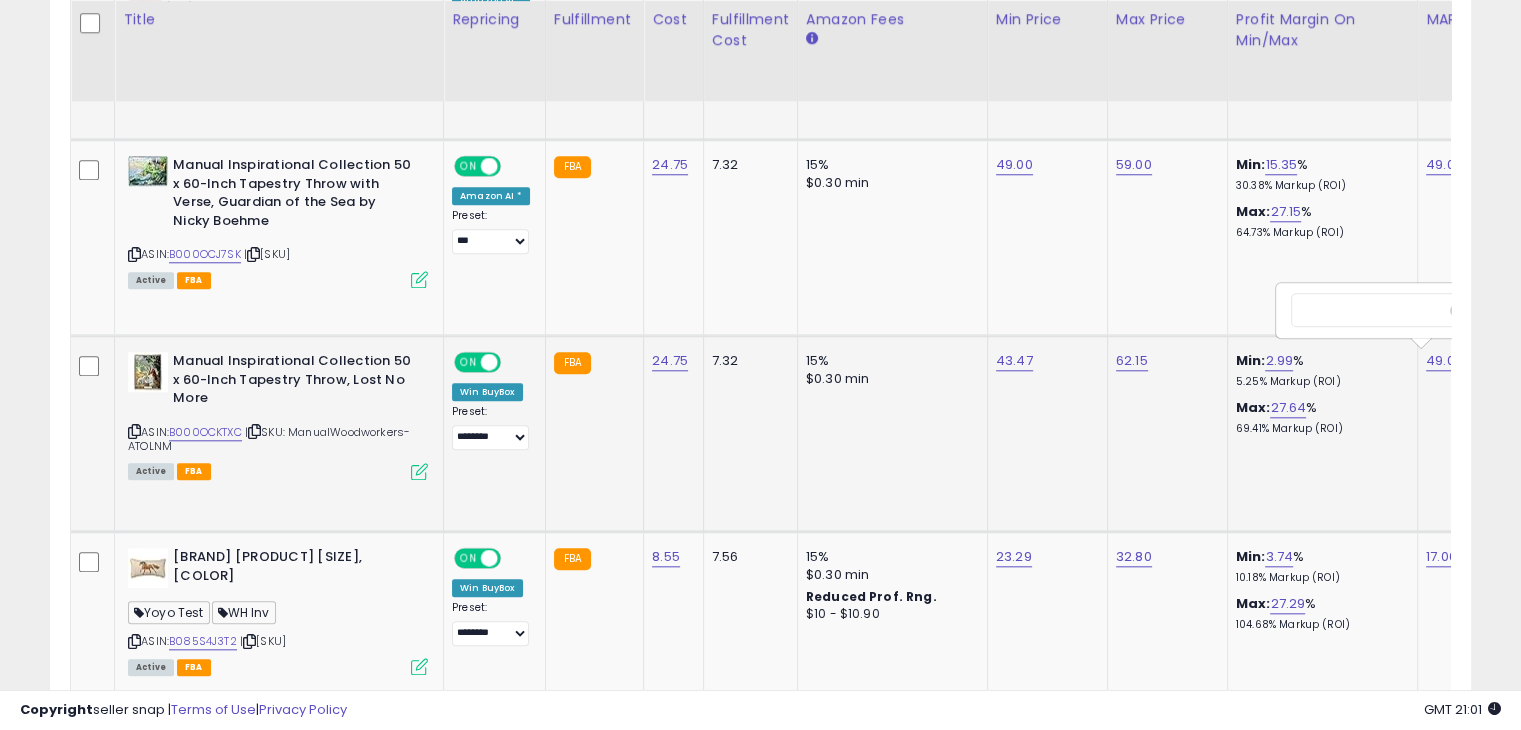 scroll, scrollTop: 0, scrollLeft: 186, axis: horizontal 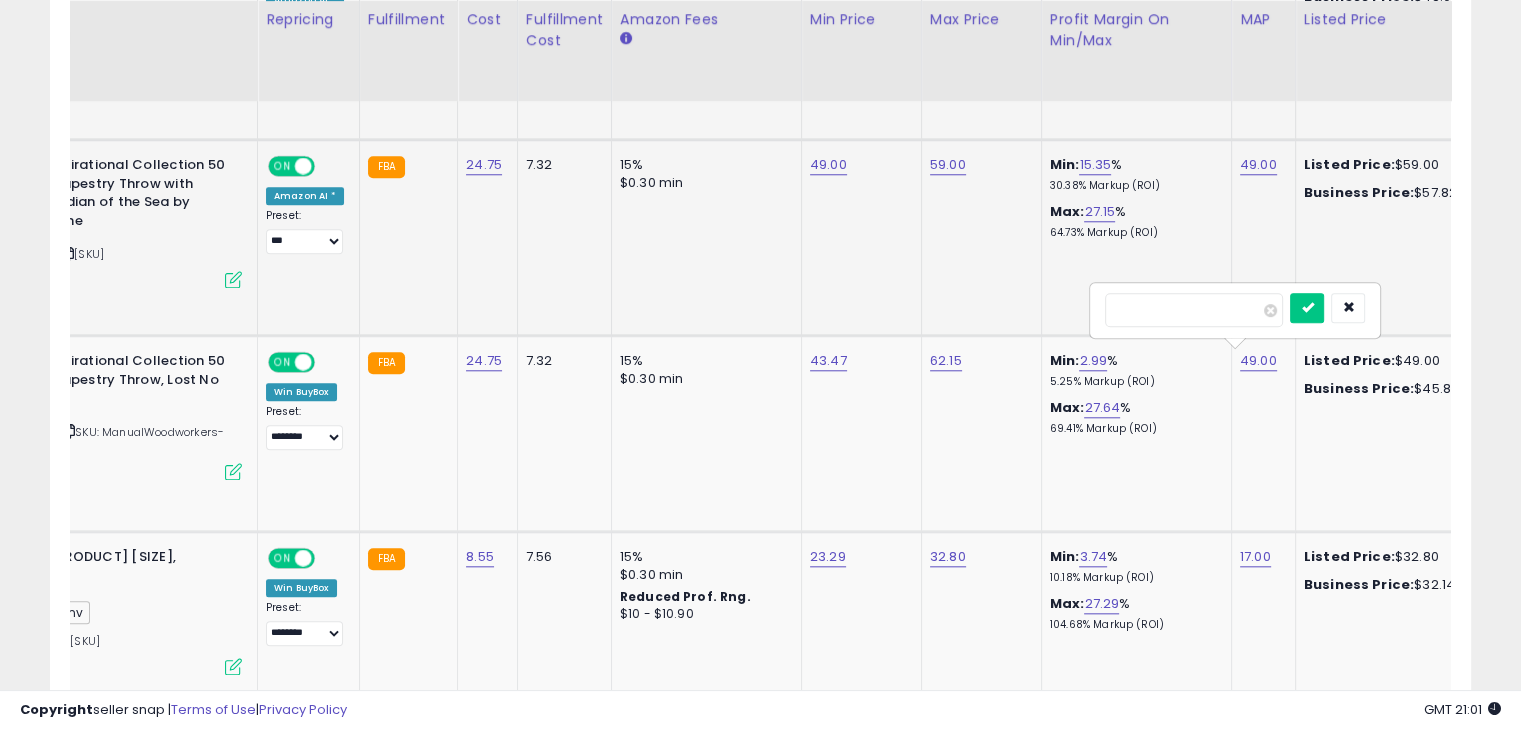 drag, startPoint x: 1195, startPoint y: 302, endPoint x: 1038, endPoint y: 297, distance: 157.0796 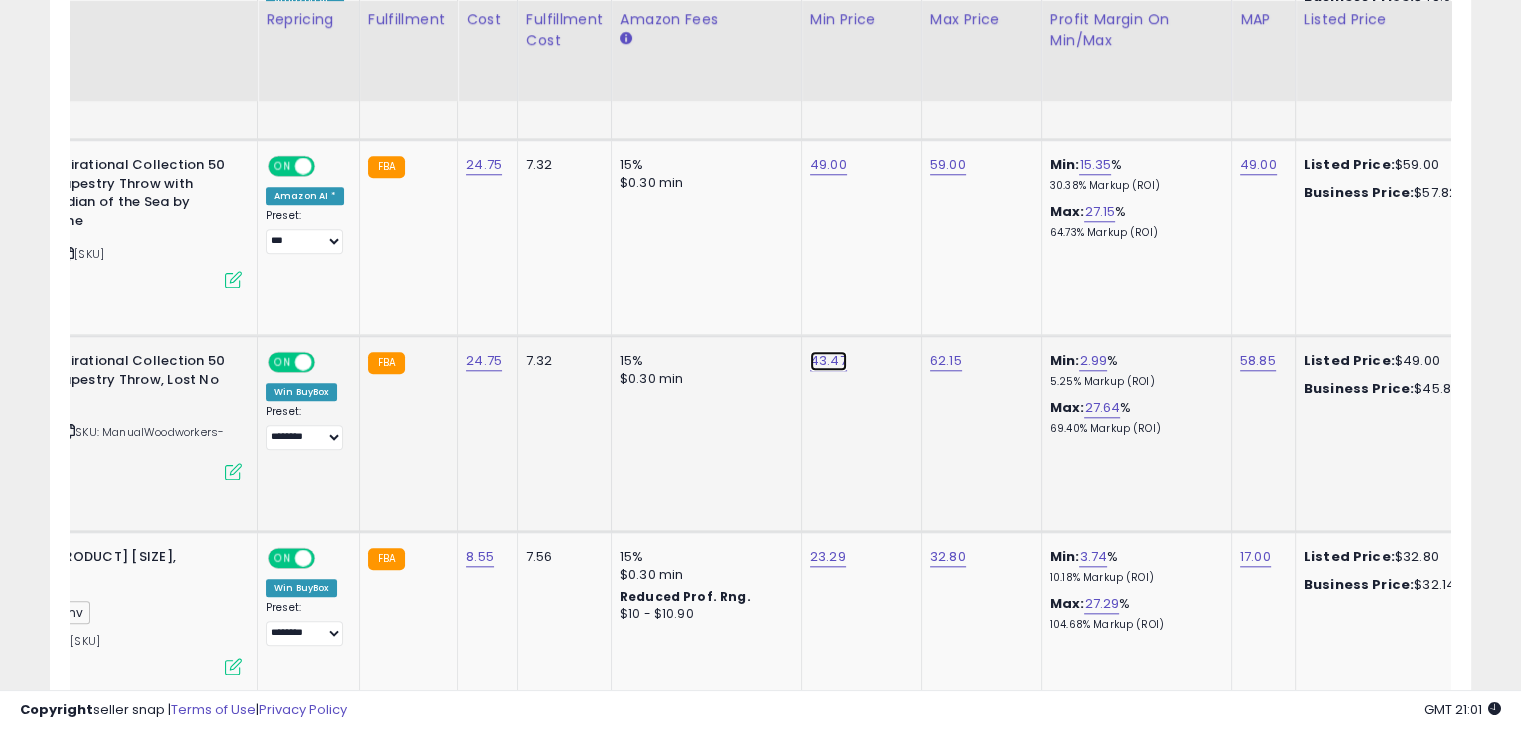click on "43.47" at bounding box center [826, -815] 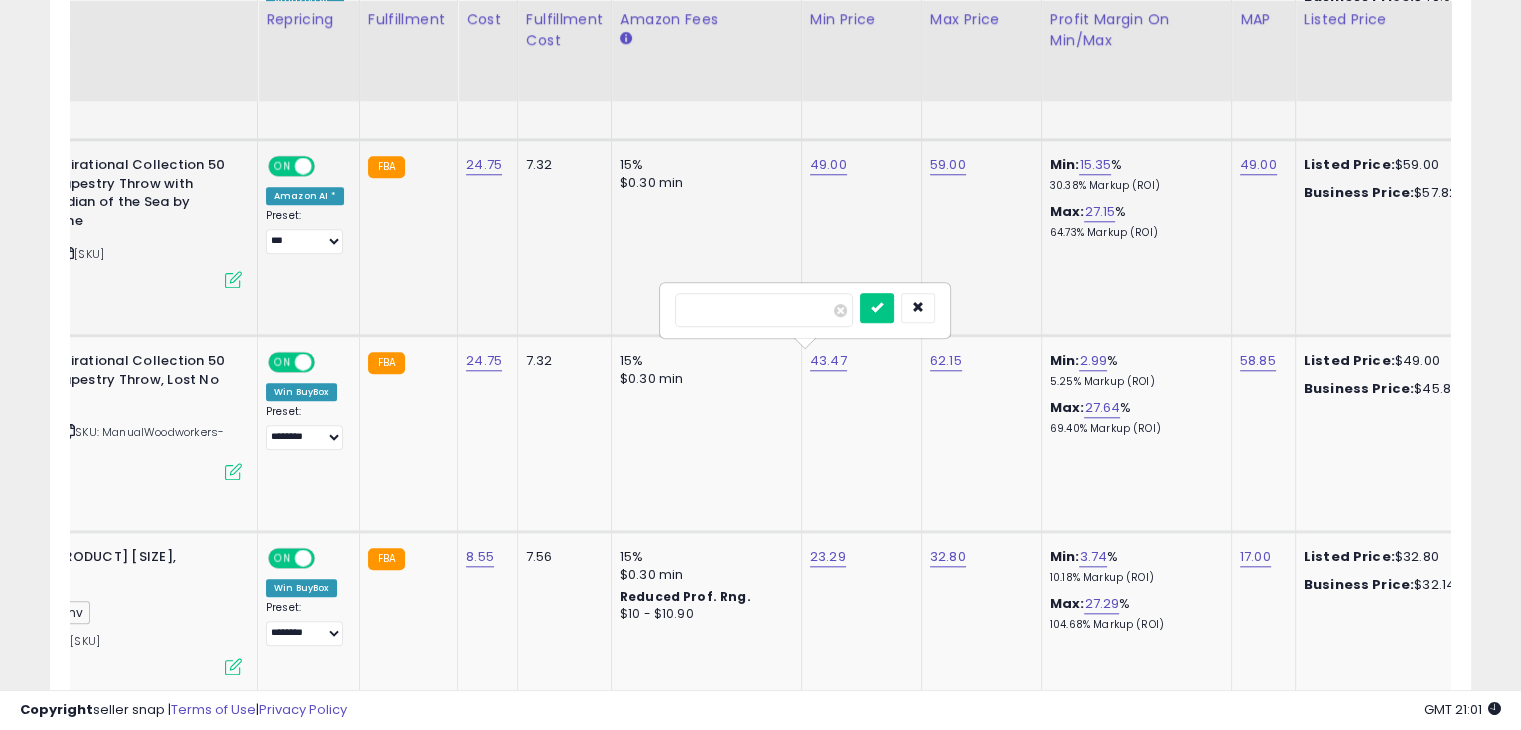 click on "**********" at bounding box center (2985, 238) 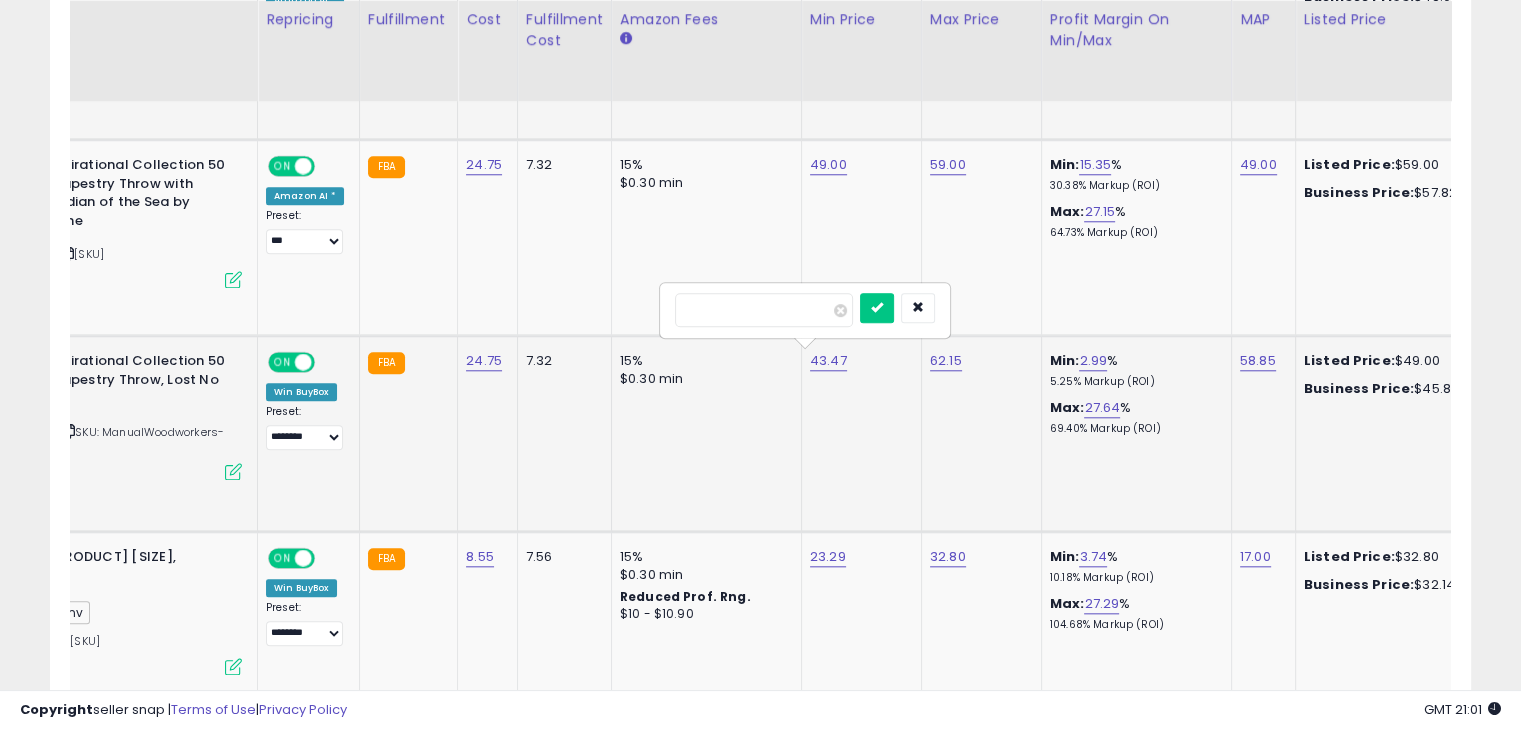 type on "*****" 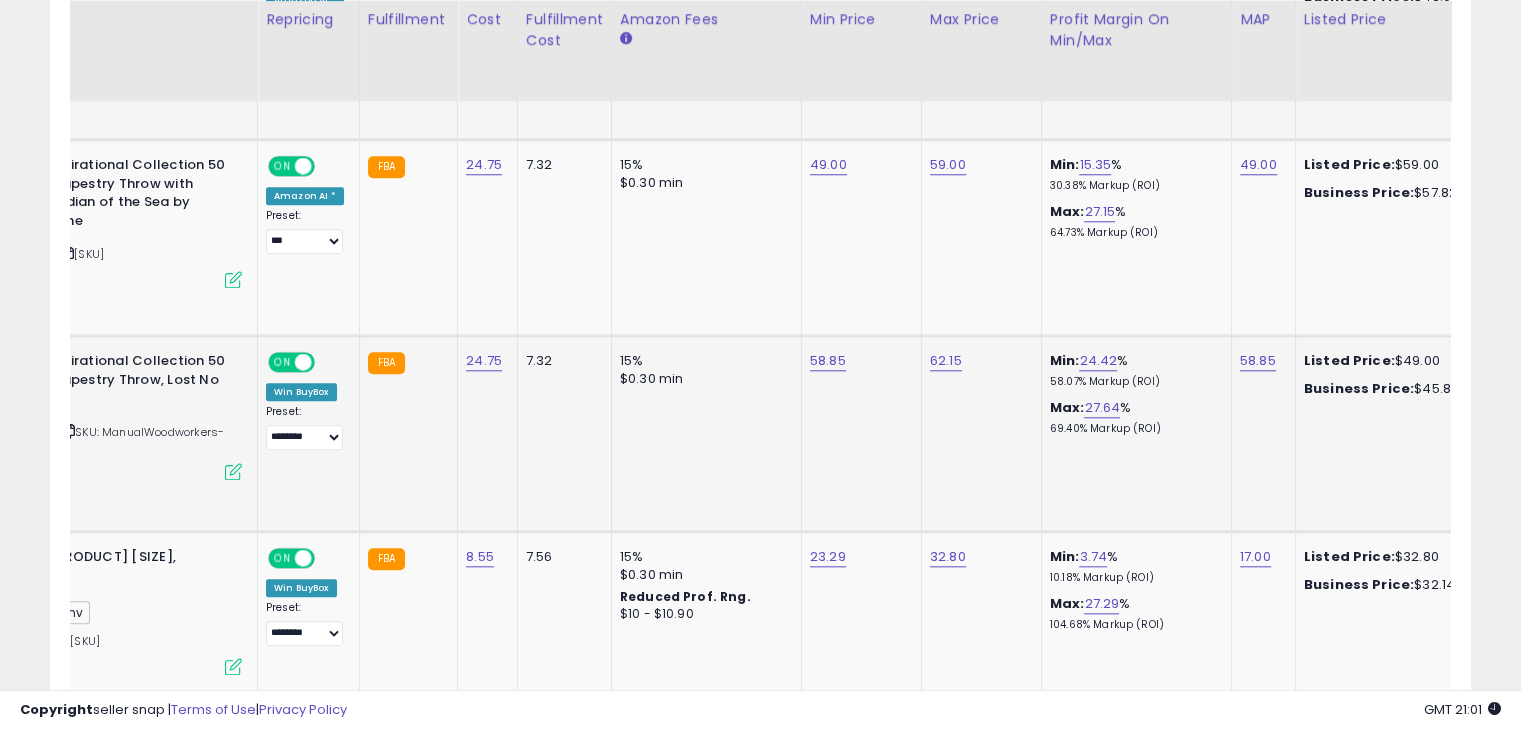 scroll, scrollTop: 0, scrollLeft: 94, axis: horizontal 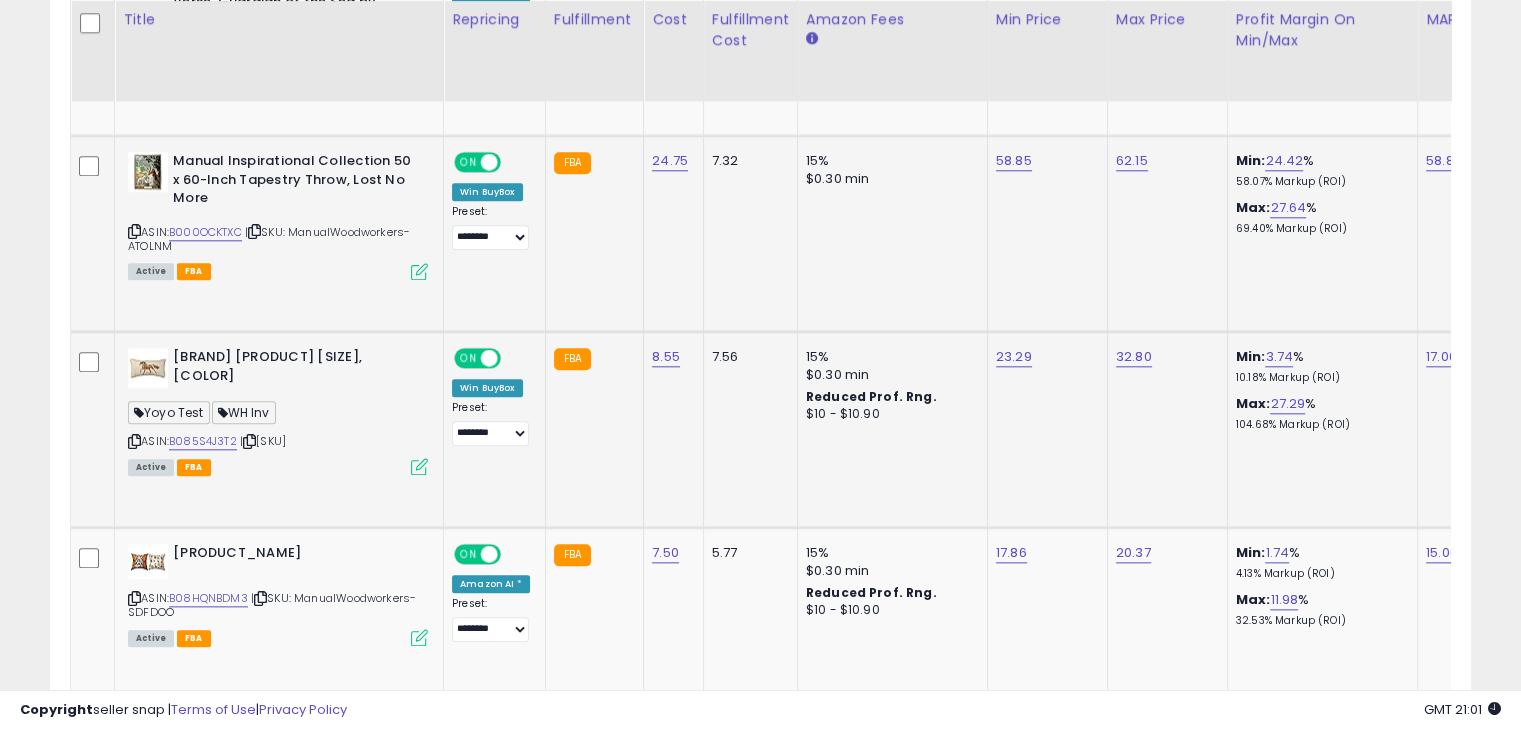 drag, startPoint x: 292, startPoint y: 453, endPoint x: 316, endPoint y: 464, distance: 26.400757 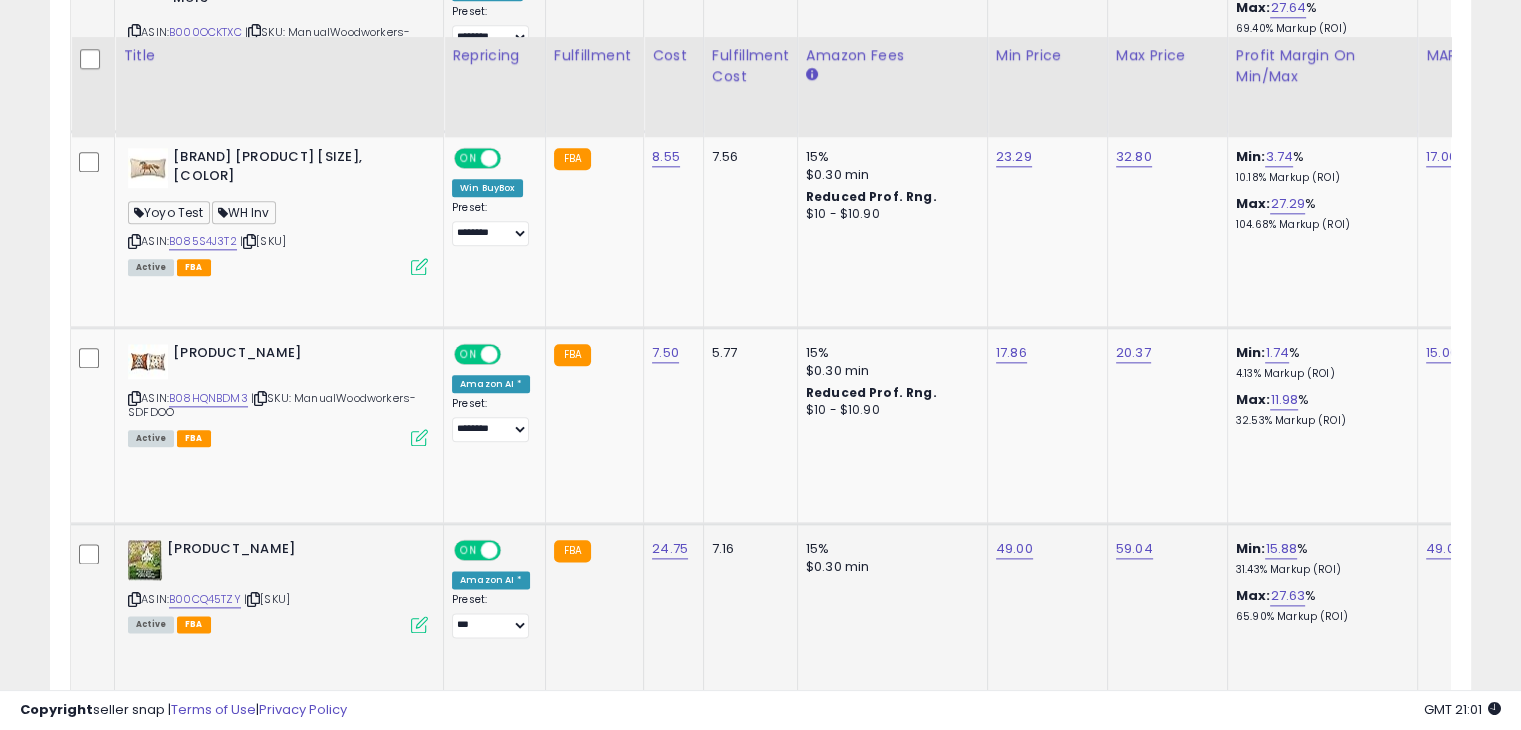 scroll, scrollTop: 2410, scrollLeft: 0, axis: vertical 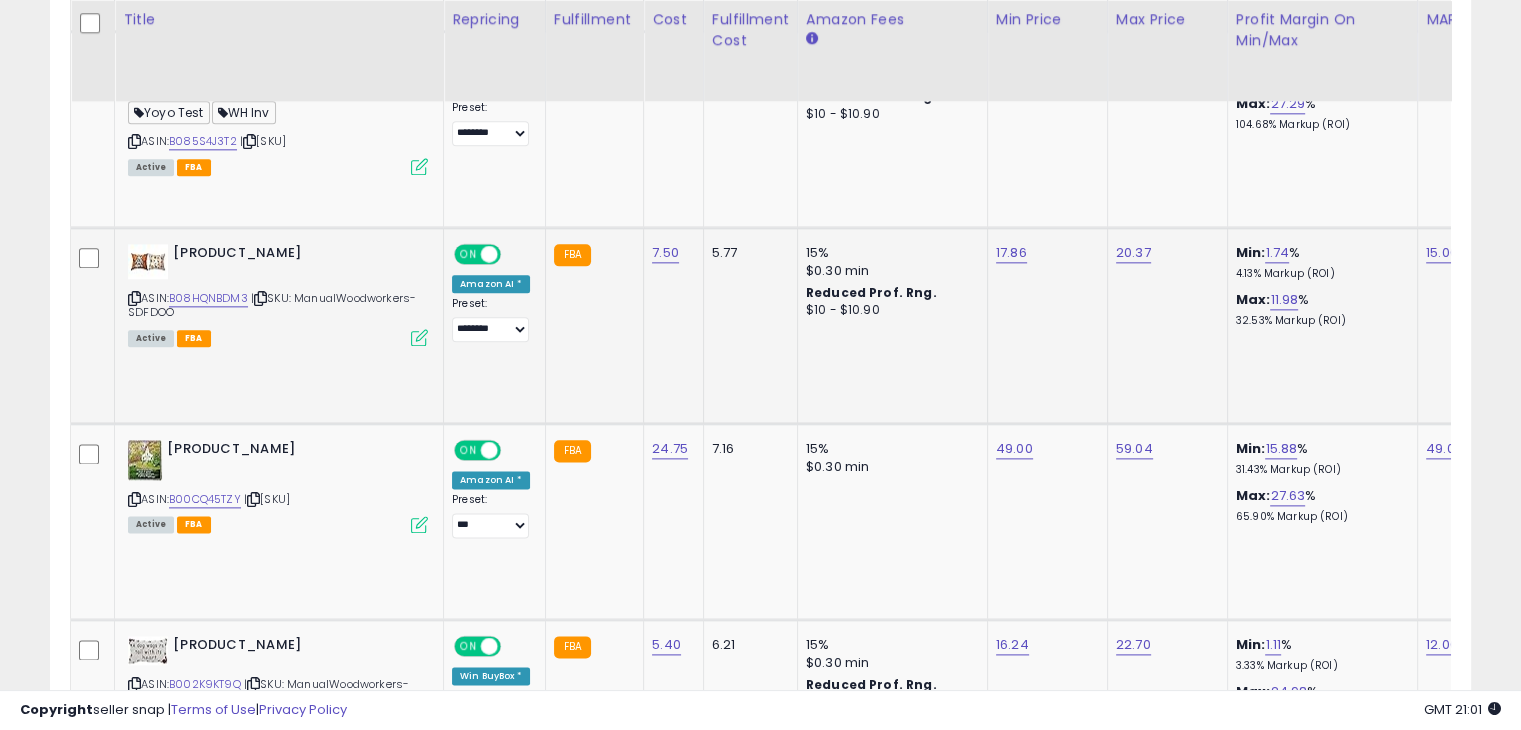 drag, startPoint x: 297, startPoint y: 337, endPoint x: 328, endPoint y: 352, distance: 34.43835 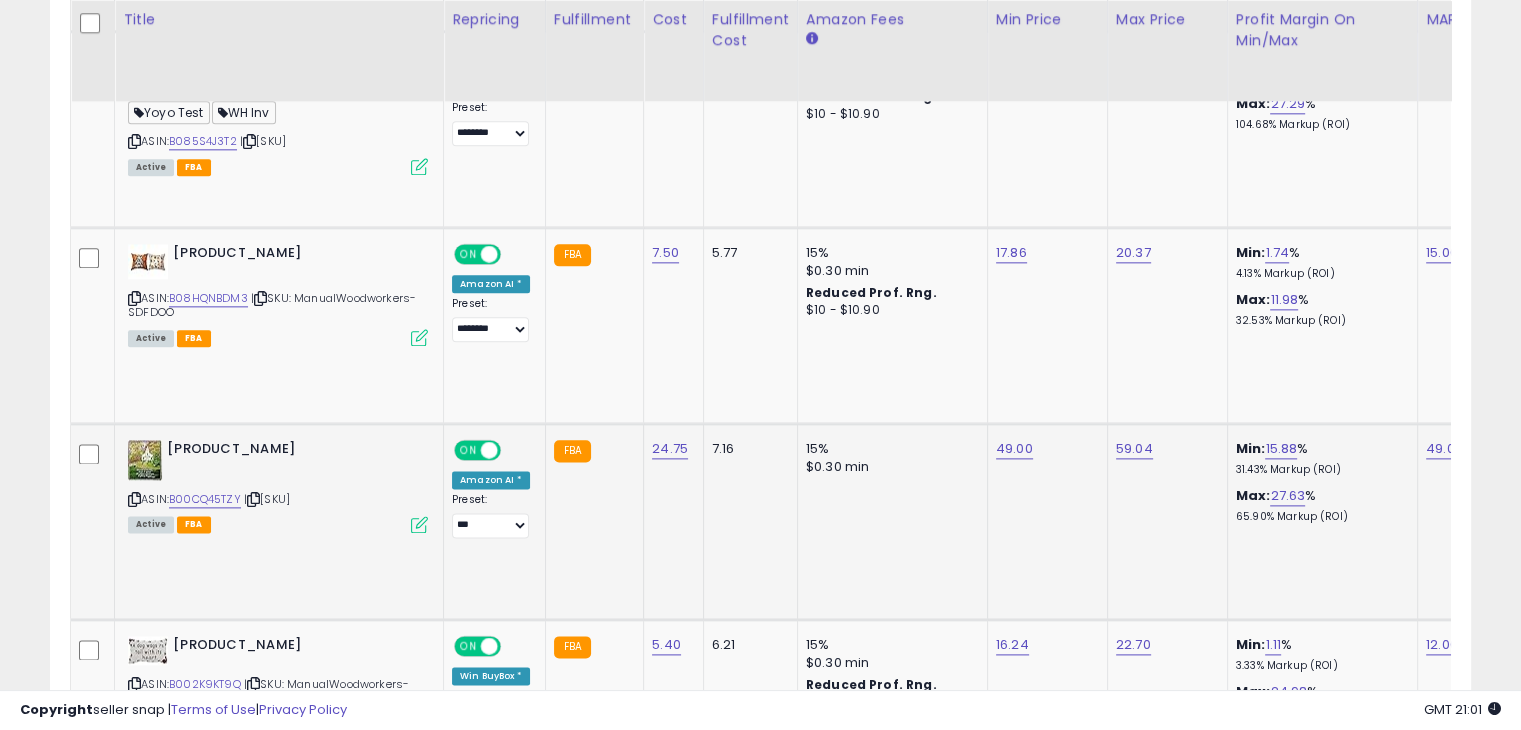 drag, startPoint x: 296, startPoint y: 494, endPoint x: 316, endPoint y: 505, distance: 22.825424 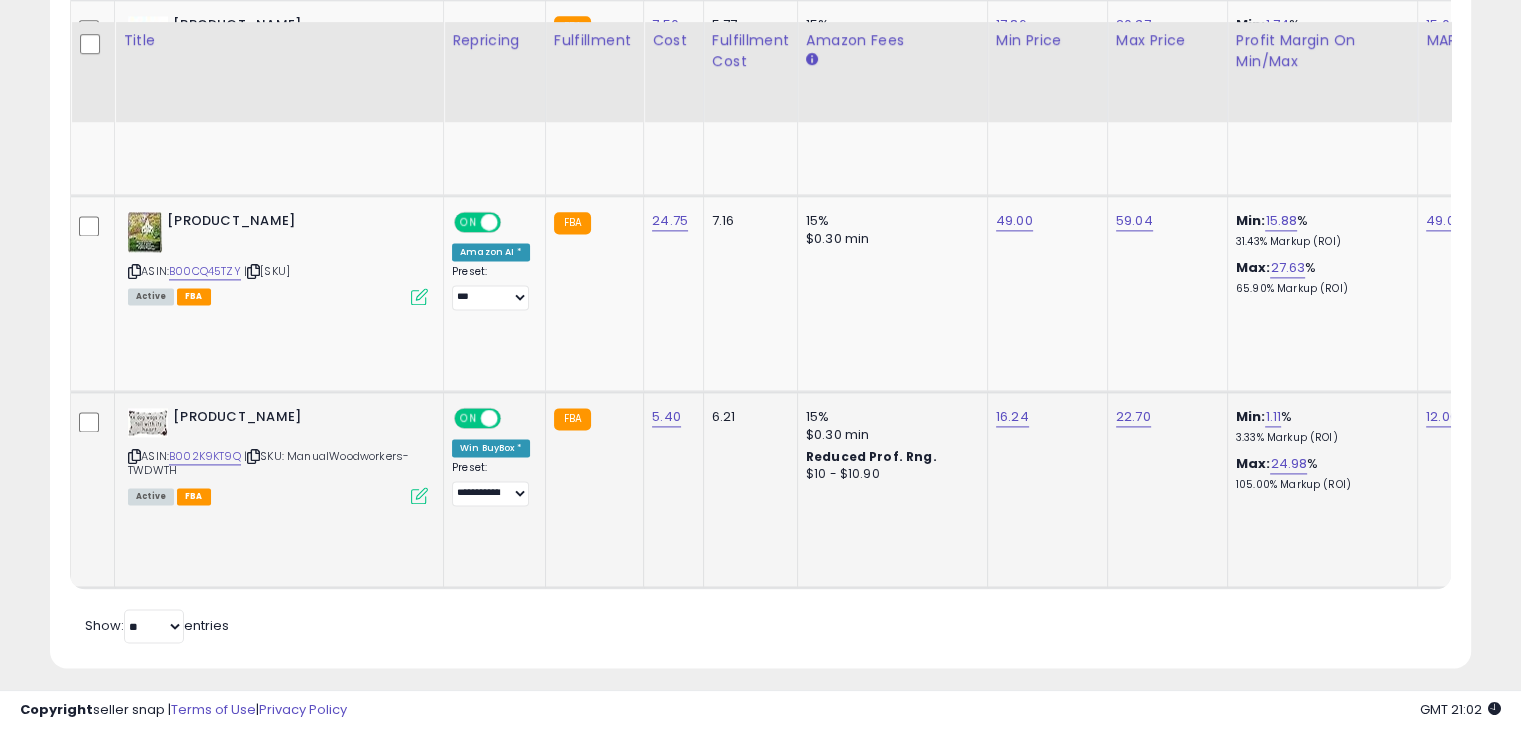 scroll, scrollTop: 2659, scrollLeft: 0, axis: vertical 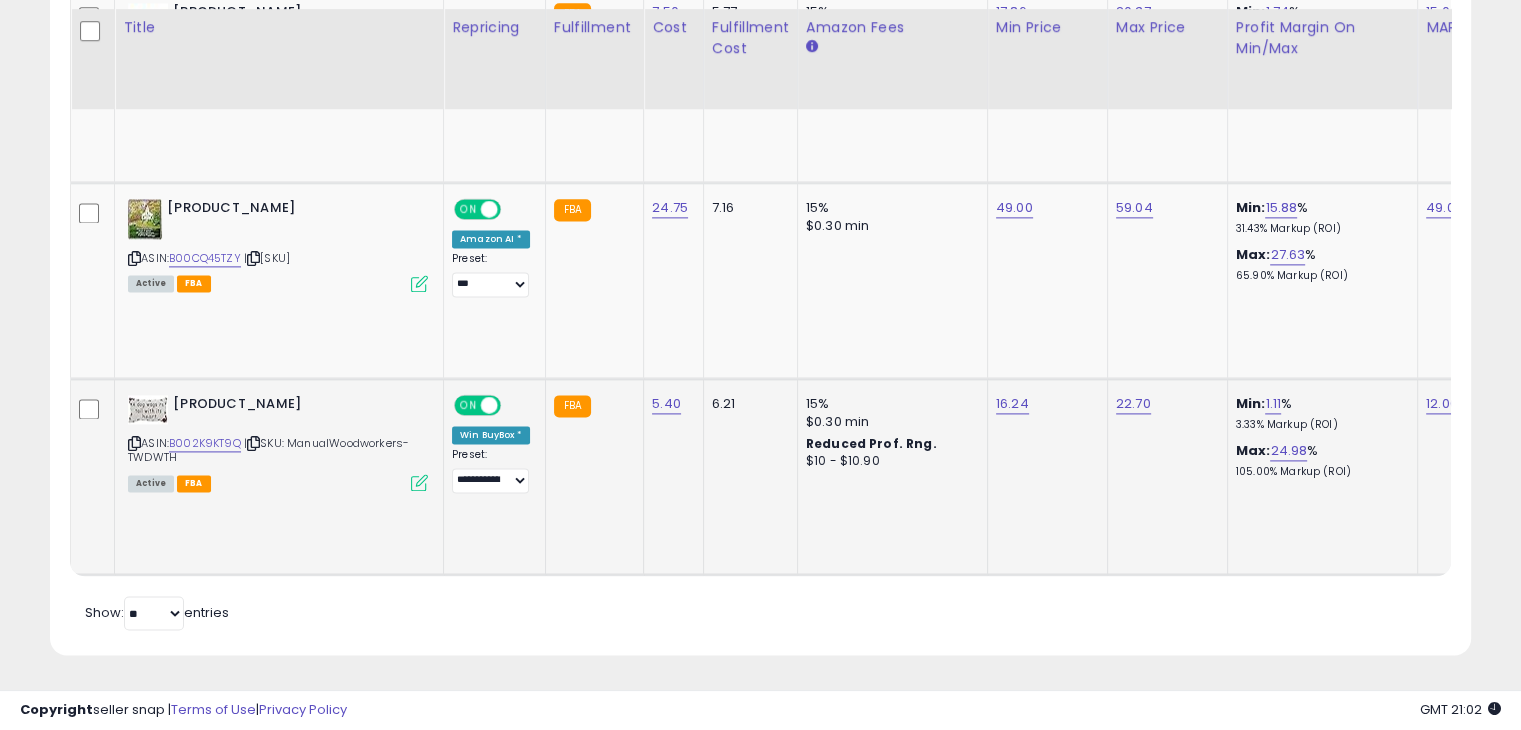 drag, startPoint x: 295, startPoint y: 460, endPoint x: 311, endPoint y: 473, distance: 20.615528 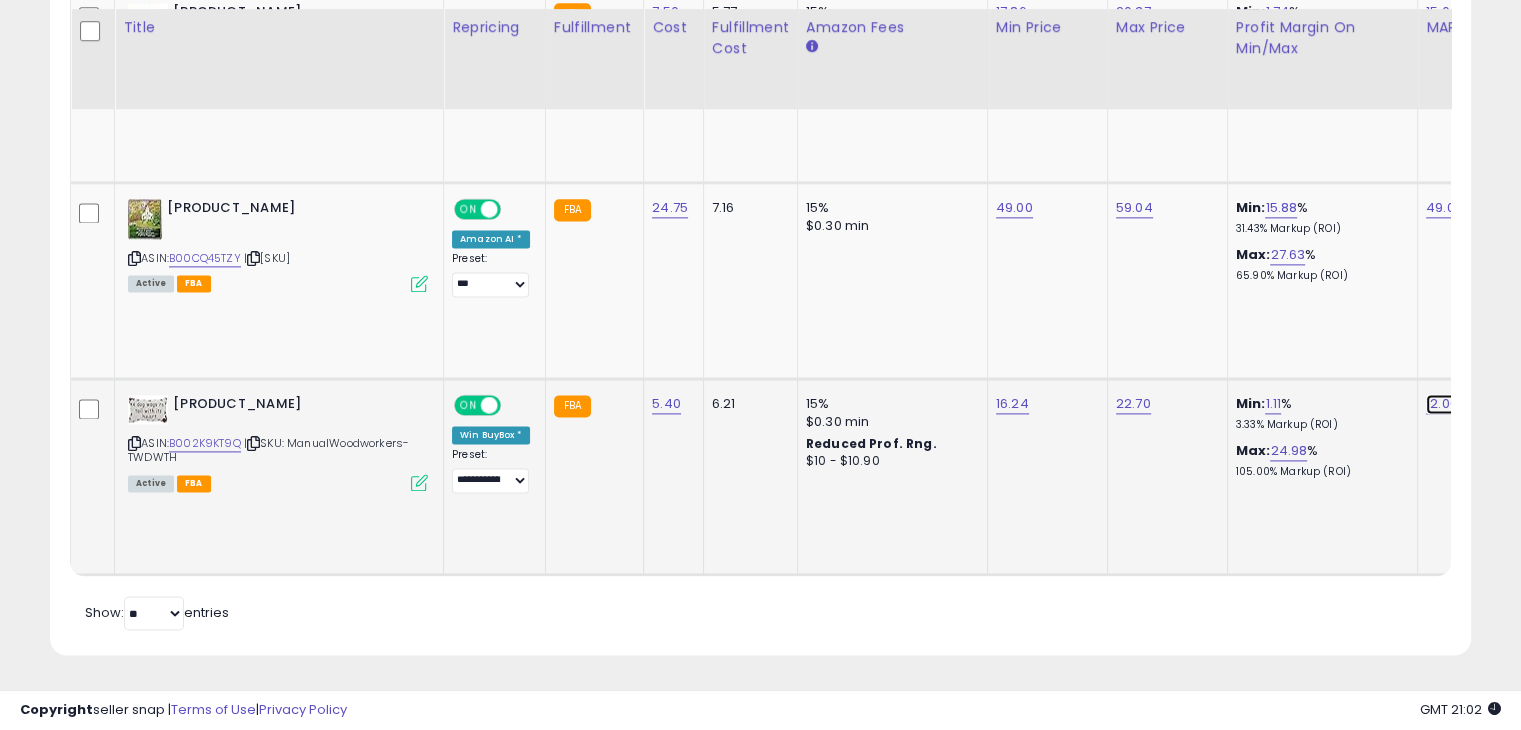 click on "12.00" at bounding box center [1442, -1556] 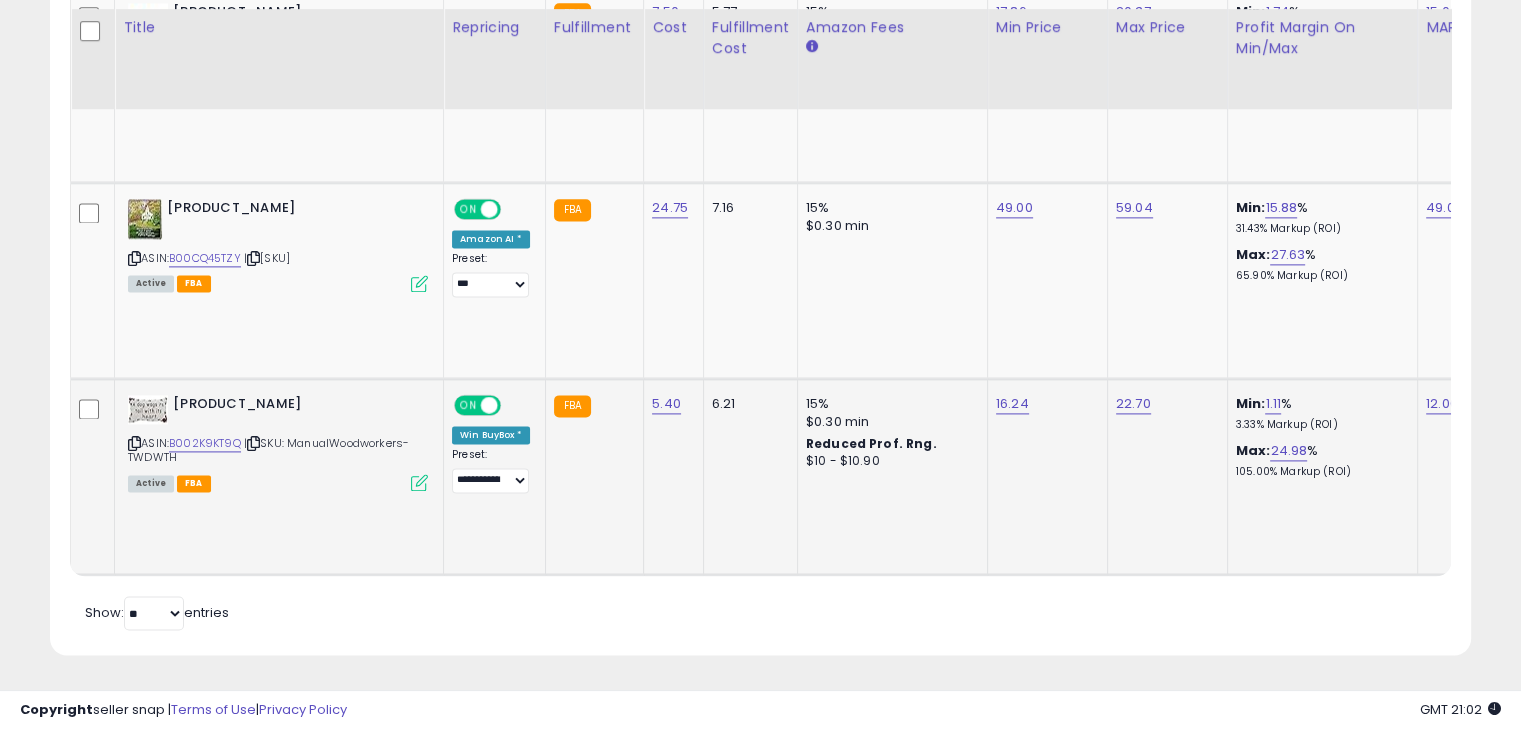 scroll, scrollTop: 0, scrollLeft: 184, axis: horizontal 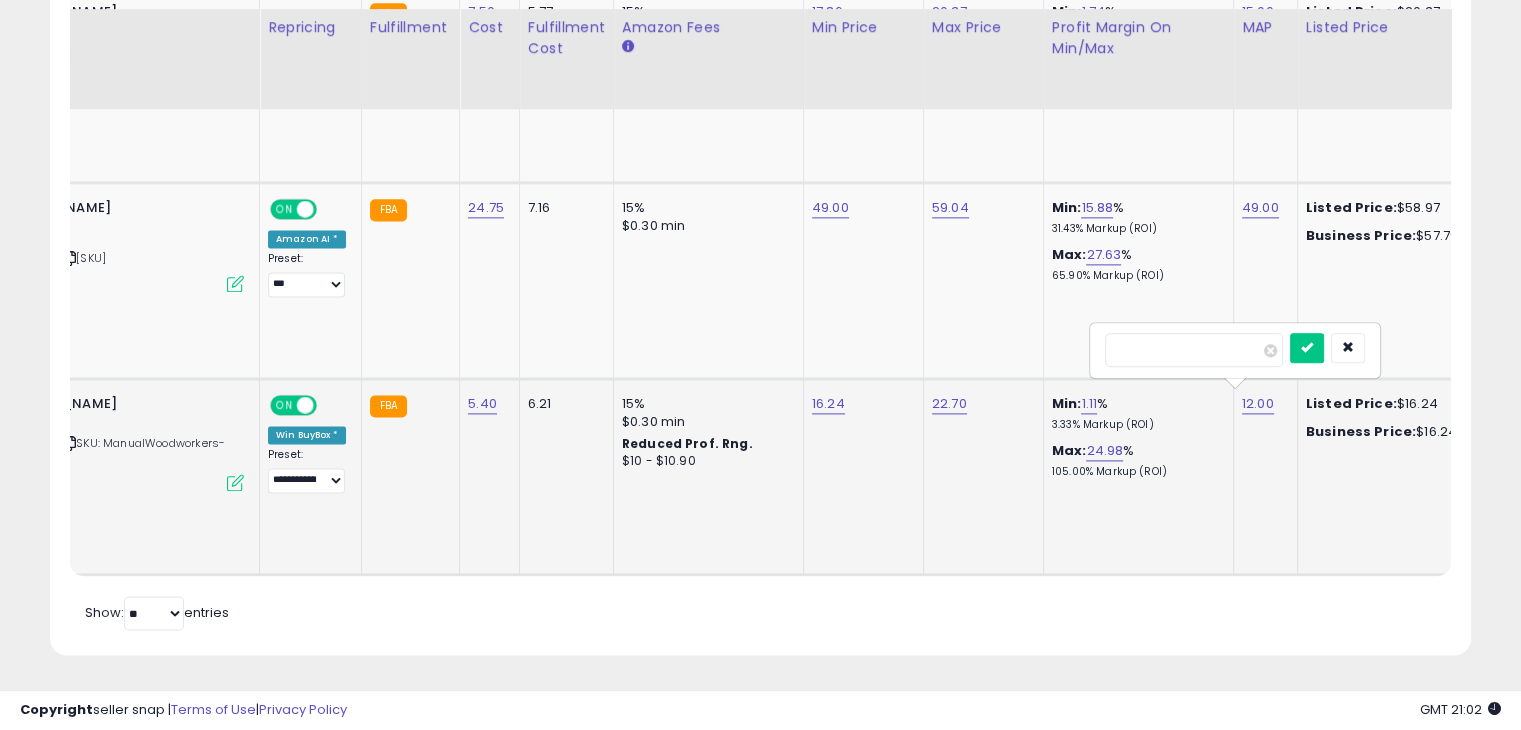 drag, startPoint x: 1135, startPoint y: 337, endPoint x: 1095, endPoint y: 337, distance: 40 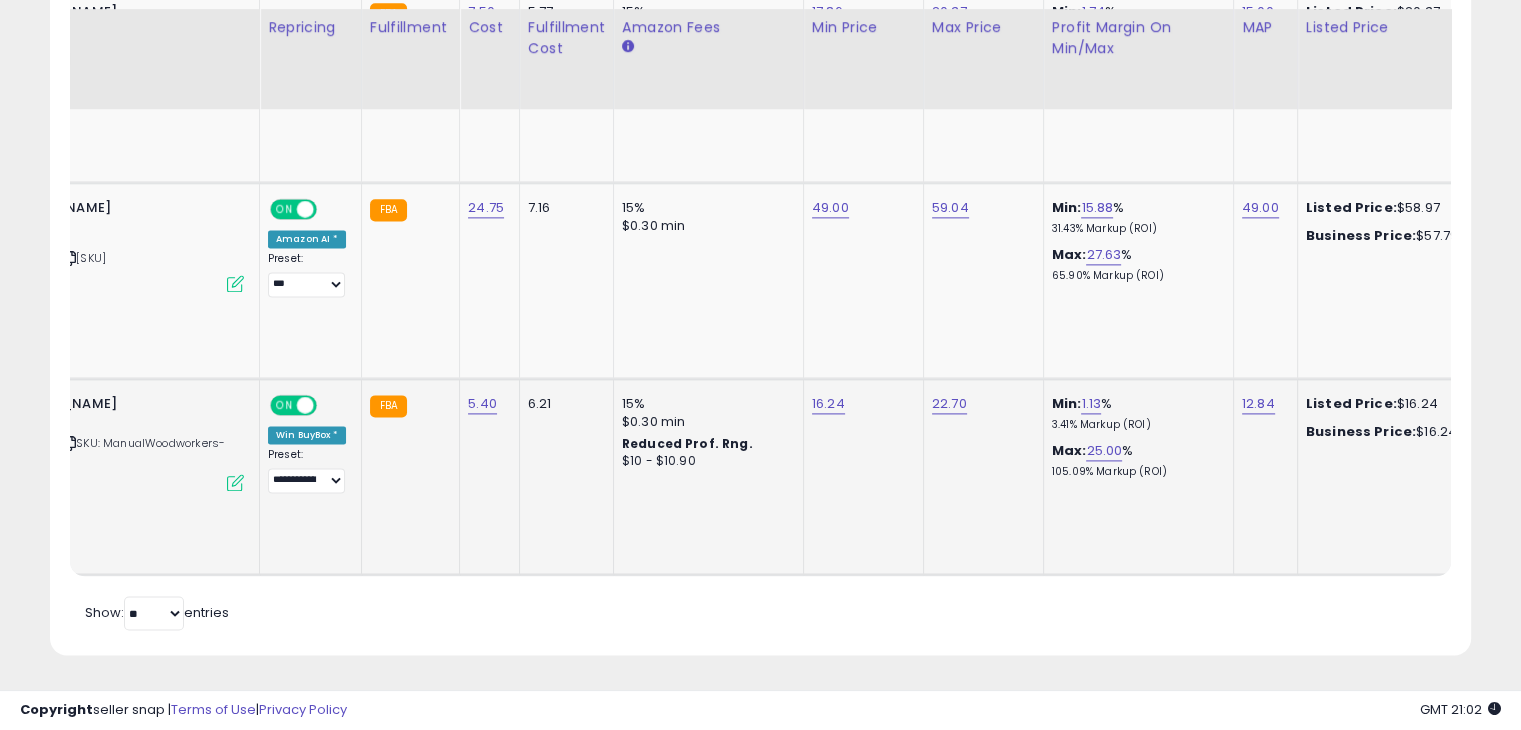 scroll, scrollTop: 0, scrollLeft: 18, axis: horizontal 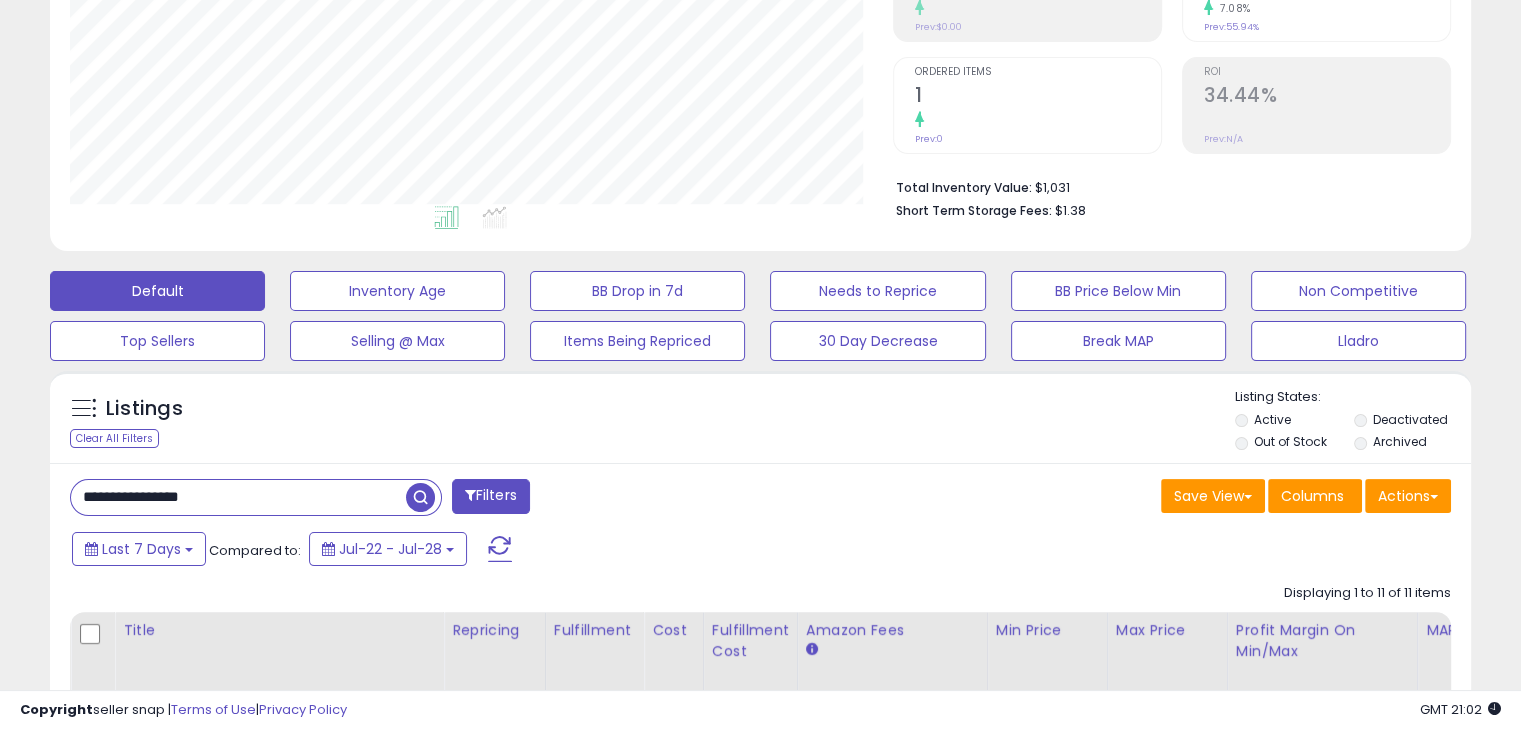 drag, startPoint x: 216, startPoint y: 494, endPoint x: -16, endPoint y: 486, distance: 232.1379 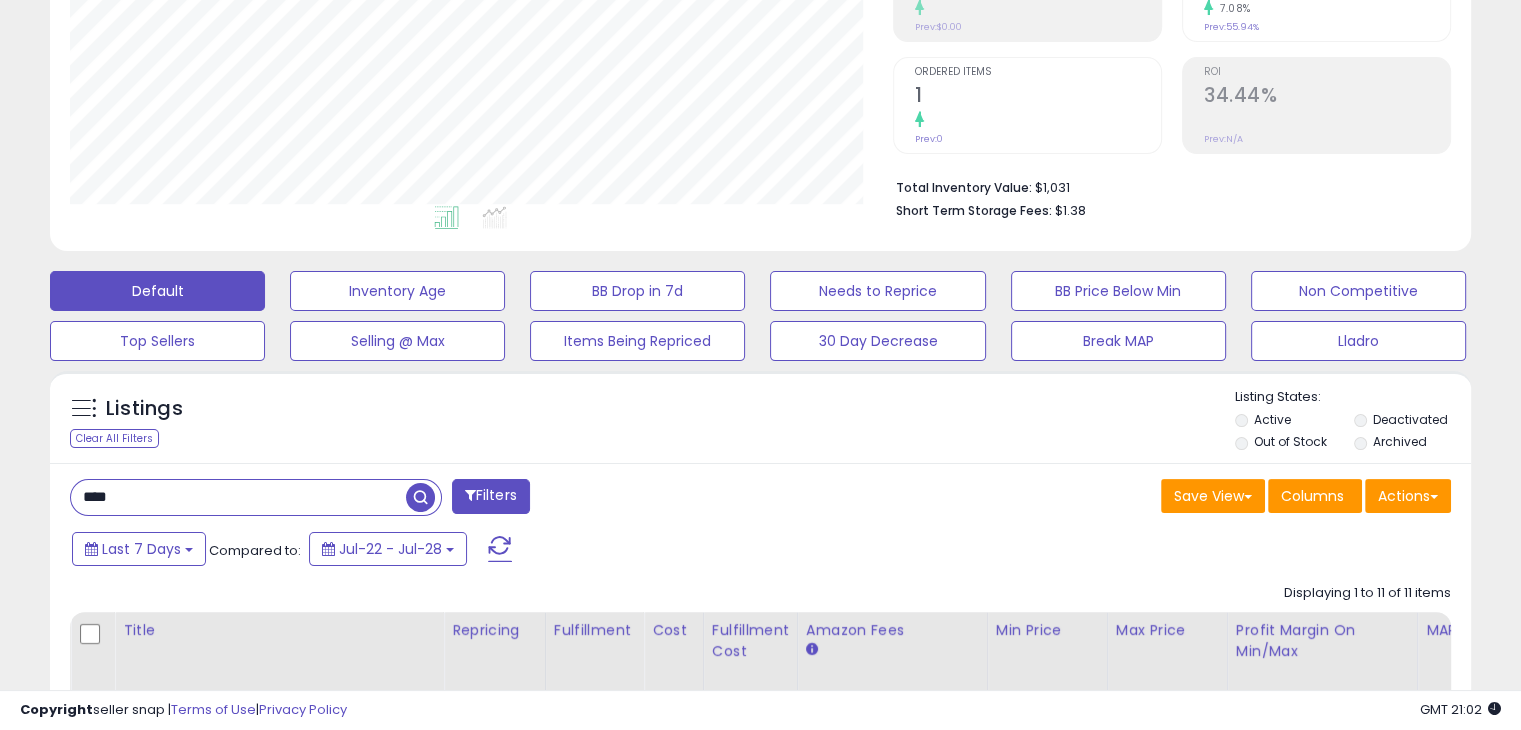 type on "****" 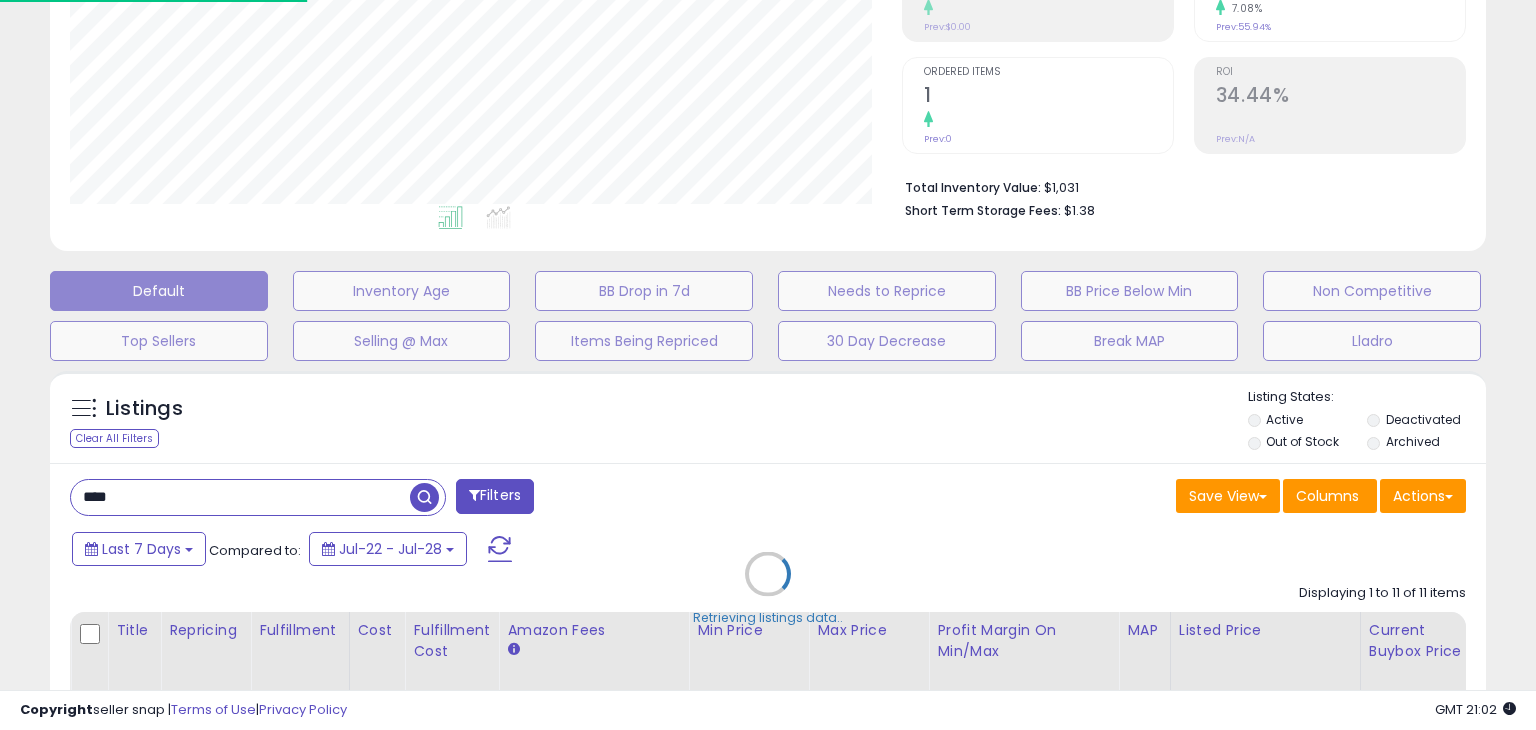 scroll, scrollTop: 999589, scrollLeft: 999168, axis: both 